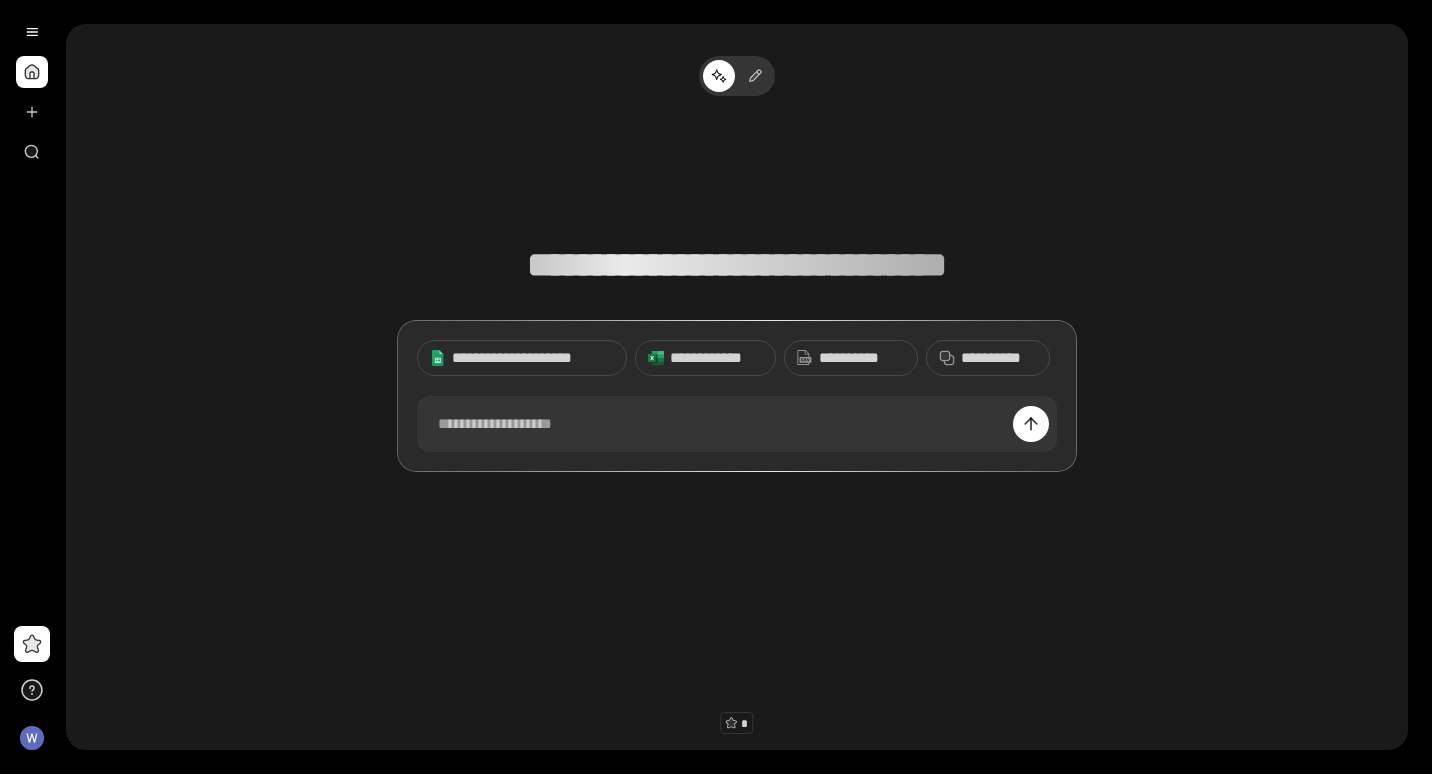 scroll, scrollTop: 0, scrollLeft: 0, axis: both 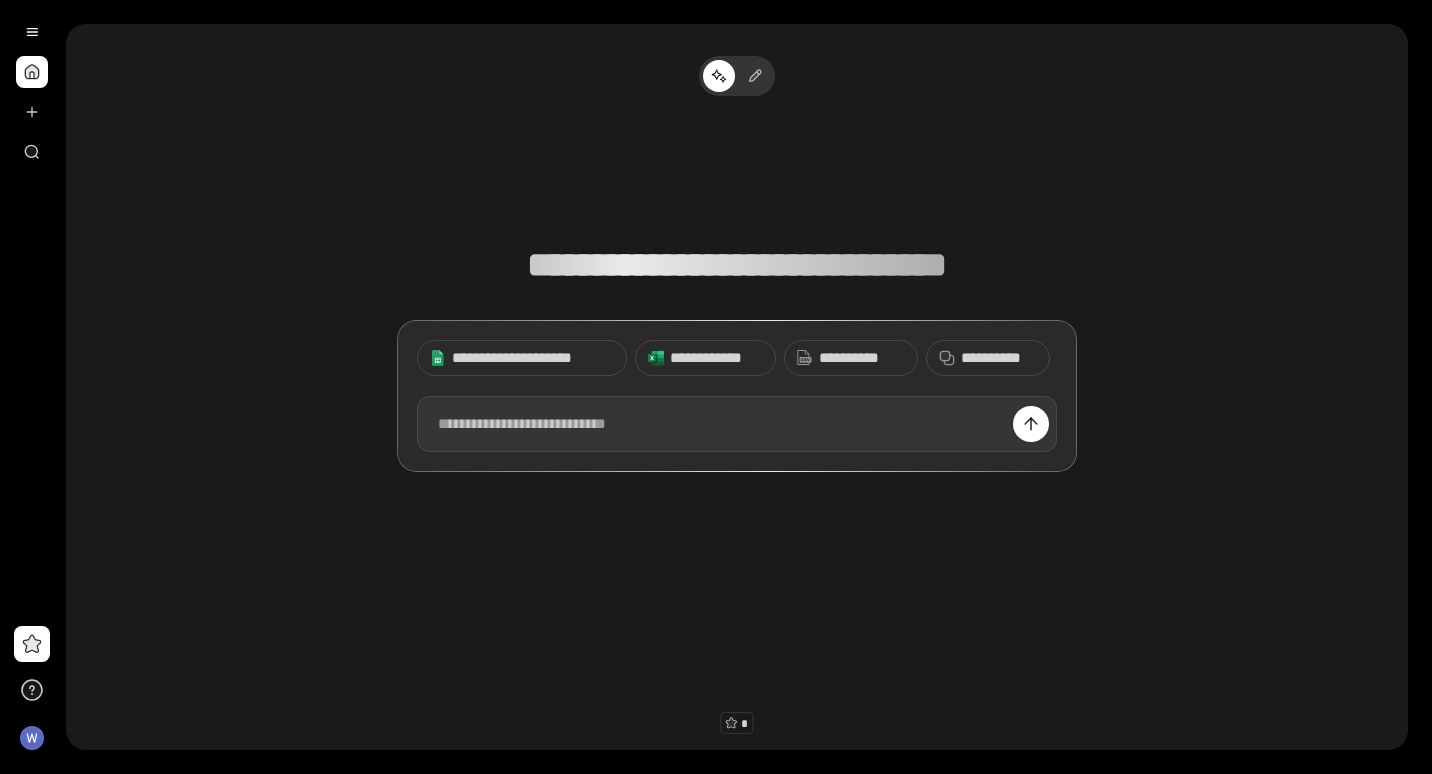 click at bounding box center (737, 424) 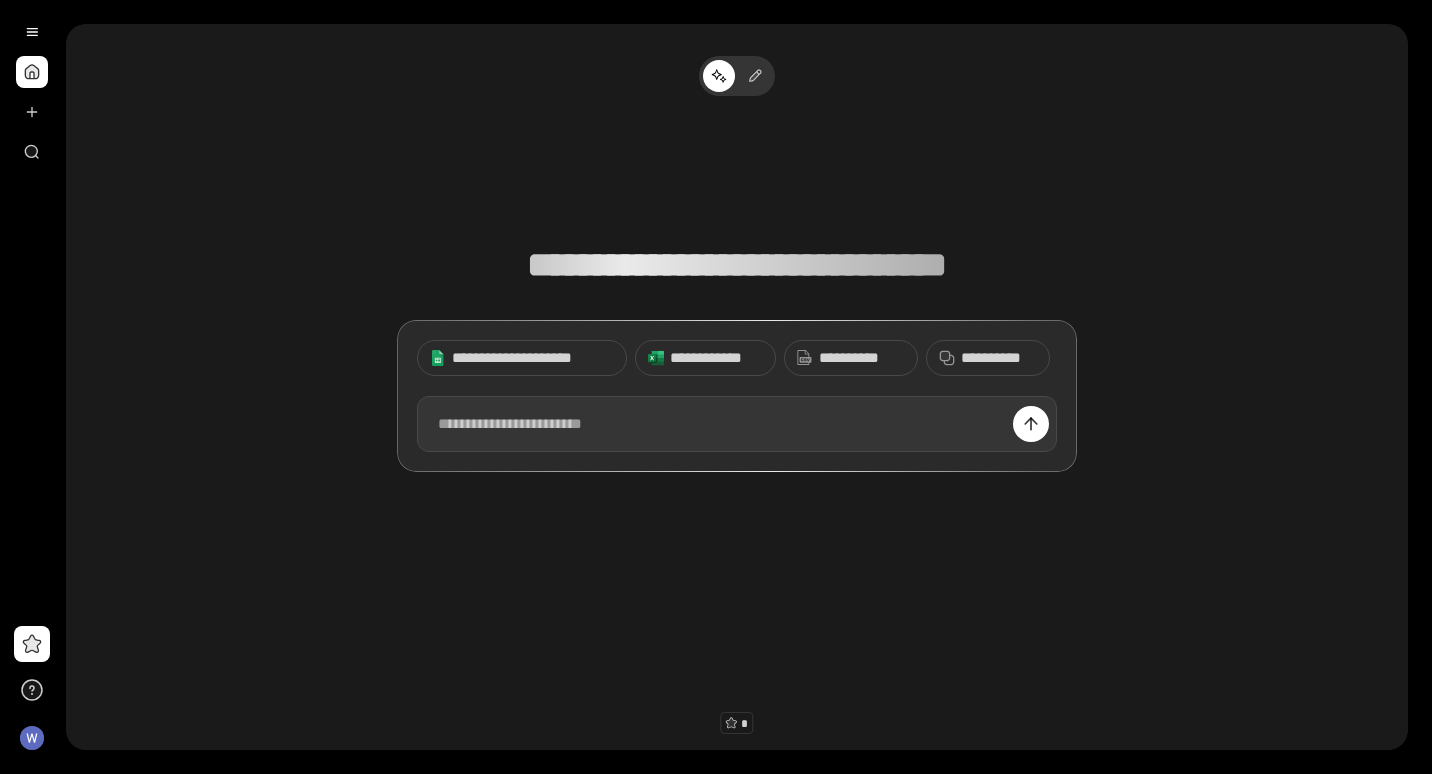 type 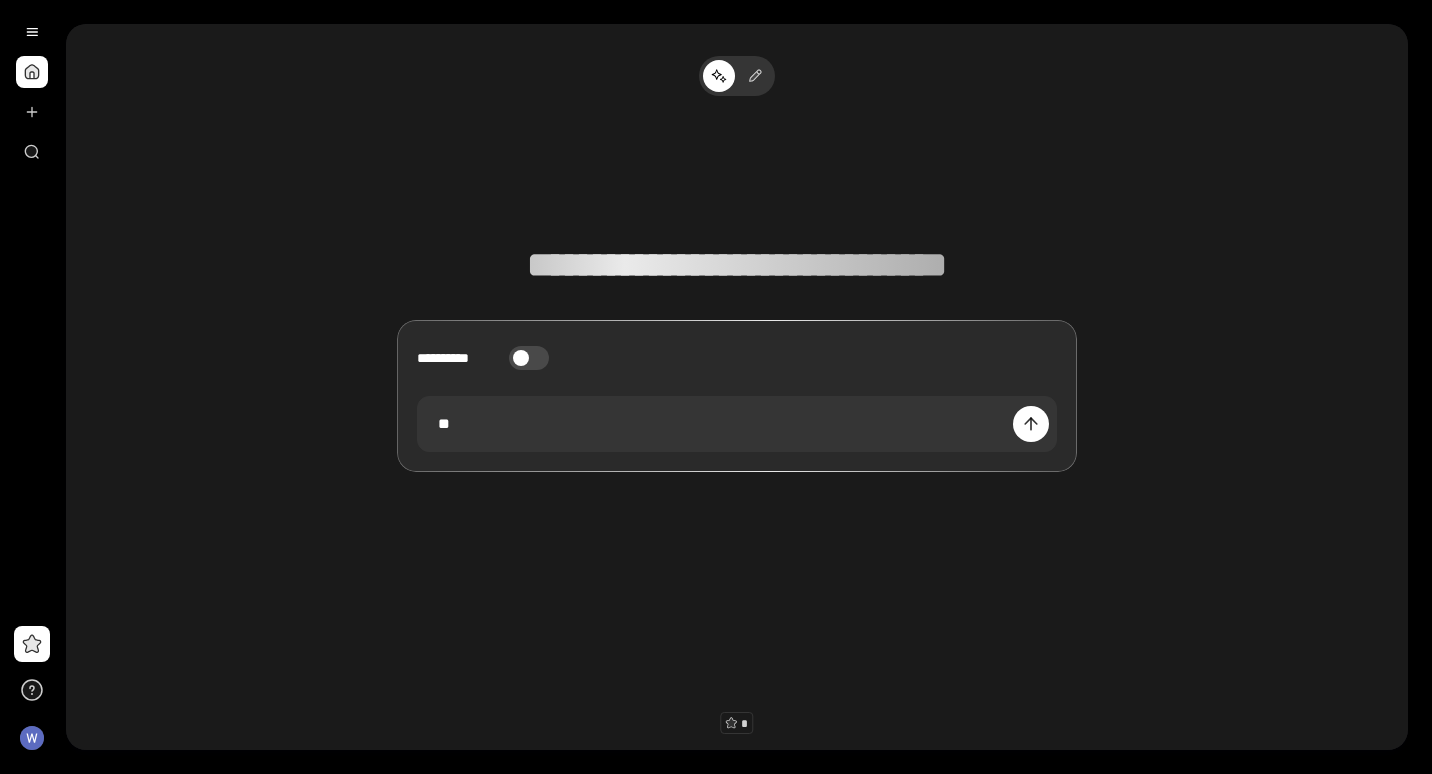 click at bounding box center [521, 358] 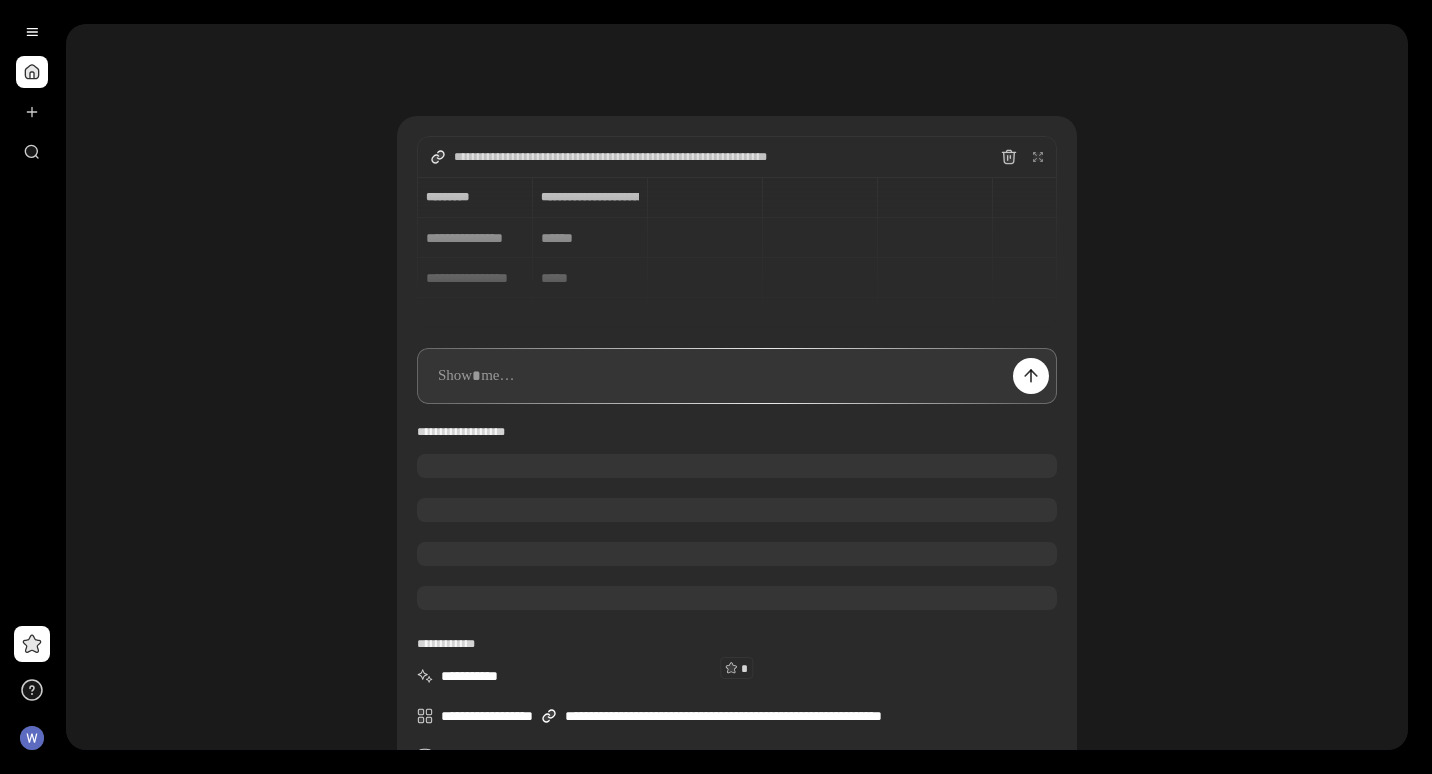 scroll, scrollTop: 56, scrollLeft: 0, axis: vertical 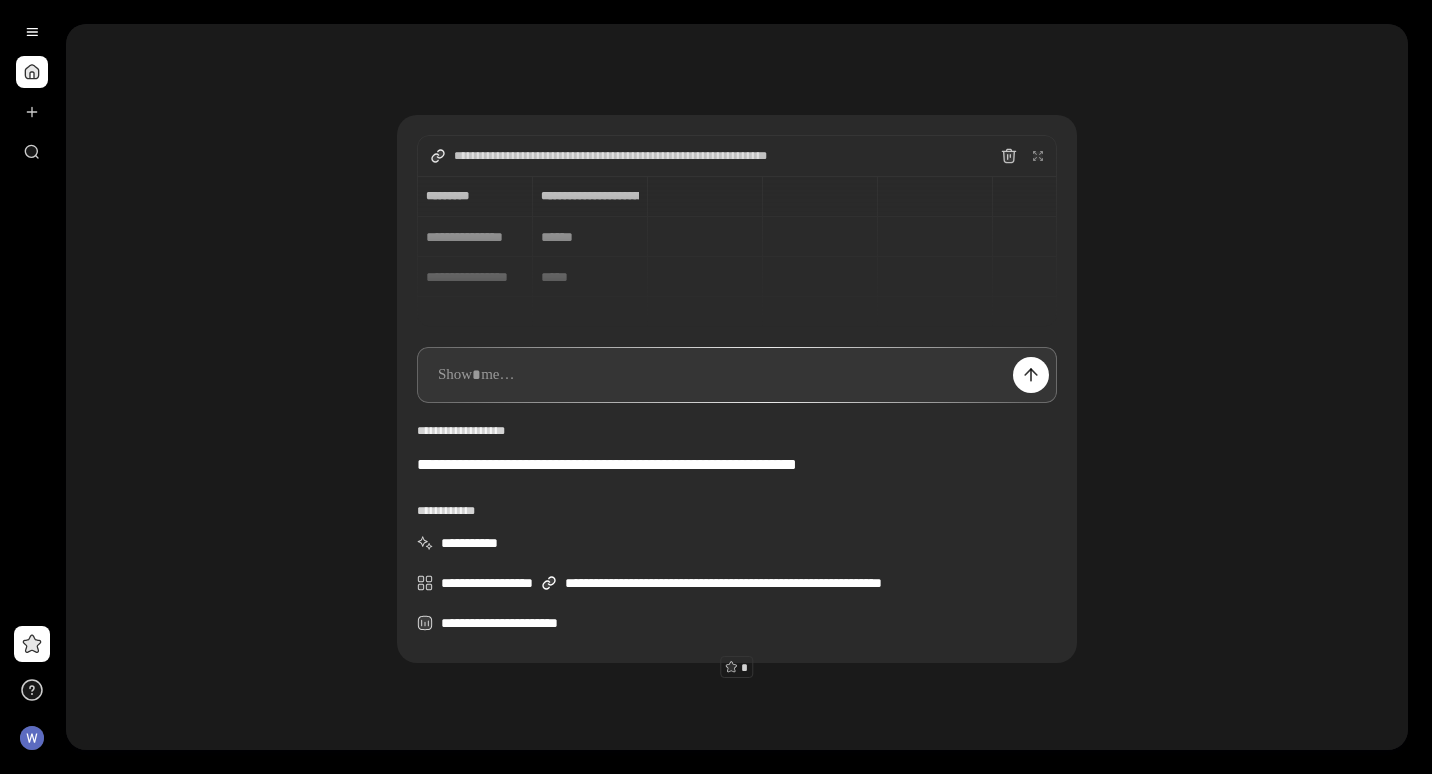 click on "**********" at bounding box center [737, 251] 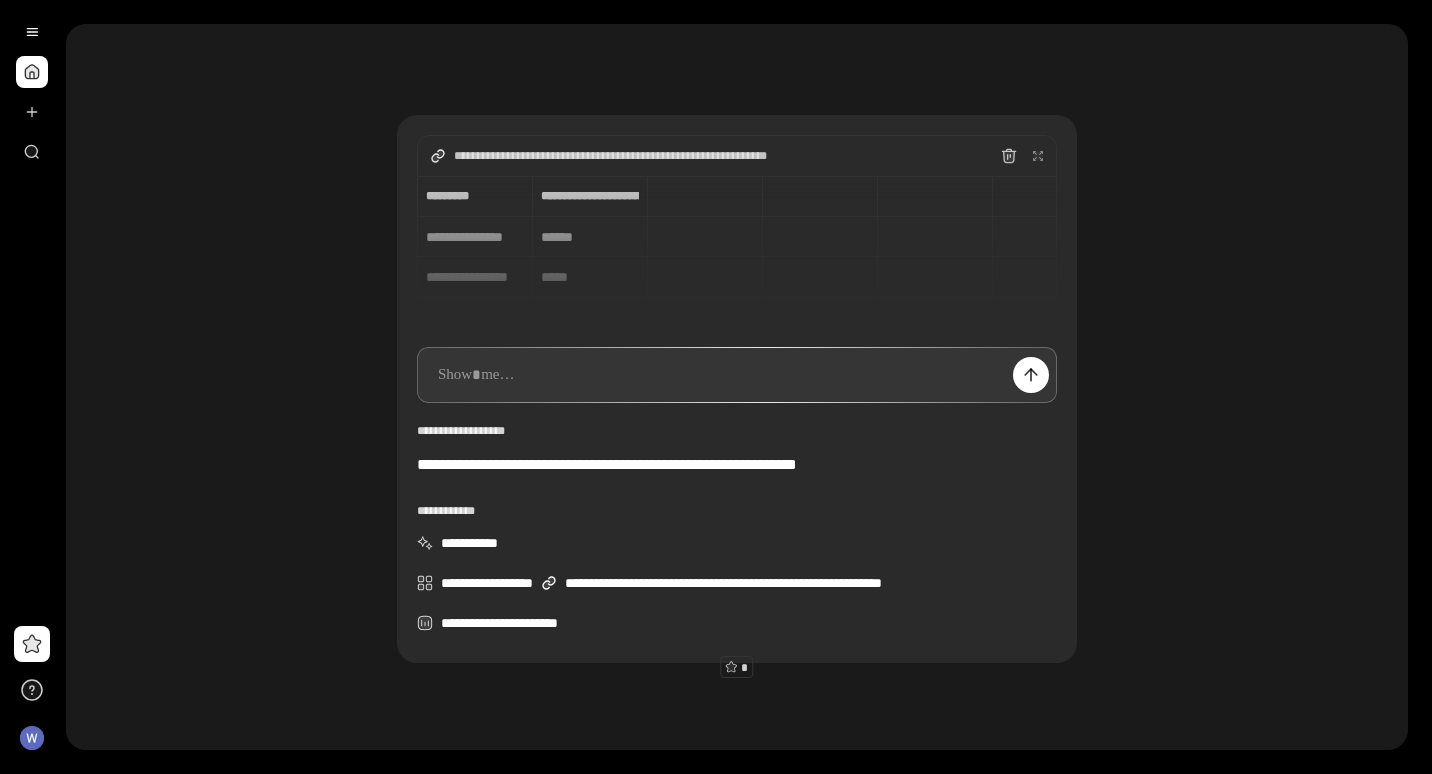 scroll, scrollTop: 15, scrollLeft: 0, axis: vertical 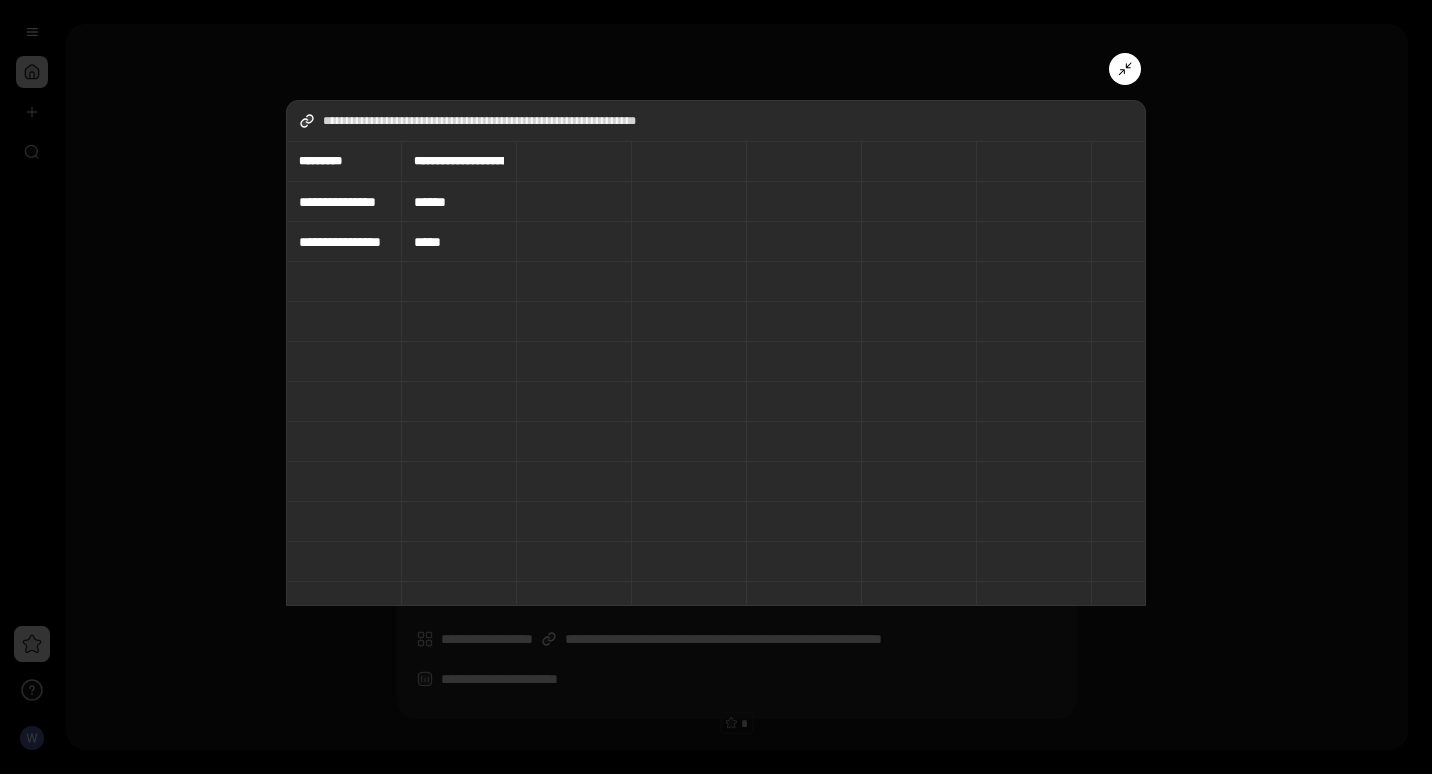 click on "*****" at bounding box center (459, 242) 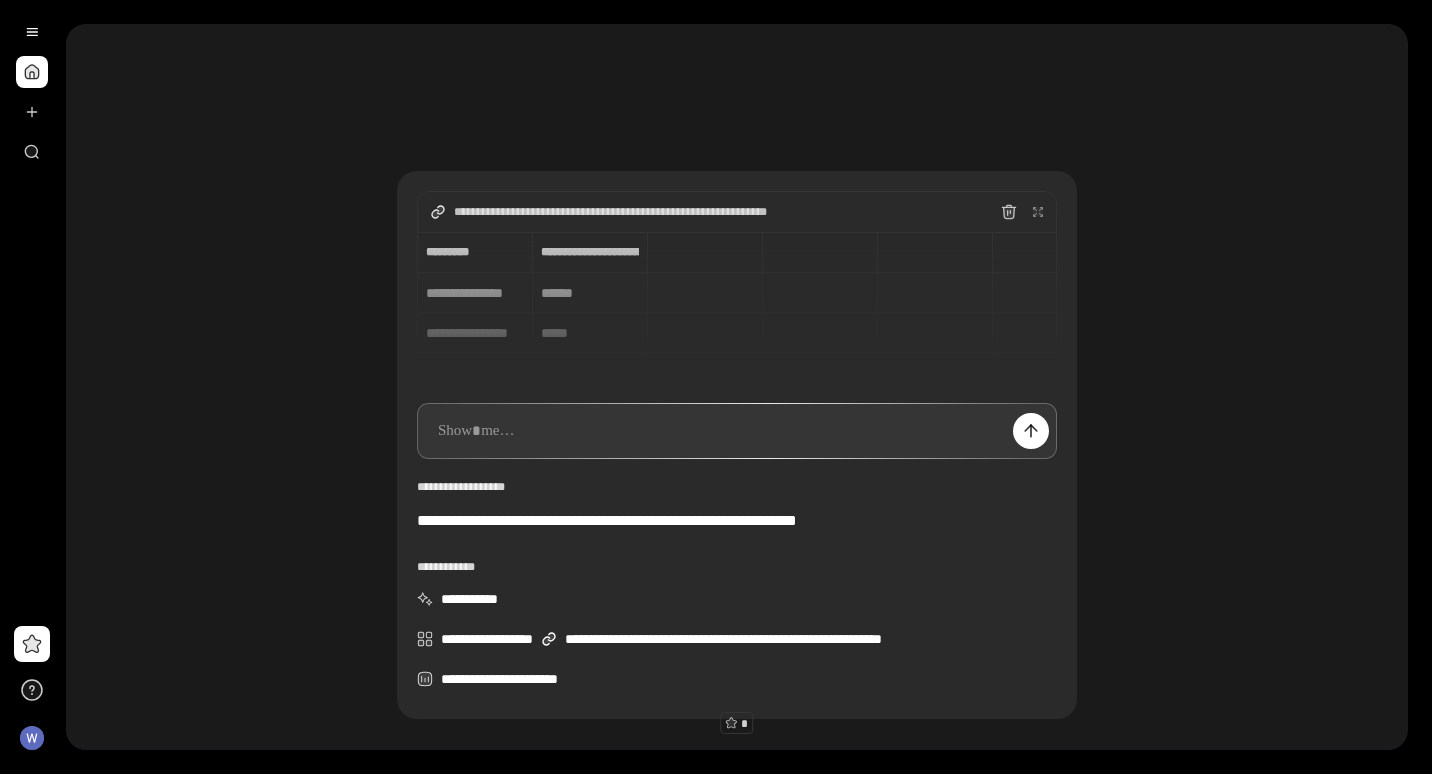 type on "******" 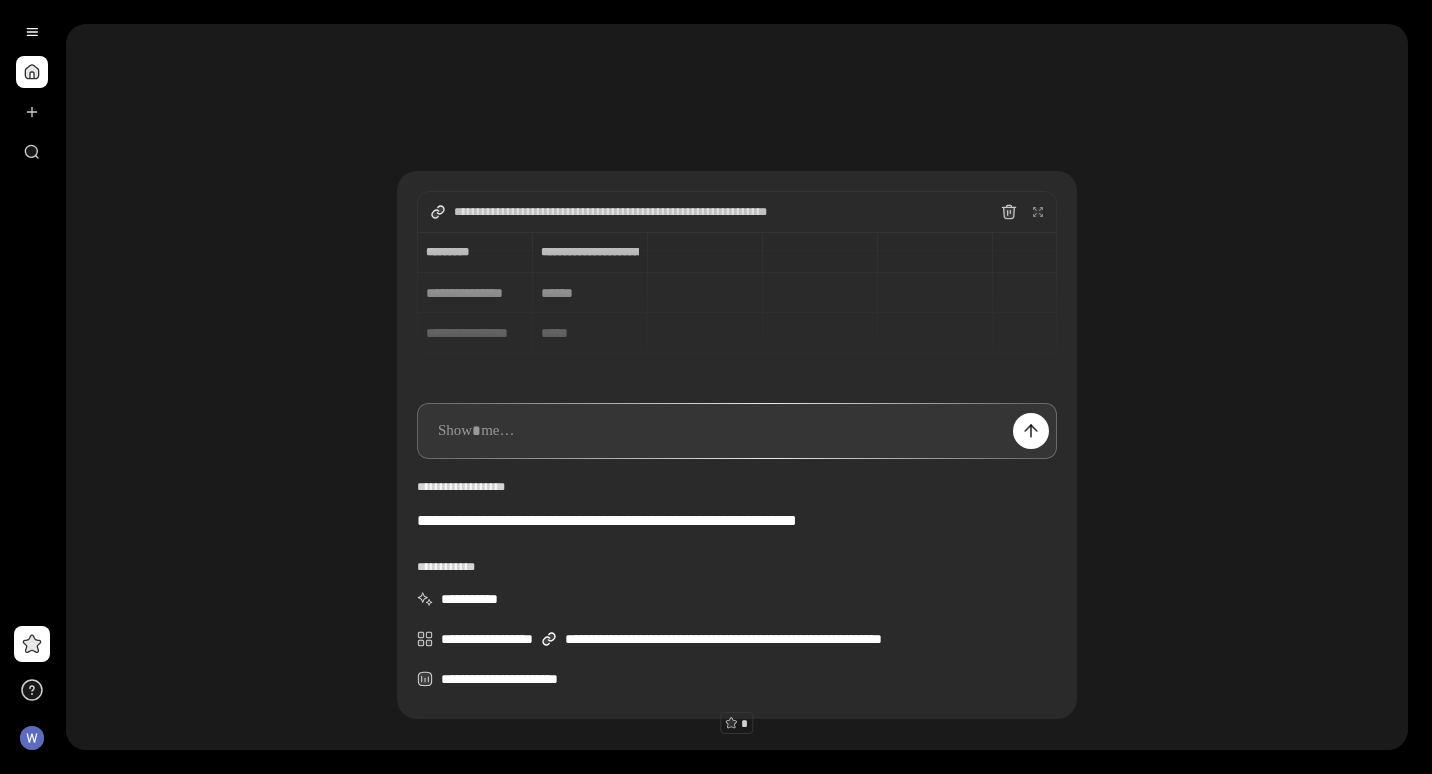 click on "**********" at bounding box center (737, 307) 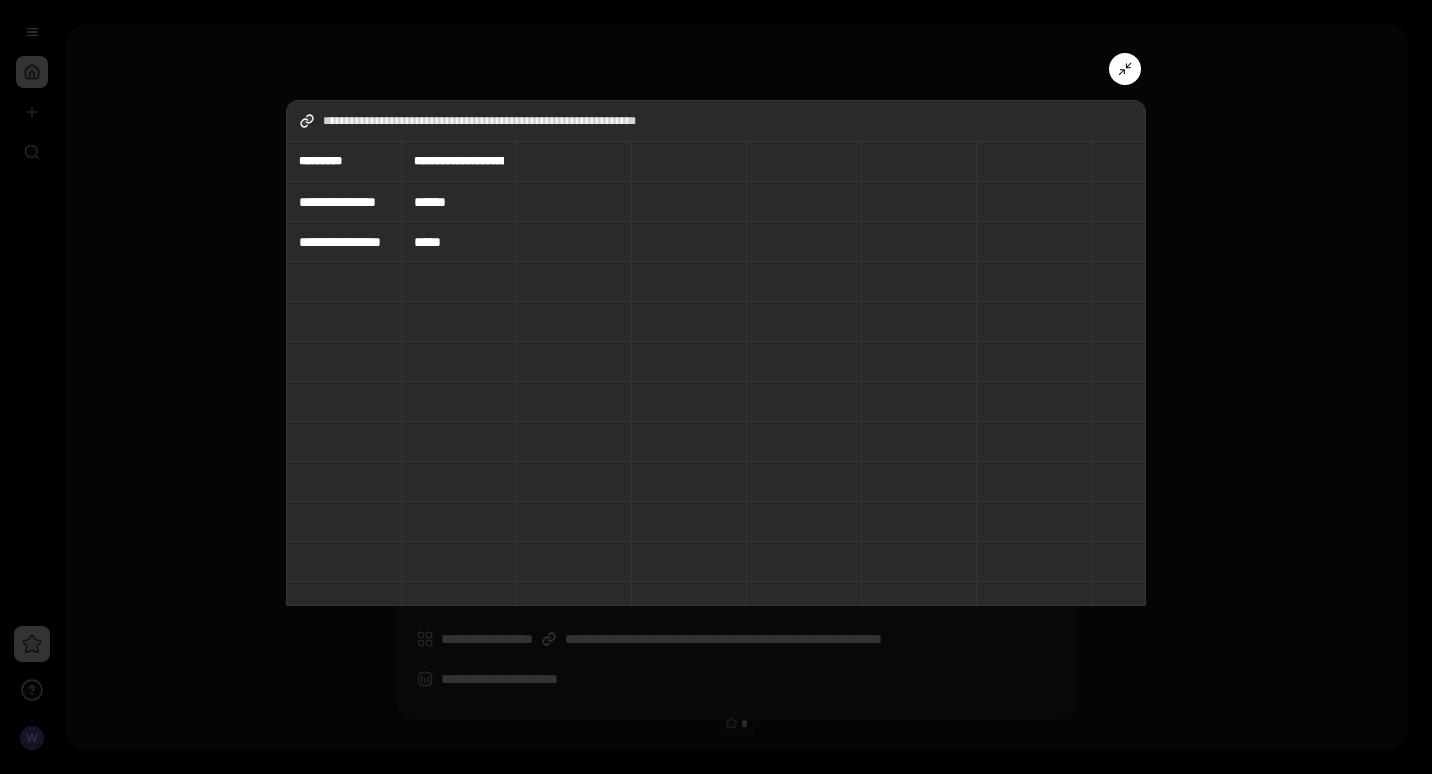 click on "**********" at bounding box center [344, 242] 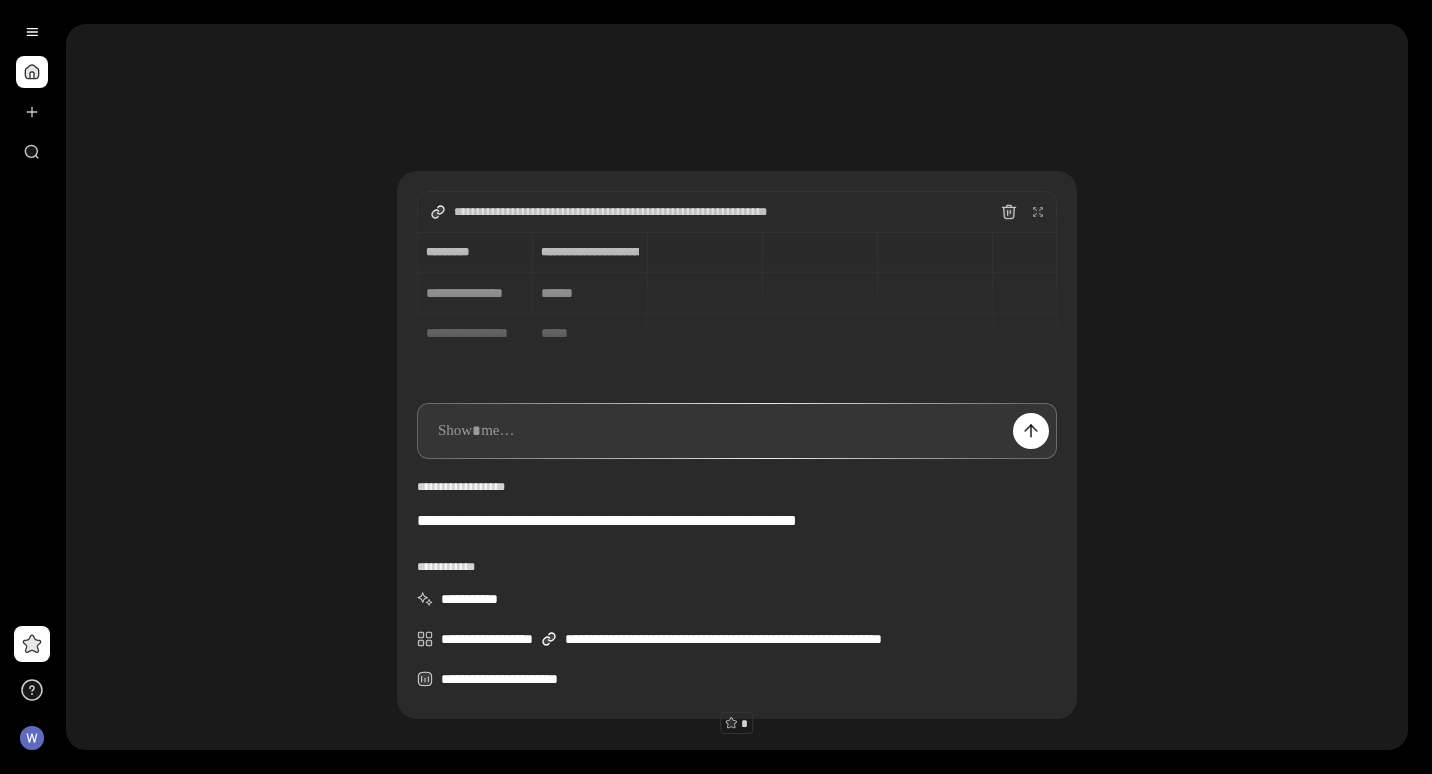 type on "******" 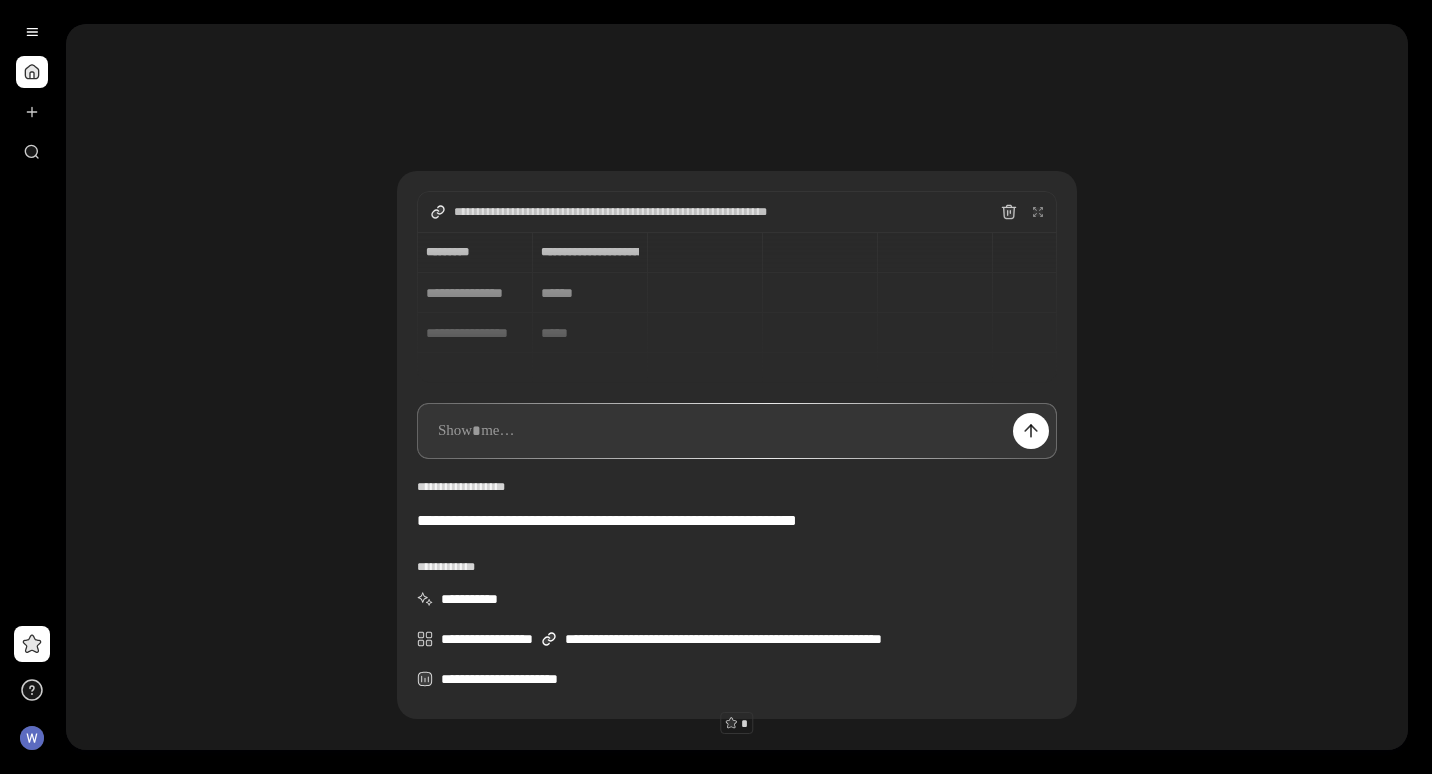 click at bounding box center (737, 431) 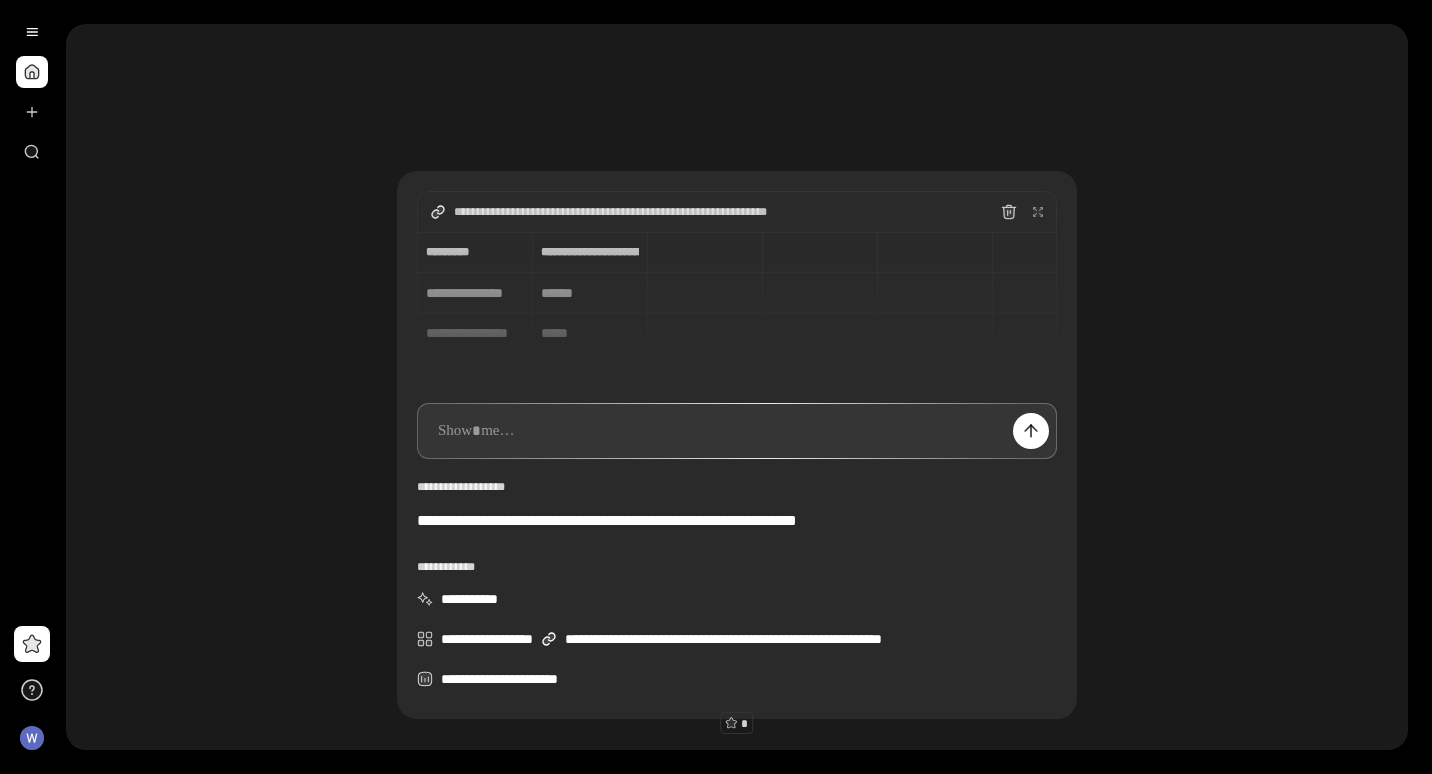 type 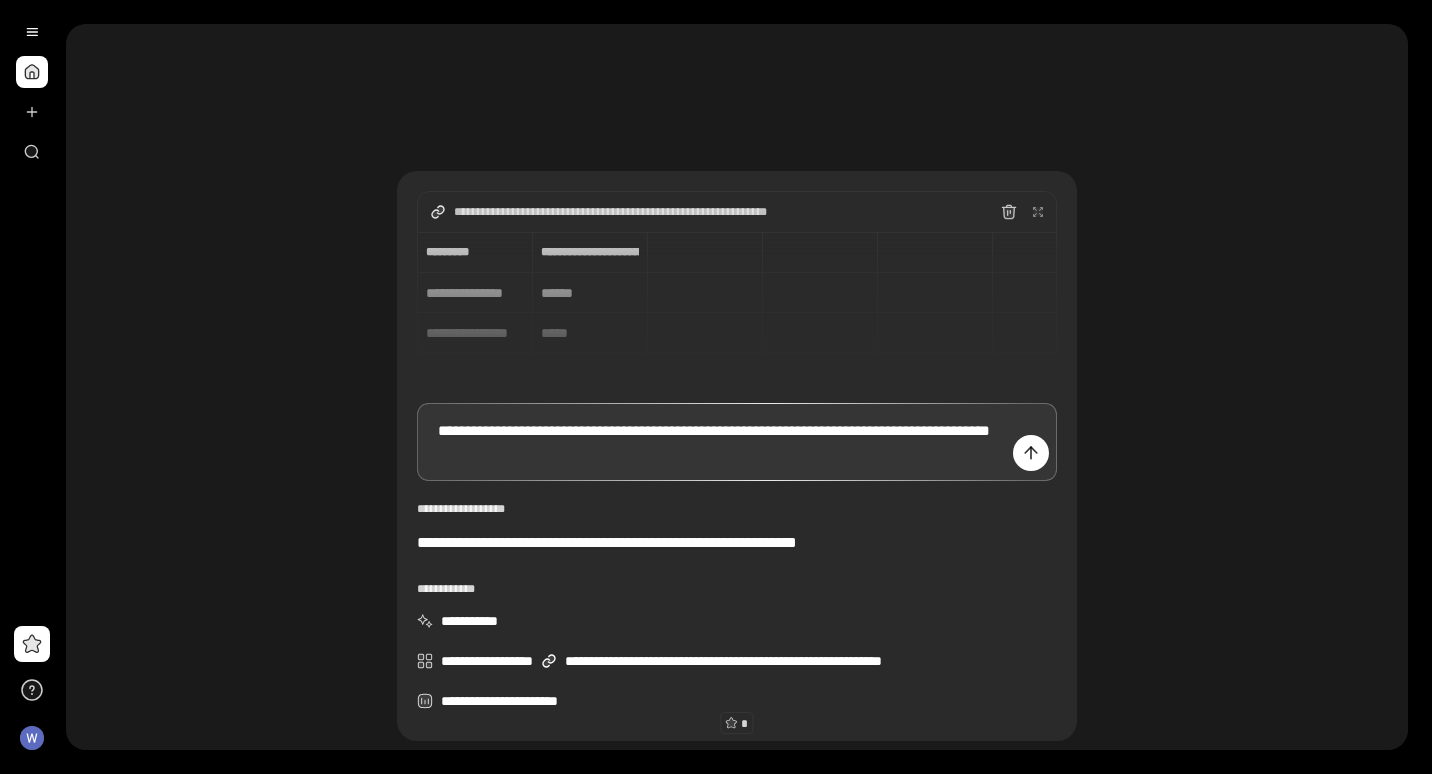 type on "******" 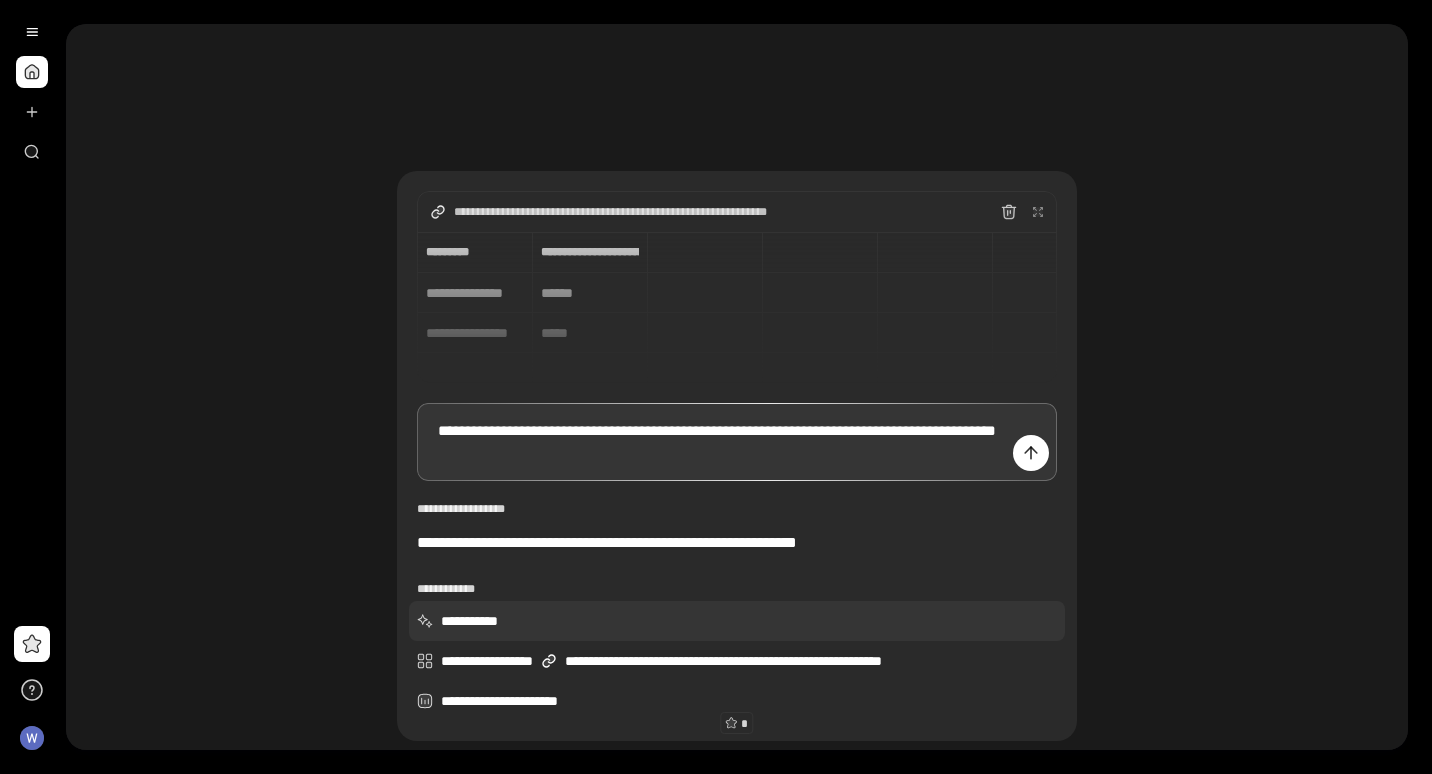 click on "**********" at bounding box center (737, 621) 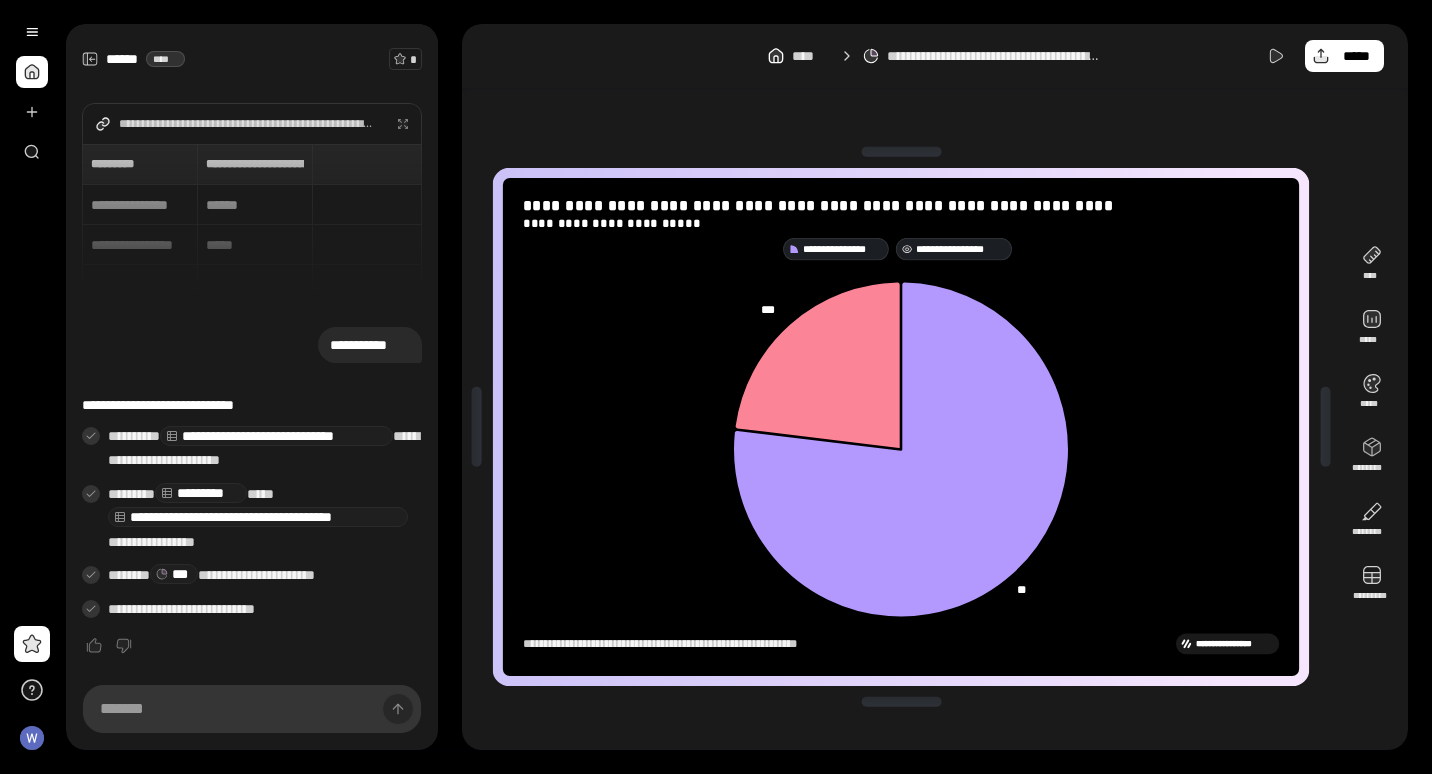 click on "**********" at bounding box center [962, 248] 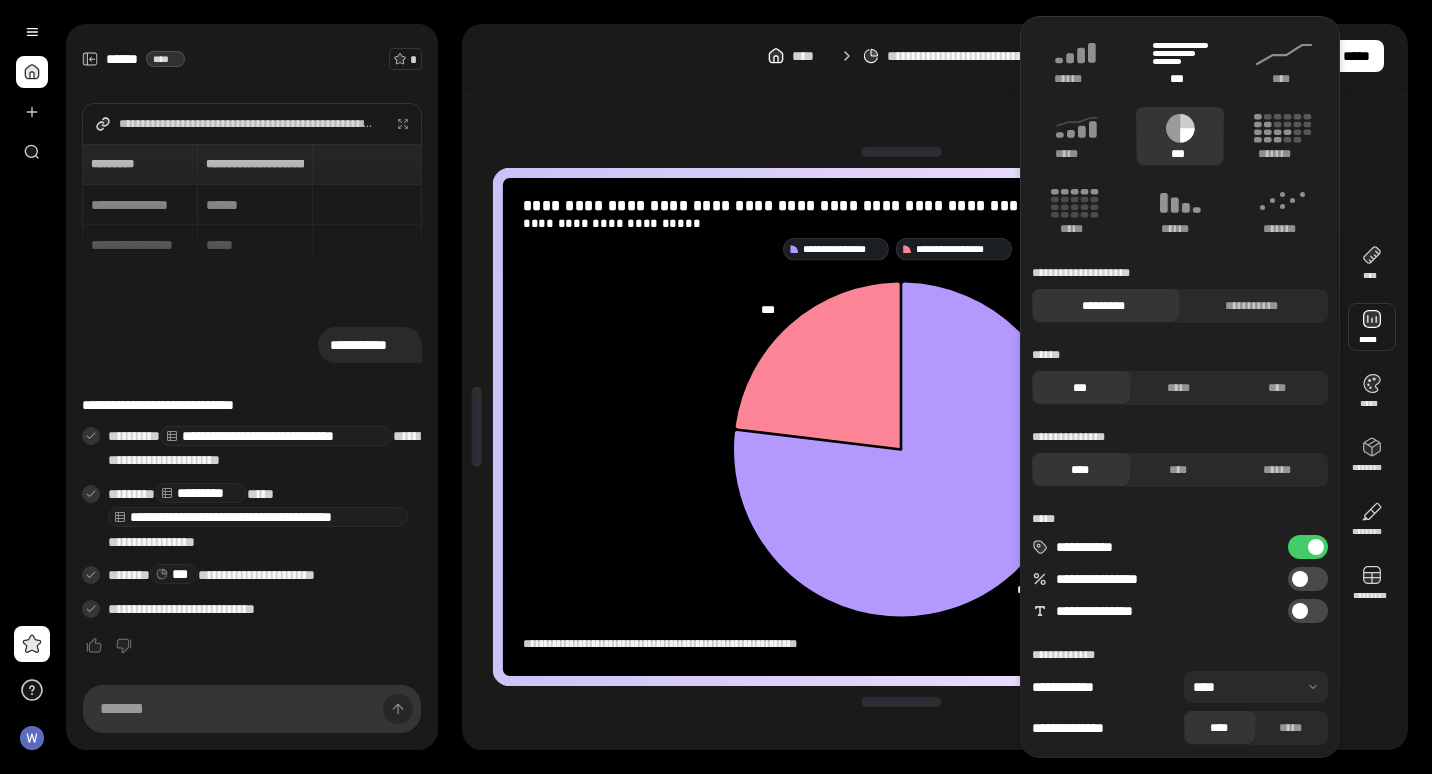 click 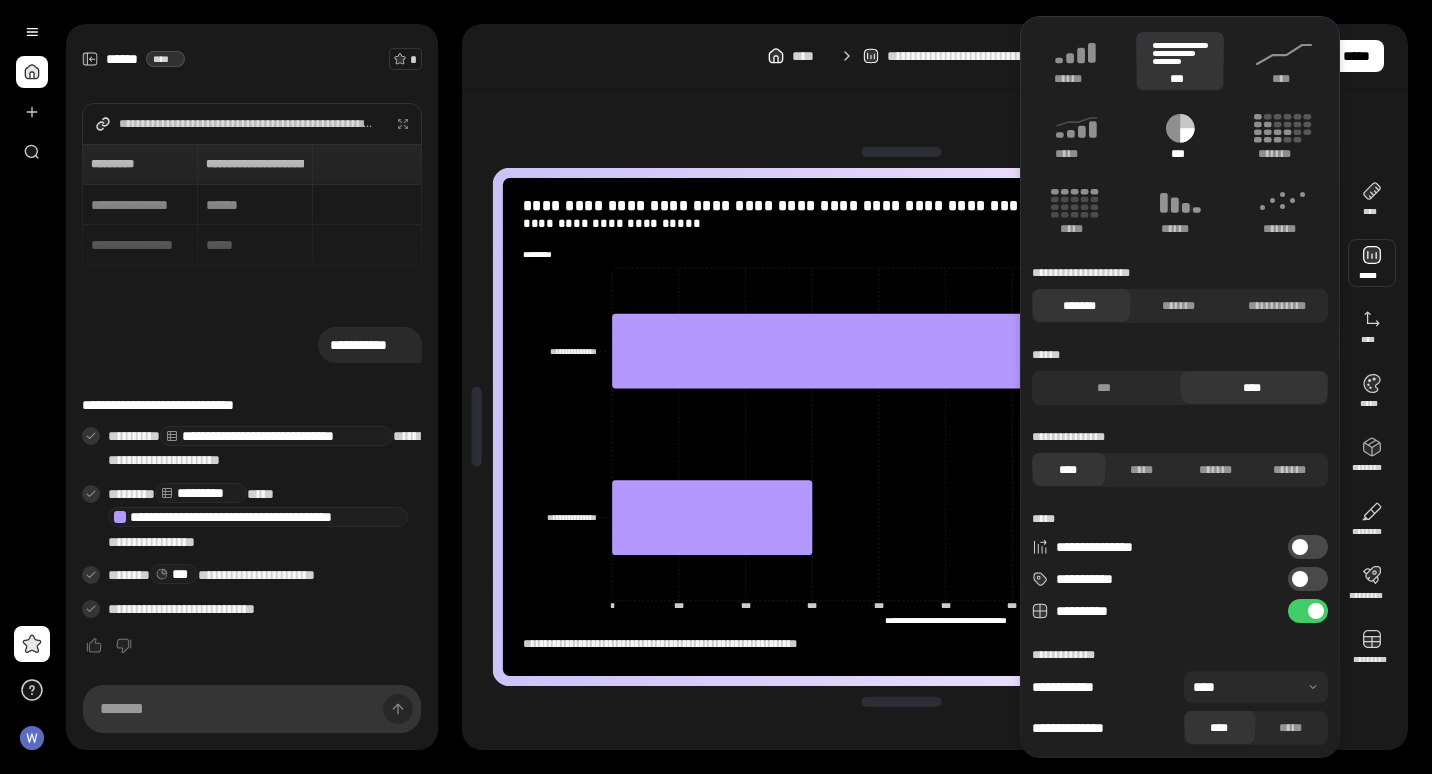 click on "***" at bounding box center (1180, 136) 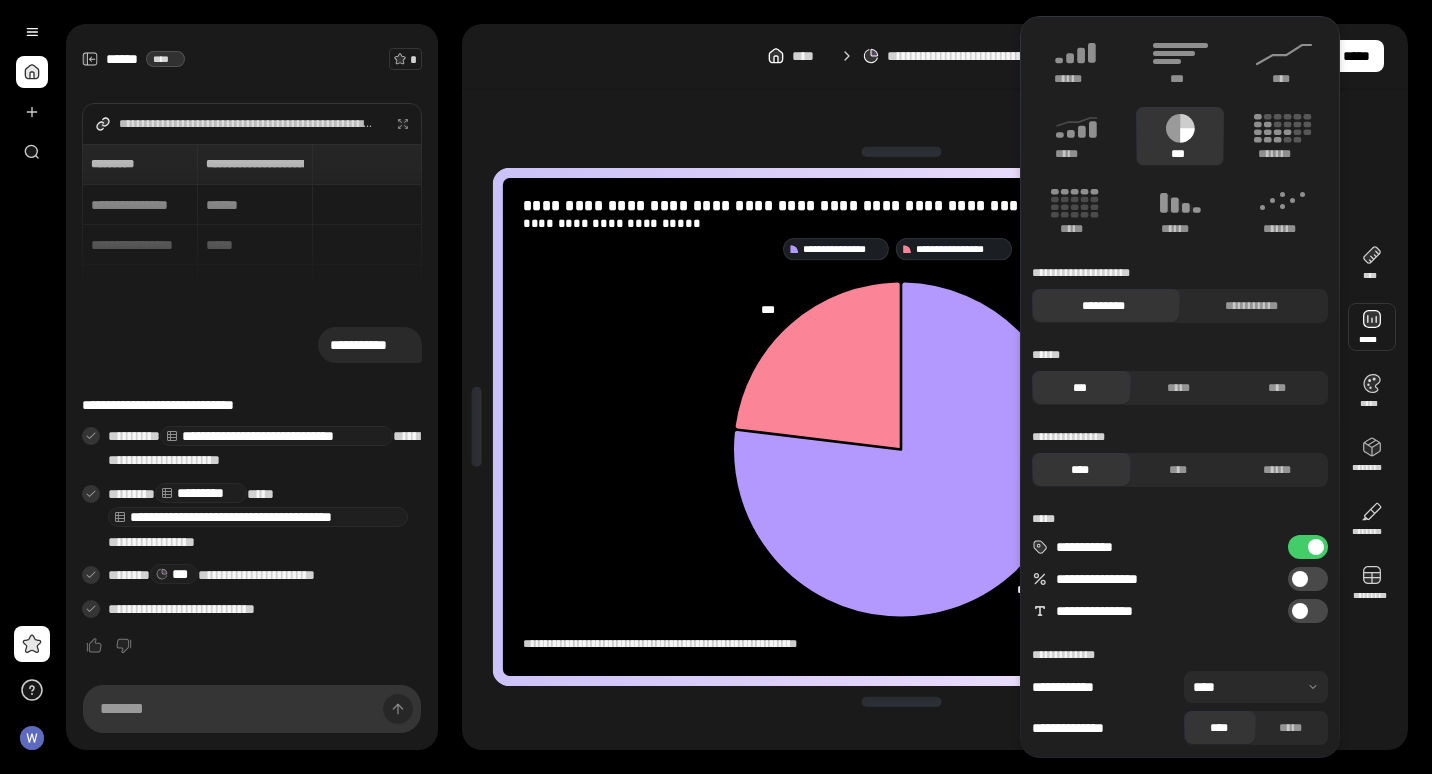 click on "**********" at bounding box center [901, 427] 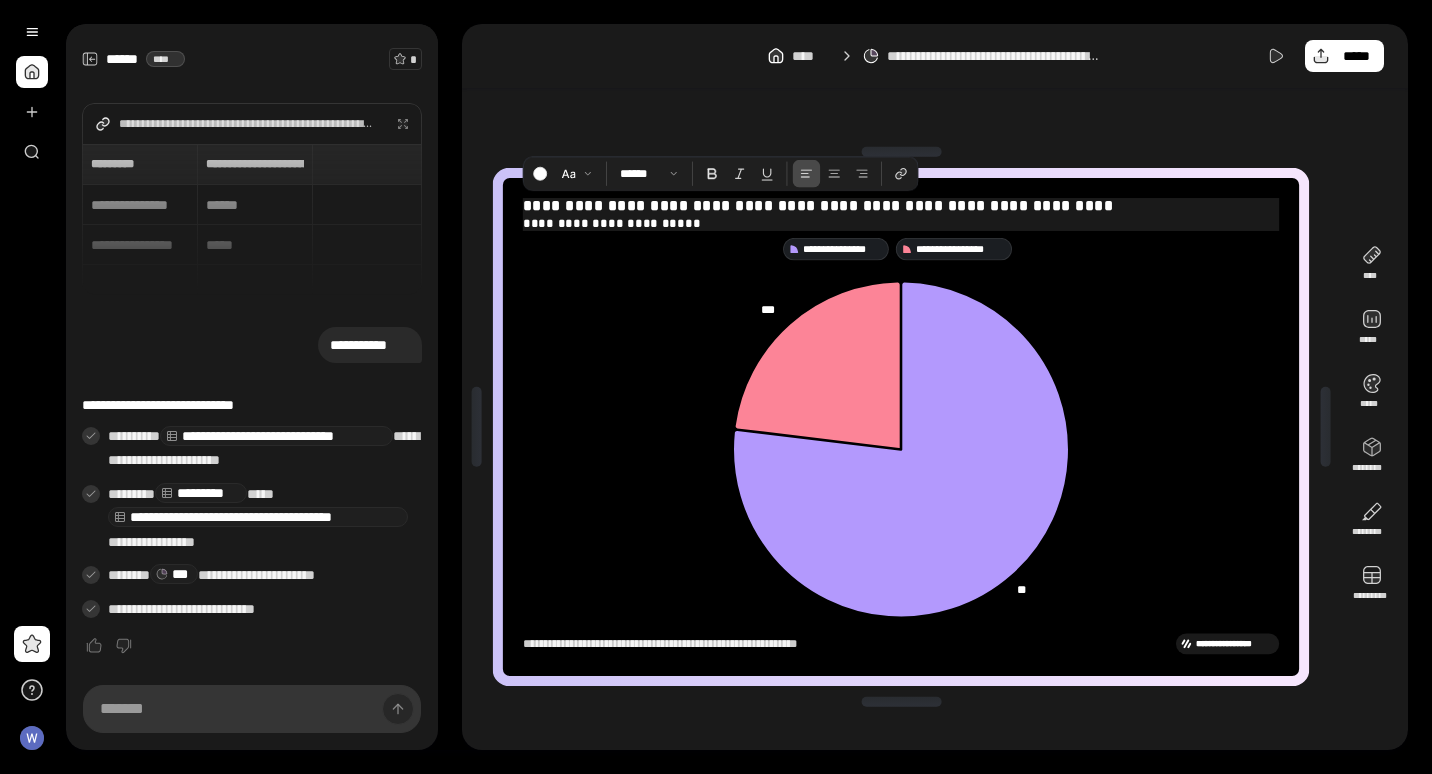 drag, startPoint x: 698, startPoint y: 227, endPoint x: 709, endPoint y: 225, distance: 11.18034 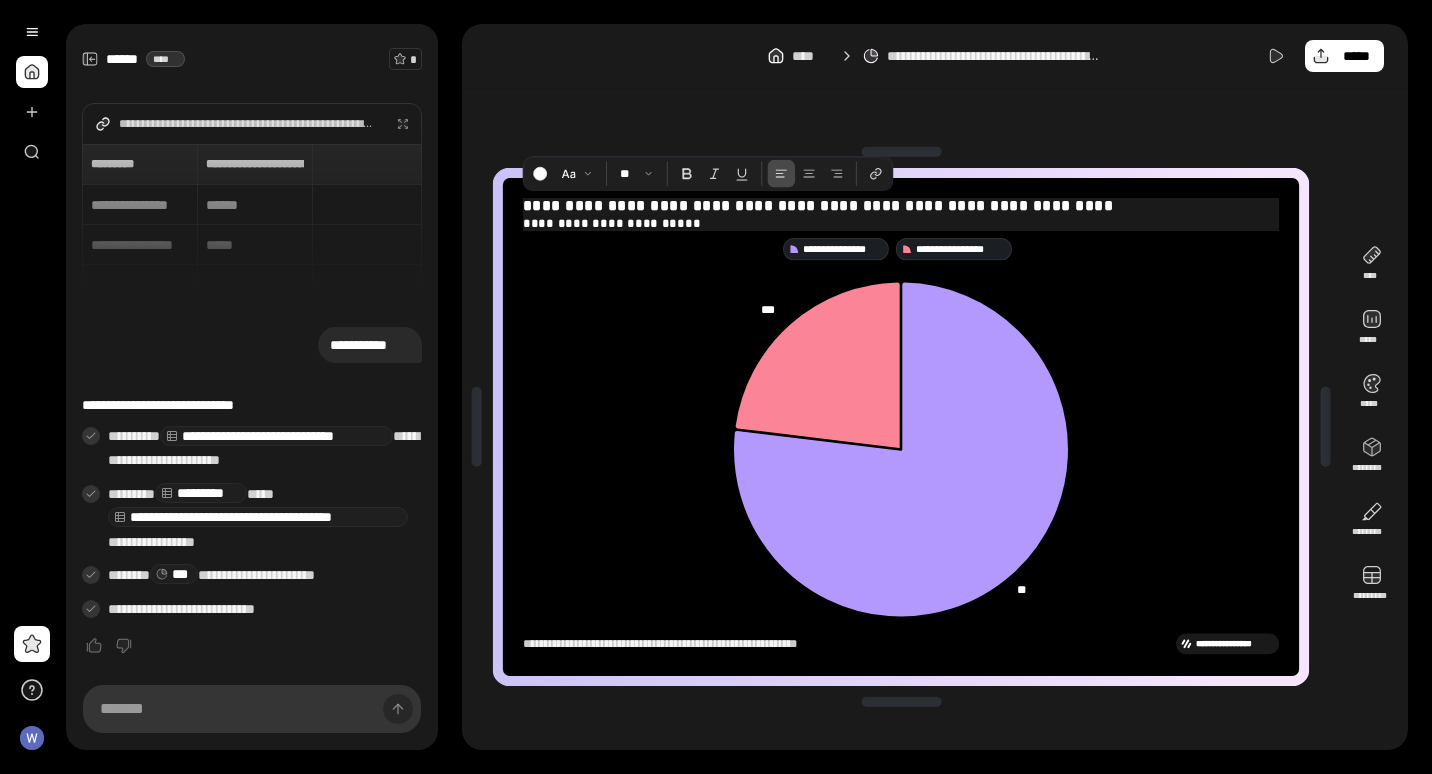 click on "**********" at bounding box center (901, 206) 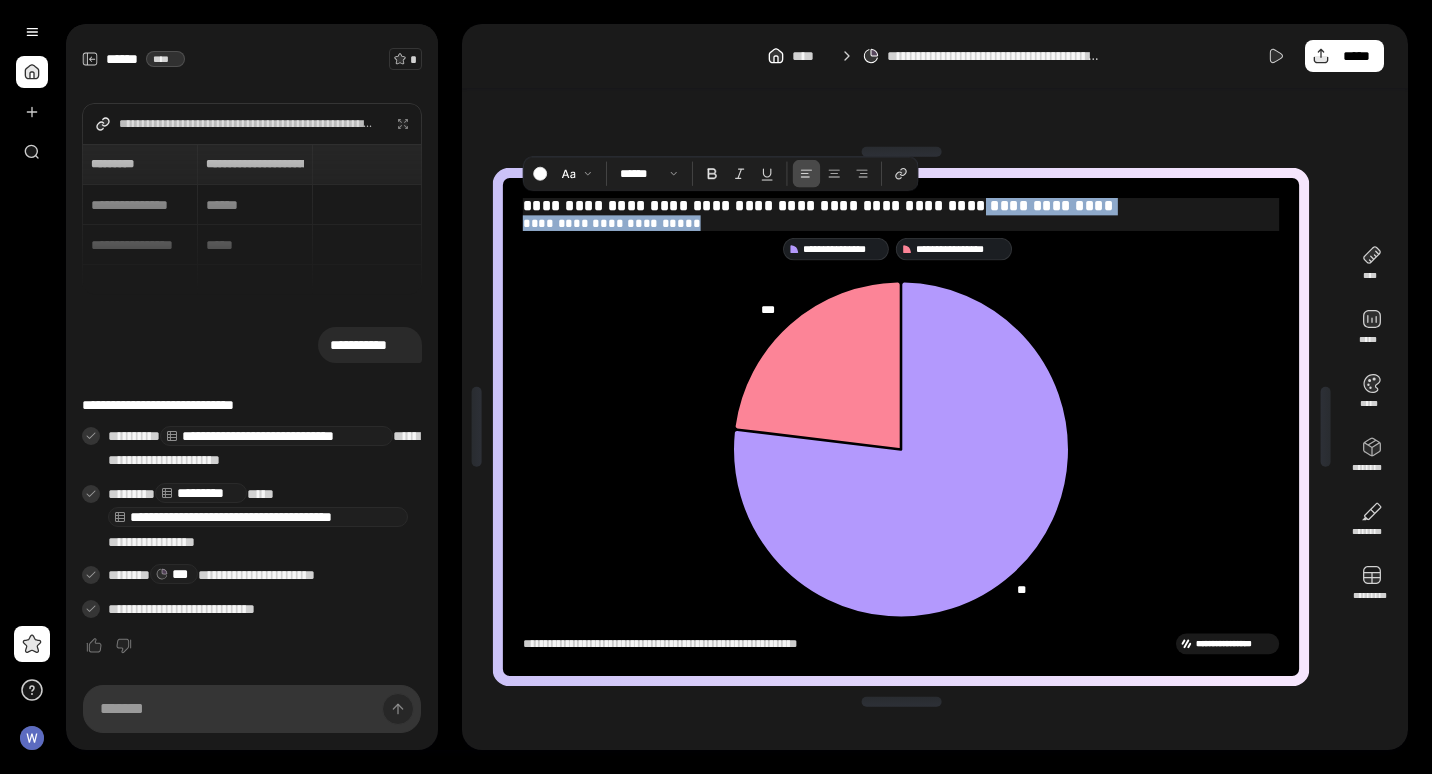 drag, startPoint x: 1114, startPoint y: 215, endPoint x: 965, endPoint y: 212, distance: 149.0302 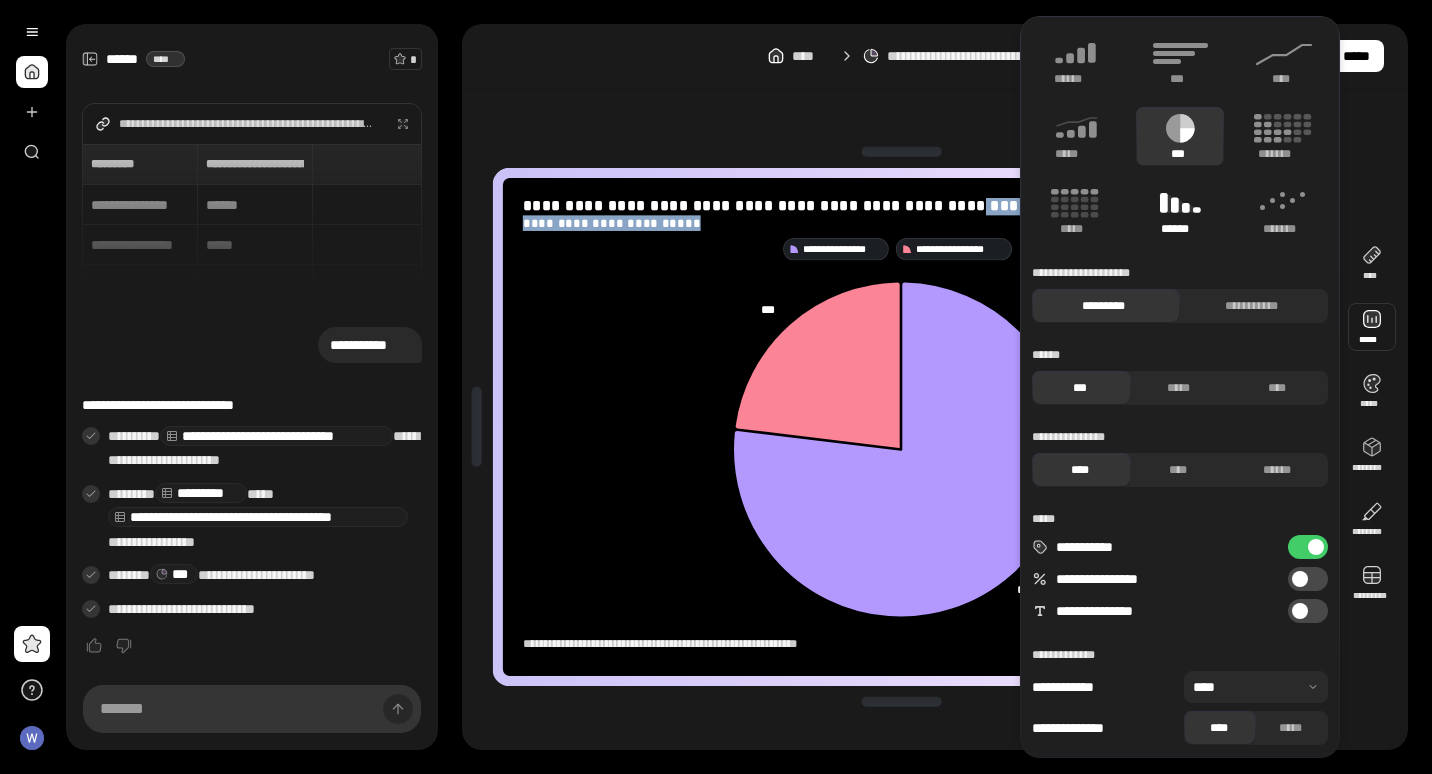 click on "******" at bounding box center (1180, 229) 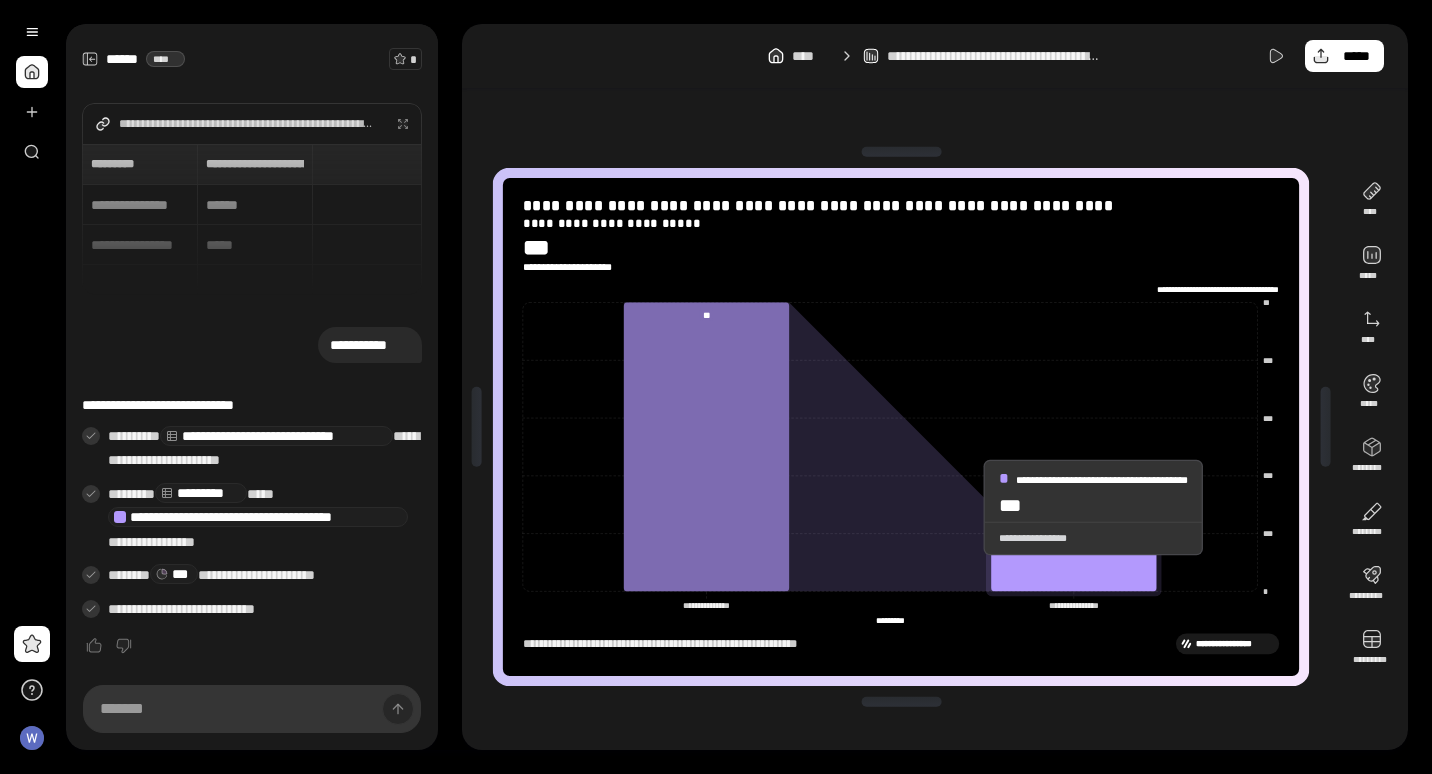 click 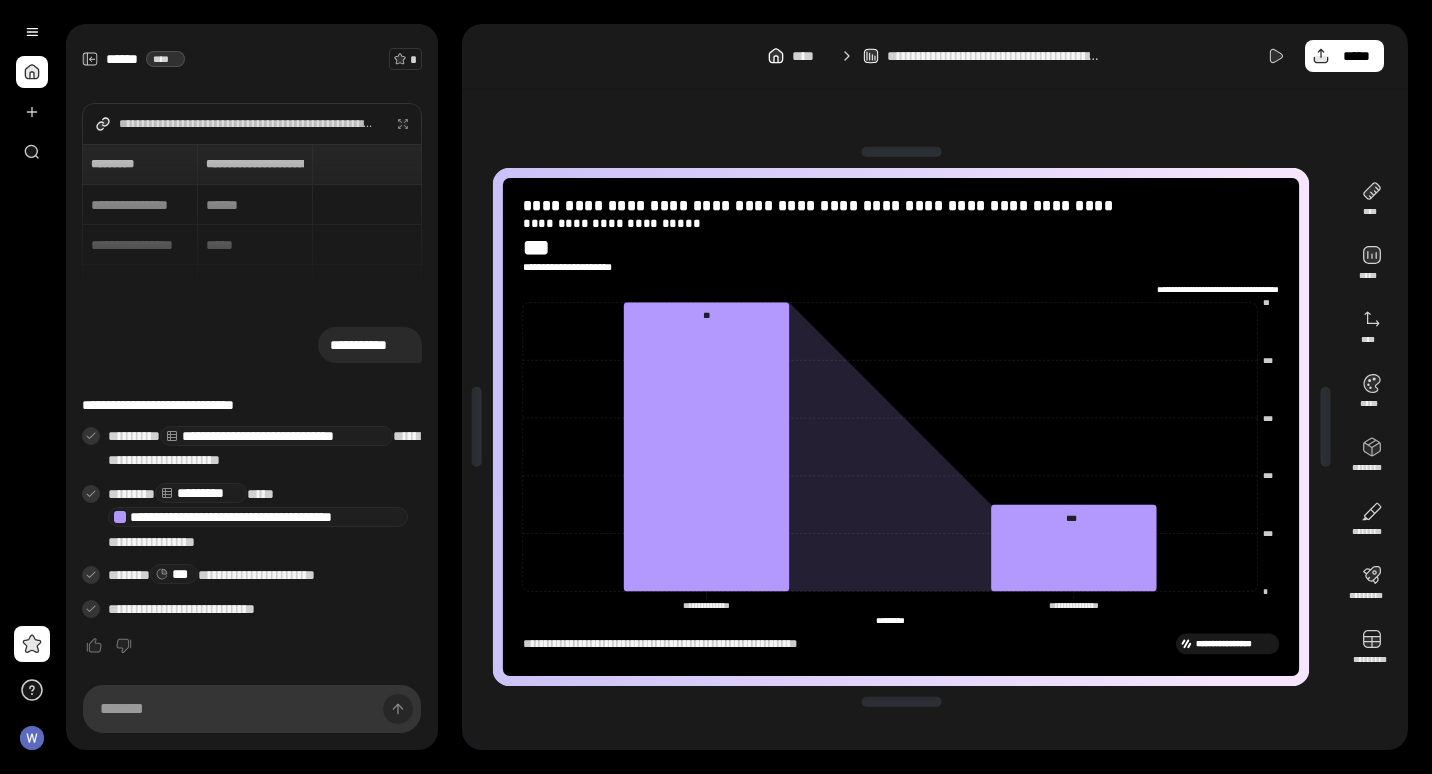 click on "**********" 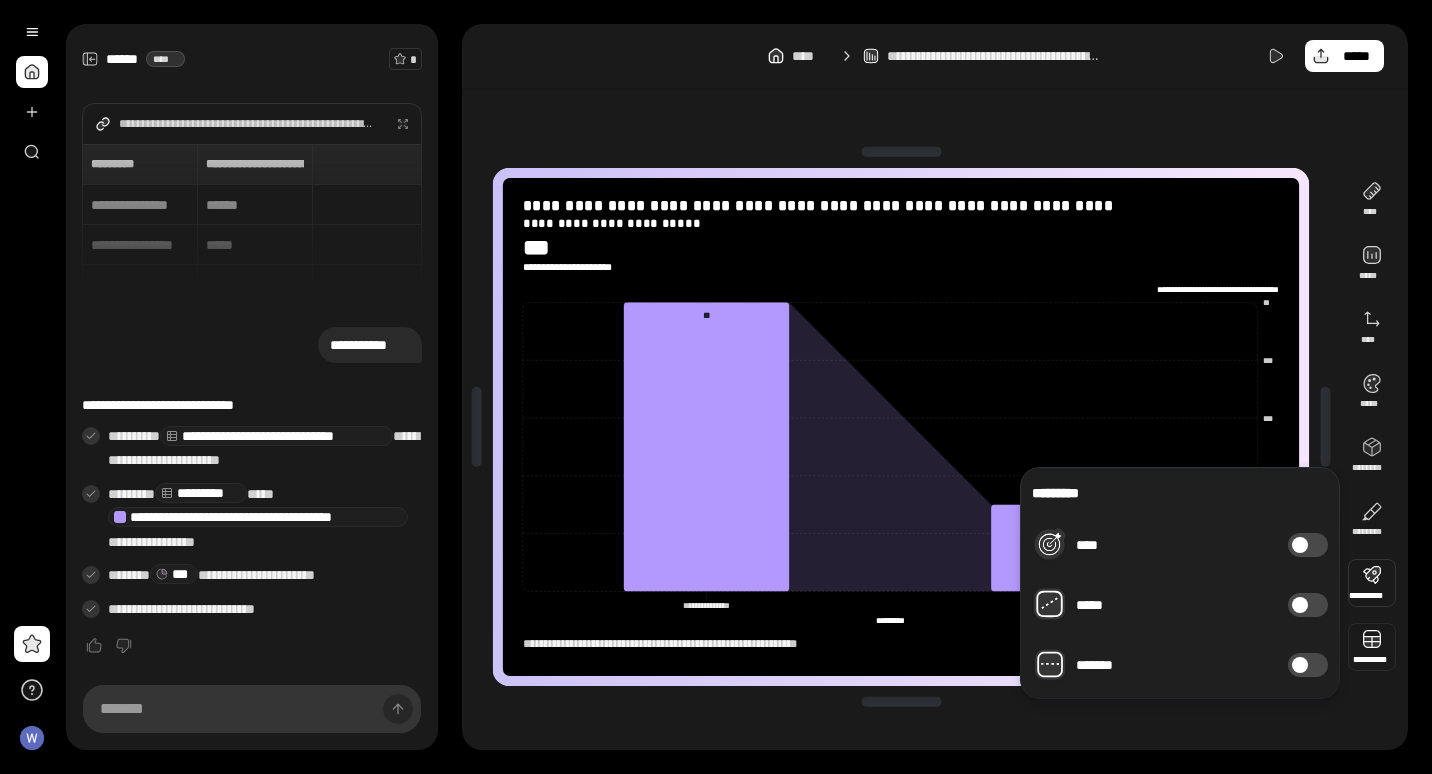 click at bounding box center [1372, 647] 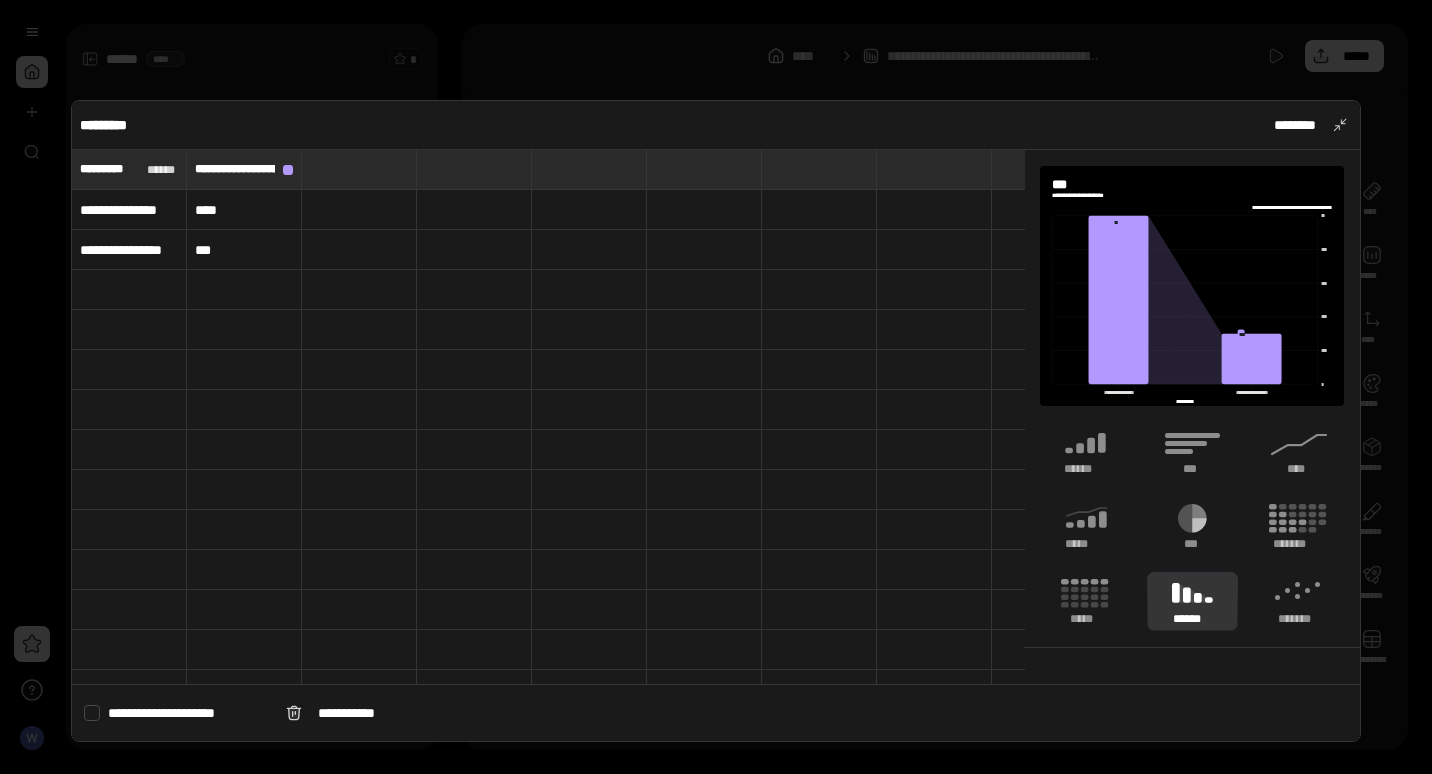 click on "**********" at bounding box center [129, 210] 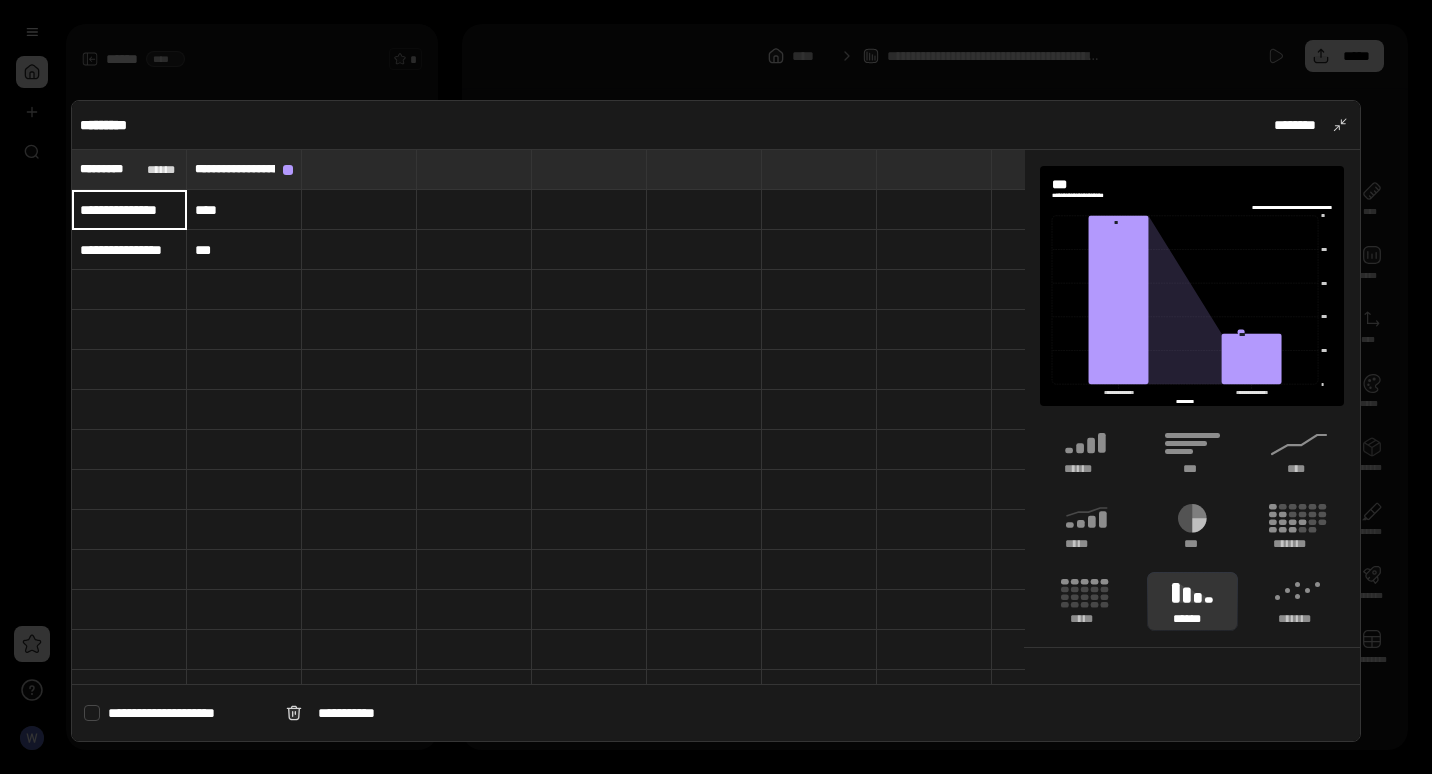 click on "**********" at bounding box center [129, 210] 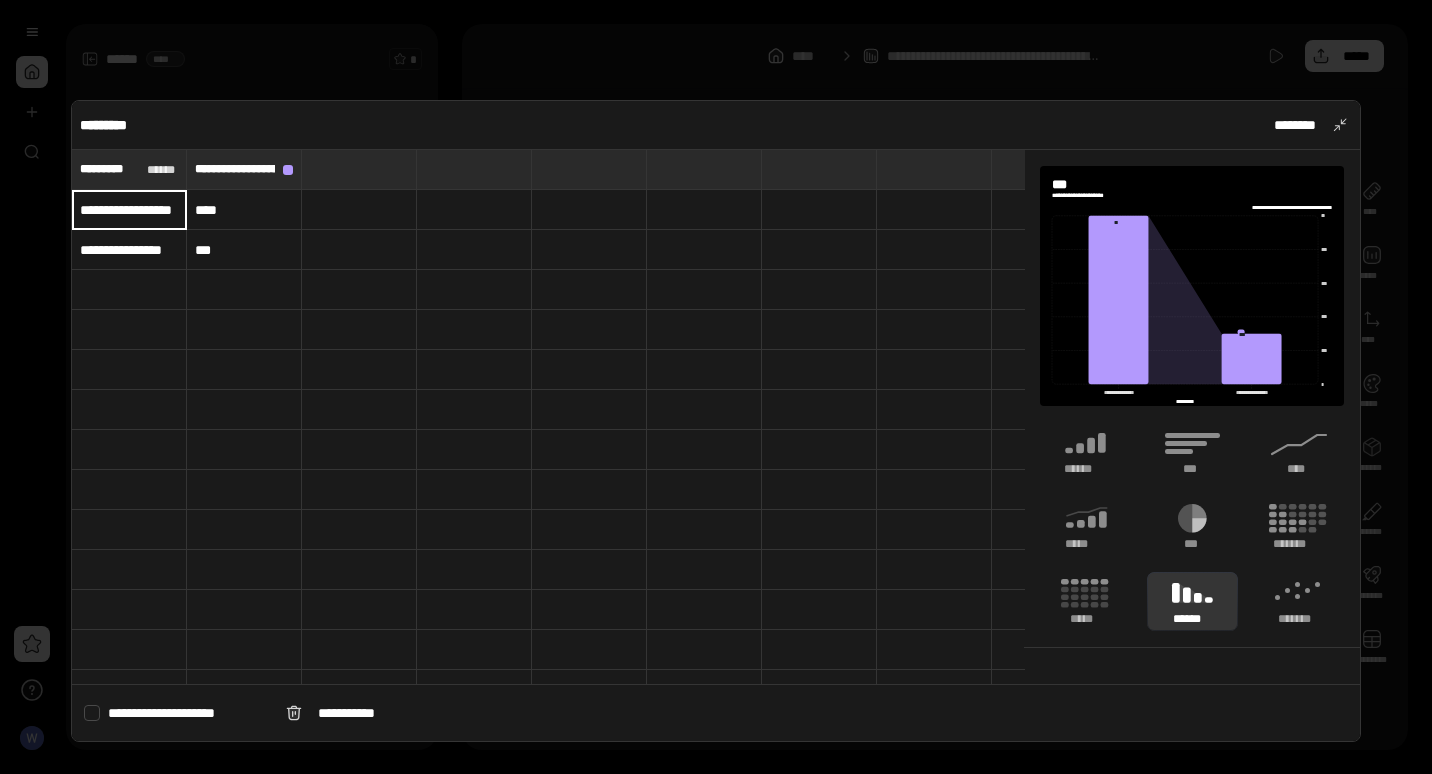 scroll, scrollTop: 0, scrollLeft: 32, axis: horizontal 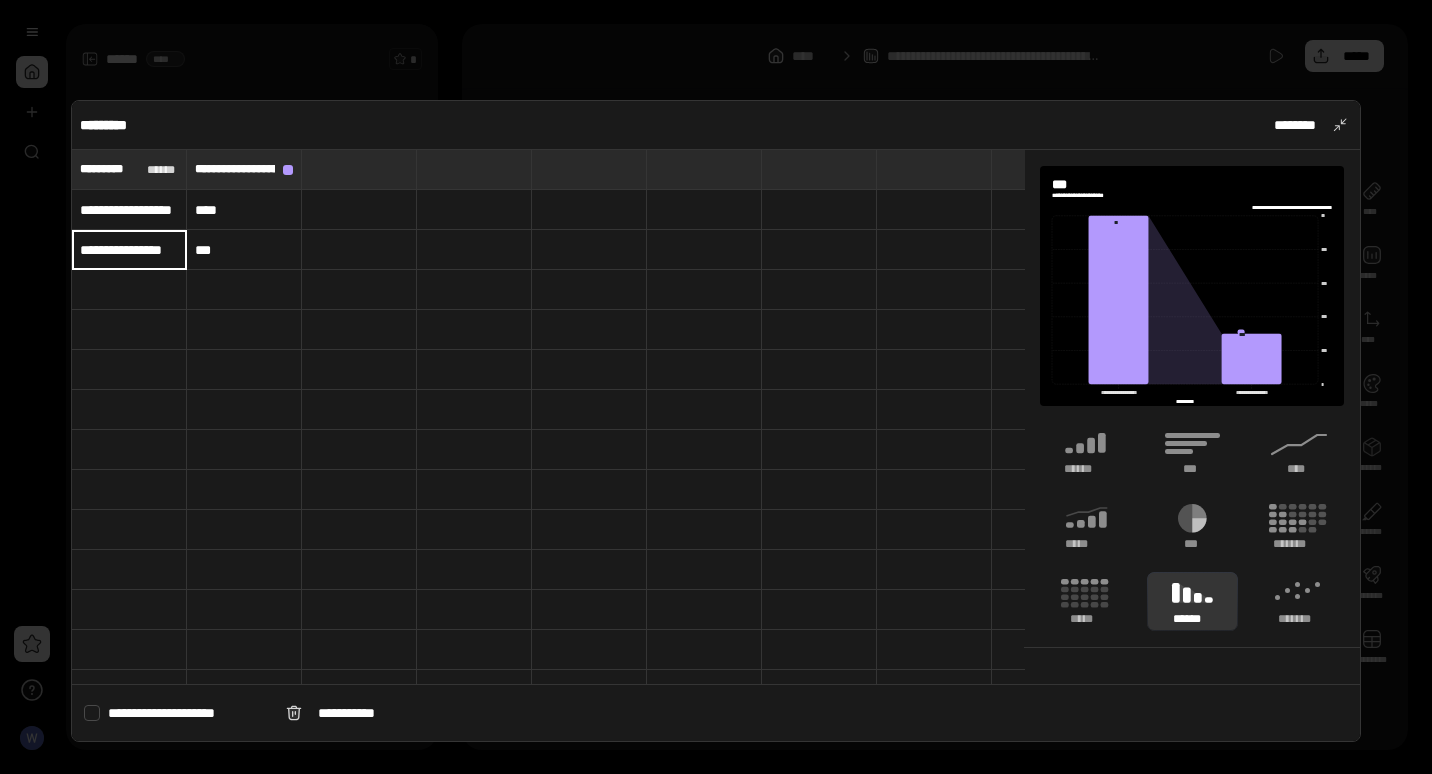 click on "**********" at bounding box center (129, 250) 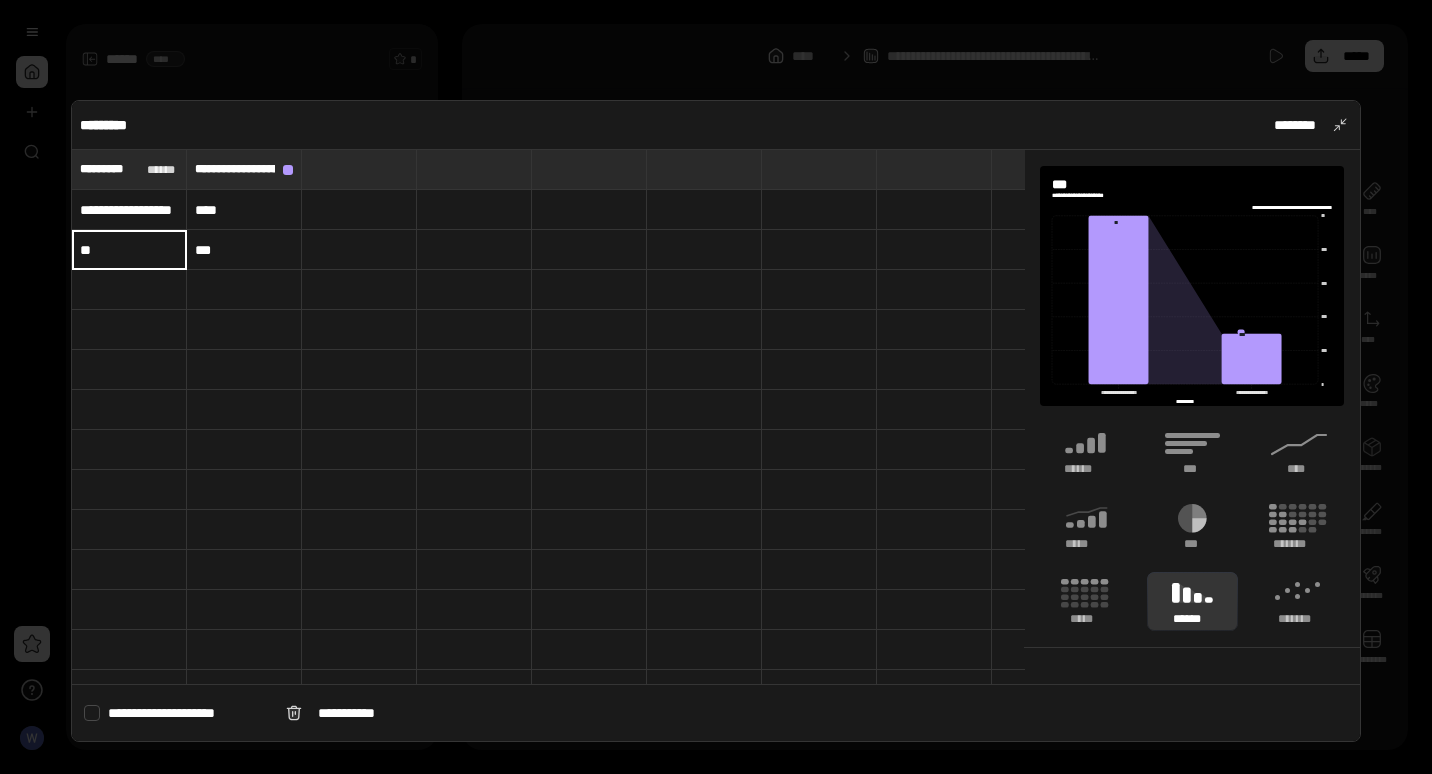 scroll, scrollTop: 0, scrollLeft: 0, axis: both 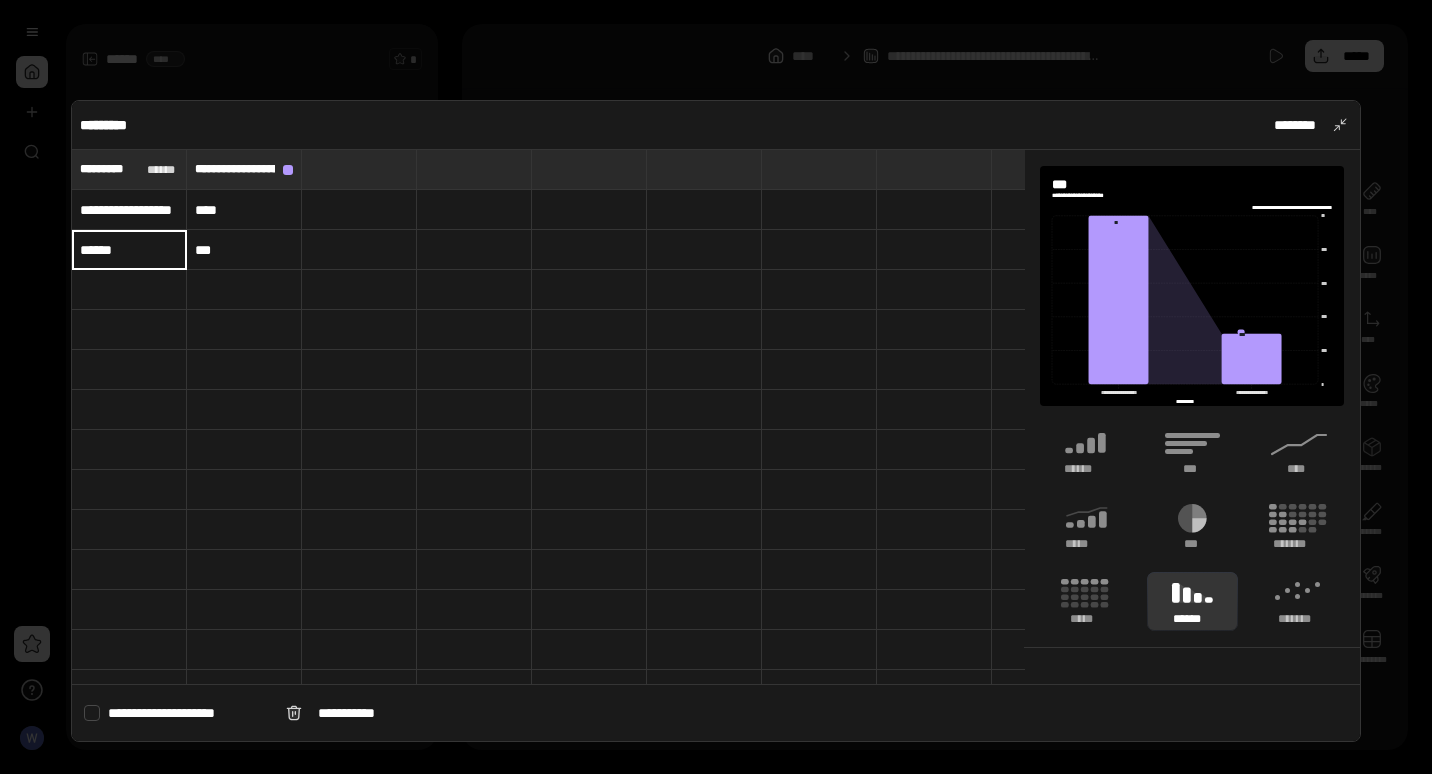 type on "******" 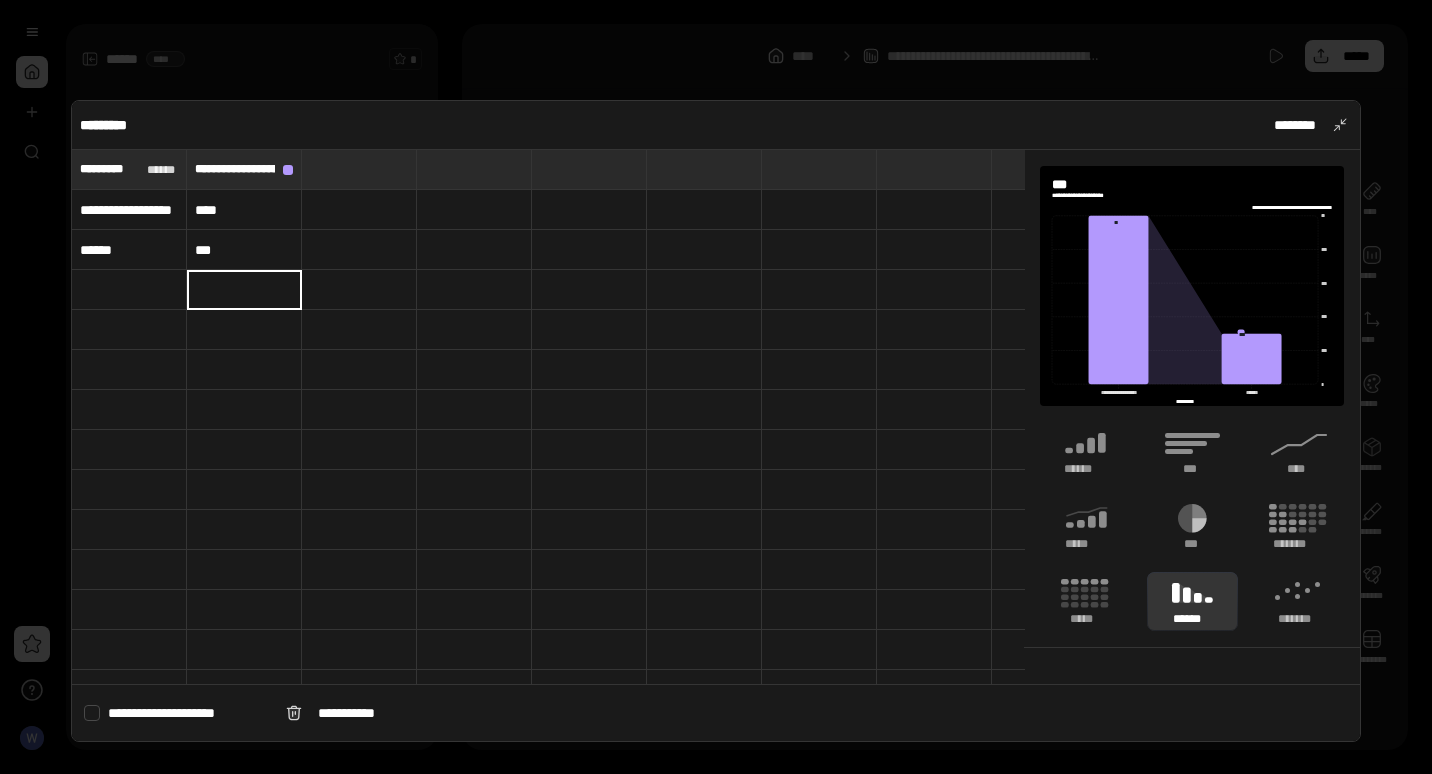 click on "****" at bounding box center (244, 210) 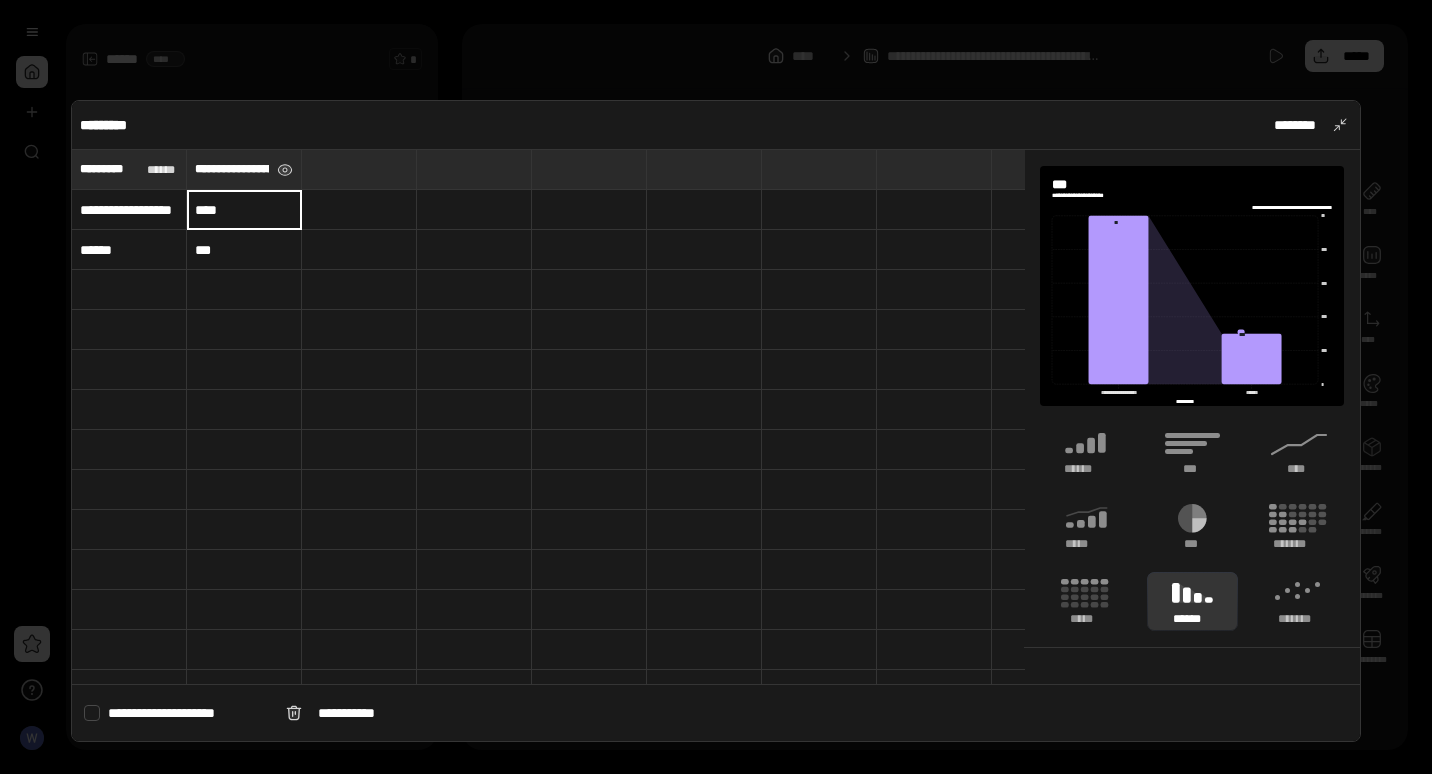 click on "**********" at bounding box center [232, 169] 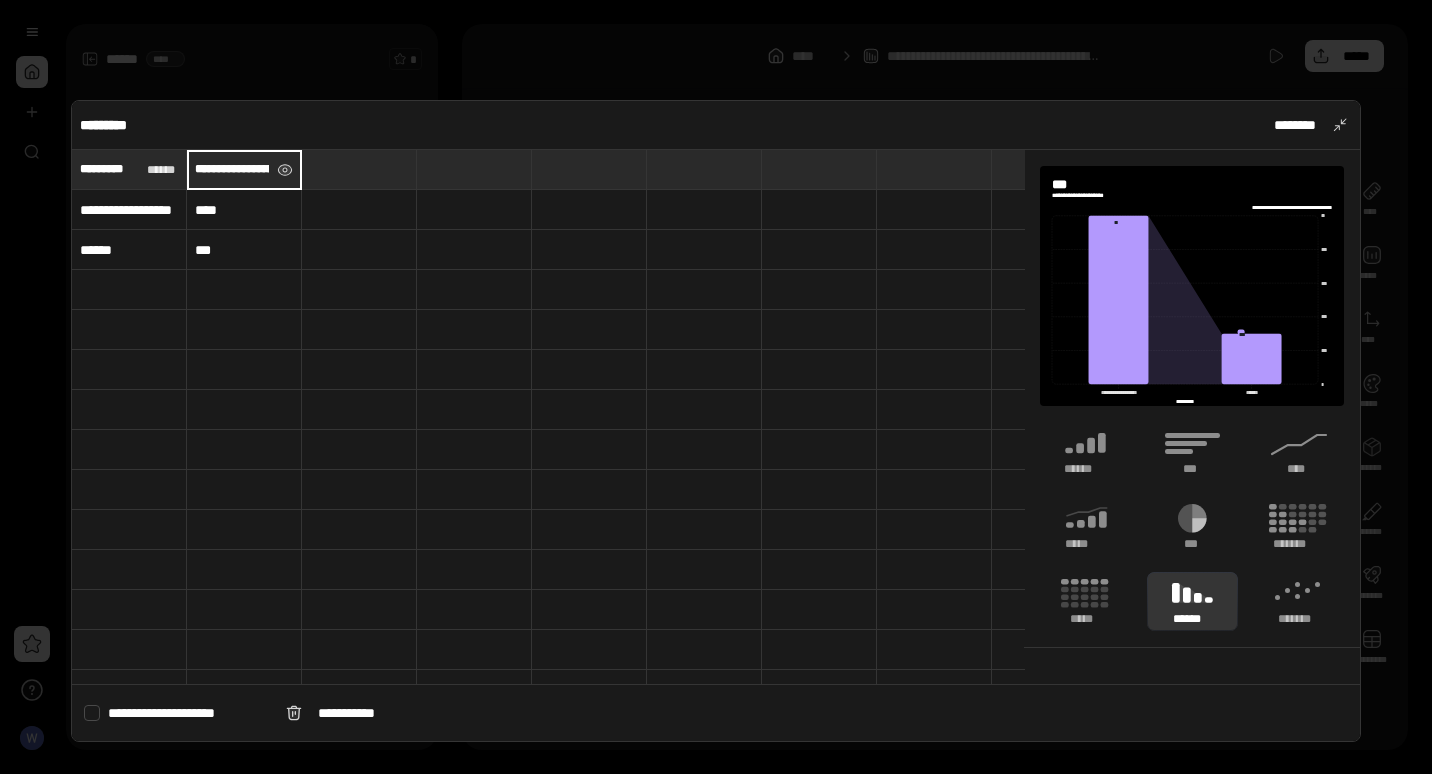 scroll, scrollTop: 0, scrollLeft: 142, axis: horizontal 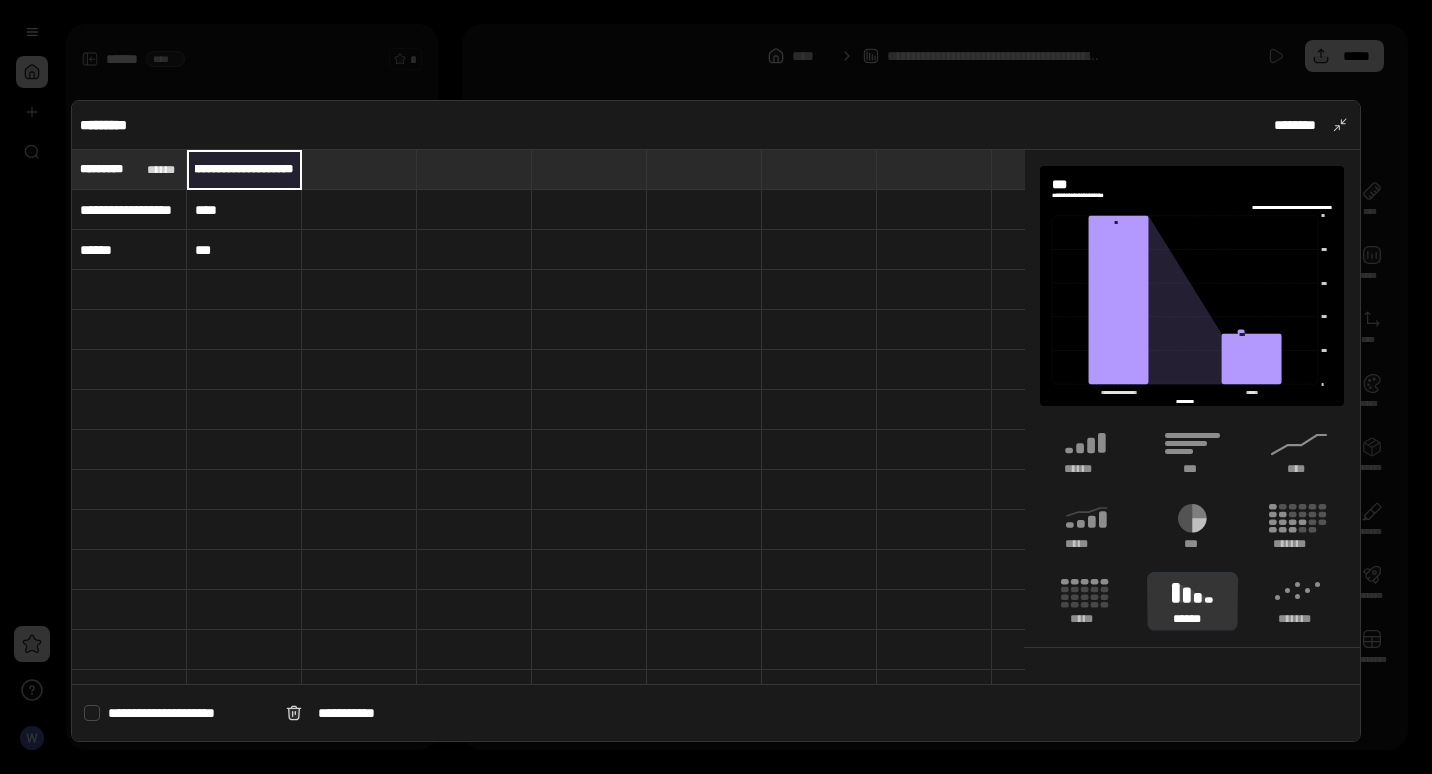 drag, startPoint x: 290, startPoint y: 173, endPoint x: 239, endPoint y: 176, distance: 51.088158 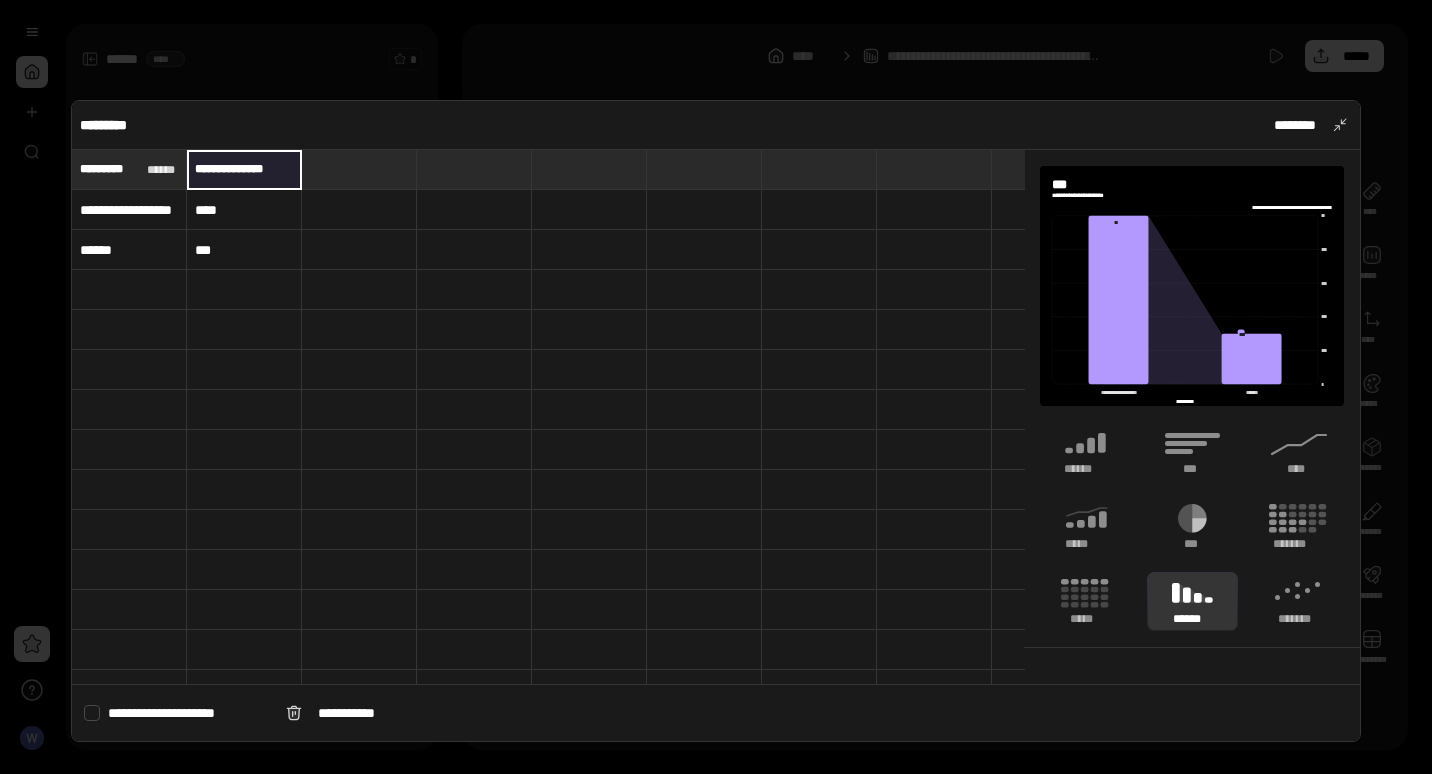 scroll, scrollTop: 0, scrollLeft: 0, axis: both 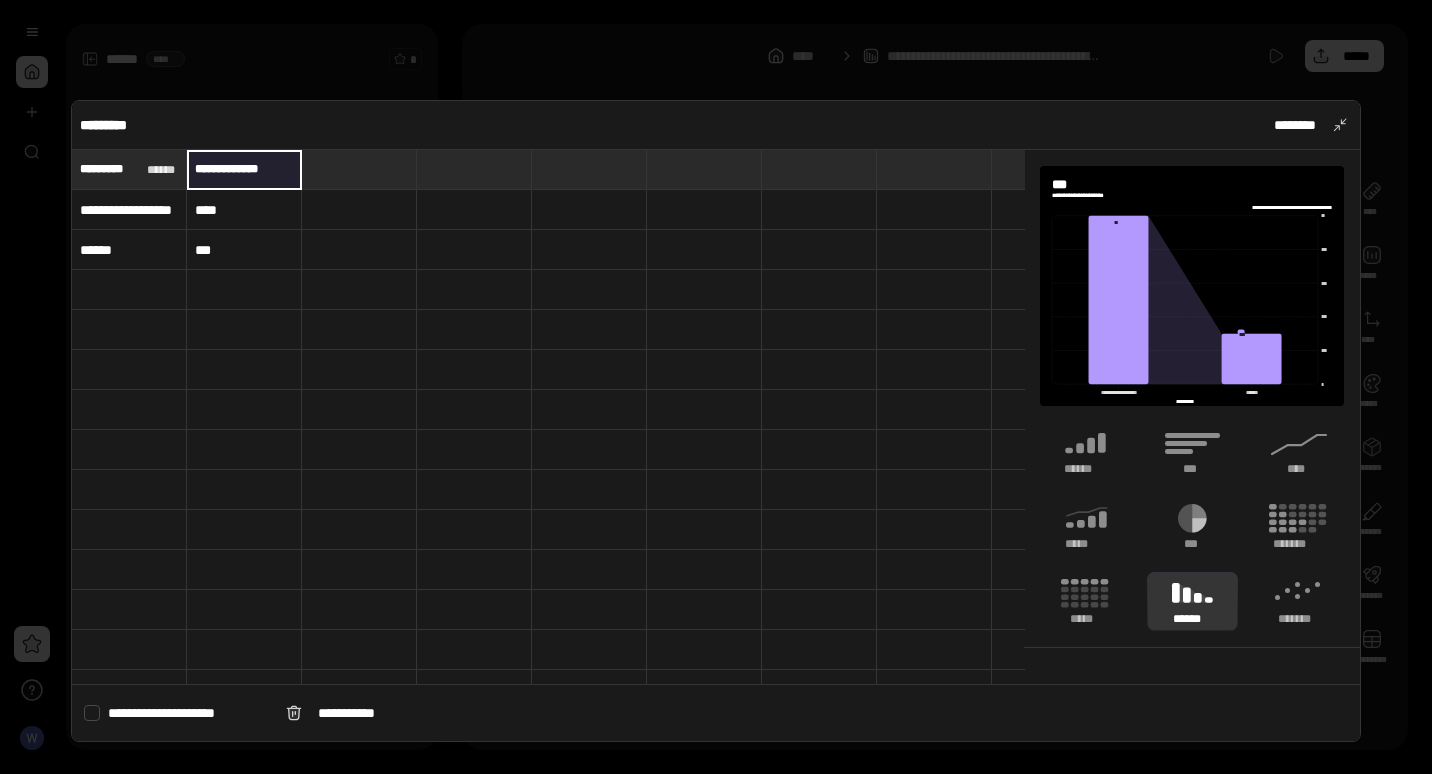 type on "**********" 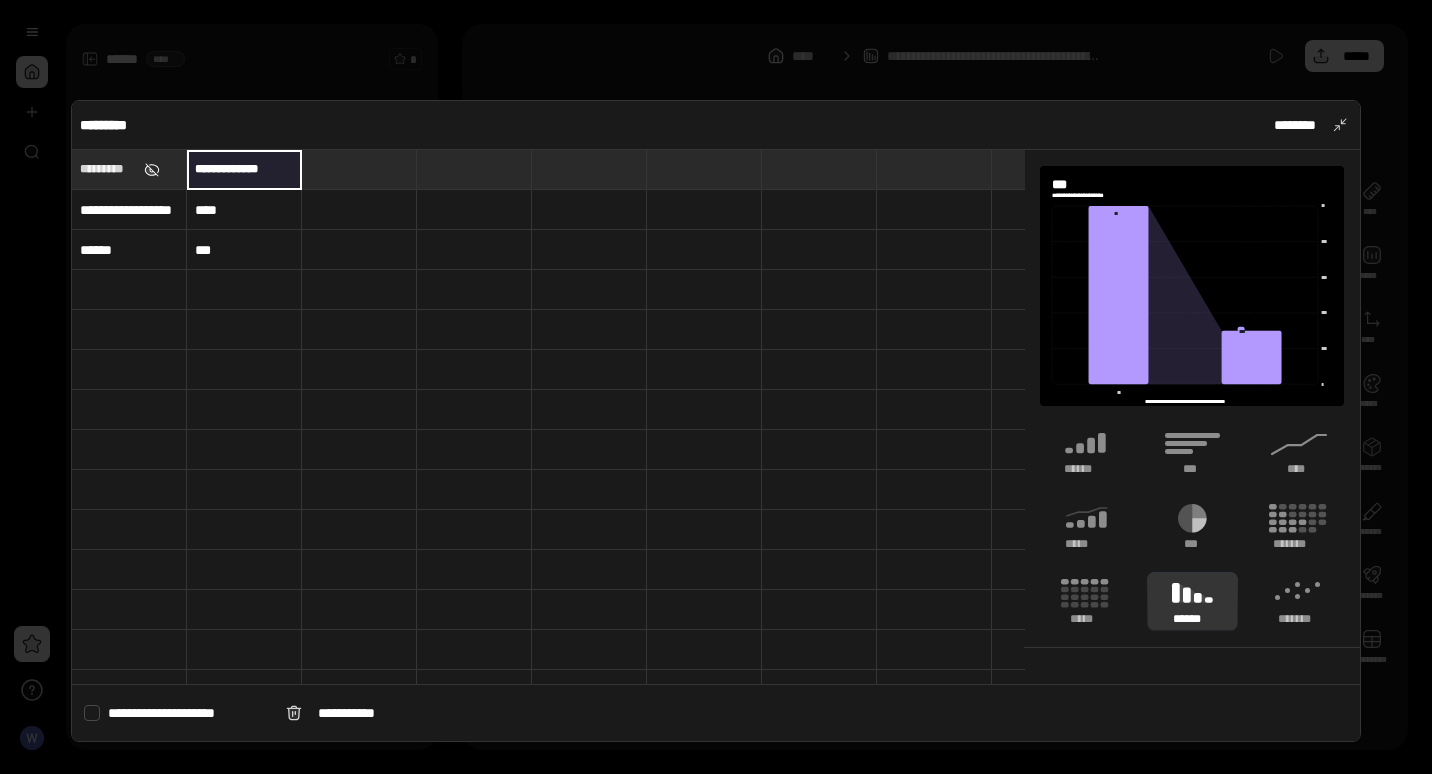 click at bounding box center [152, 170] 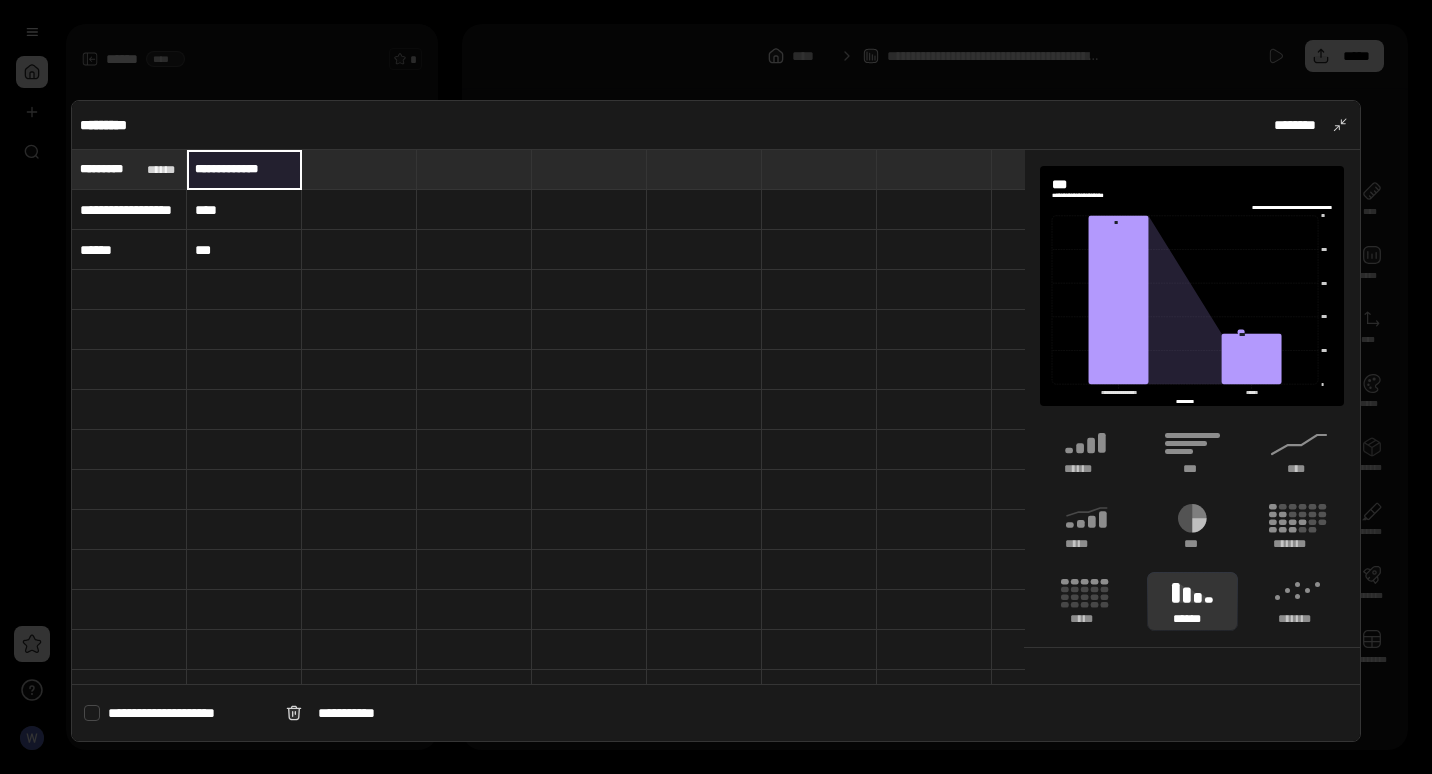 click on "***" at bounding box center [244, 250] 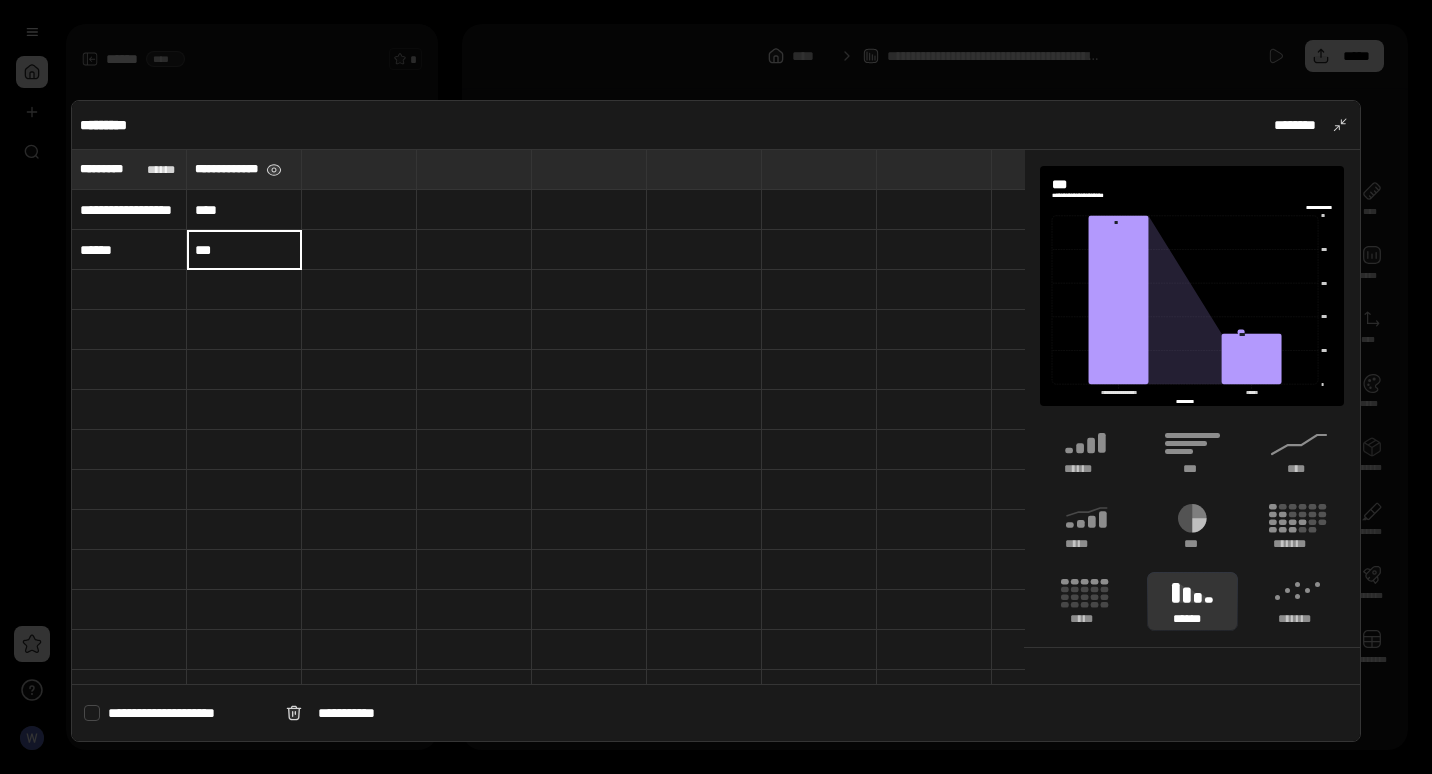 type on "******" 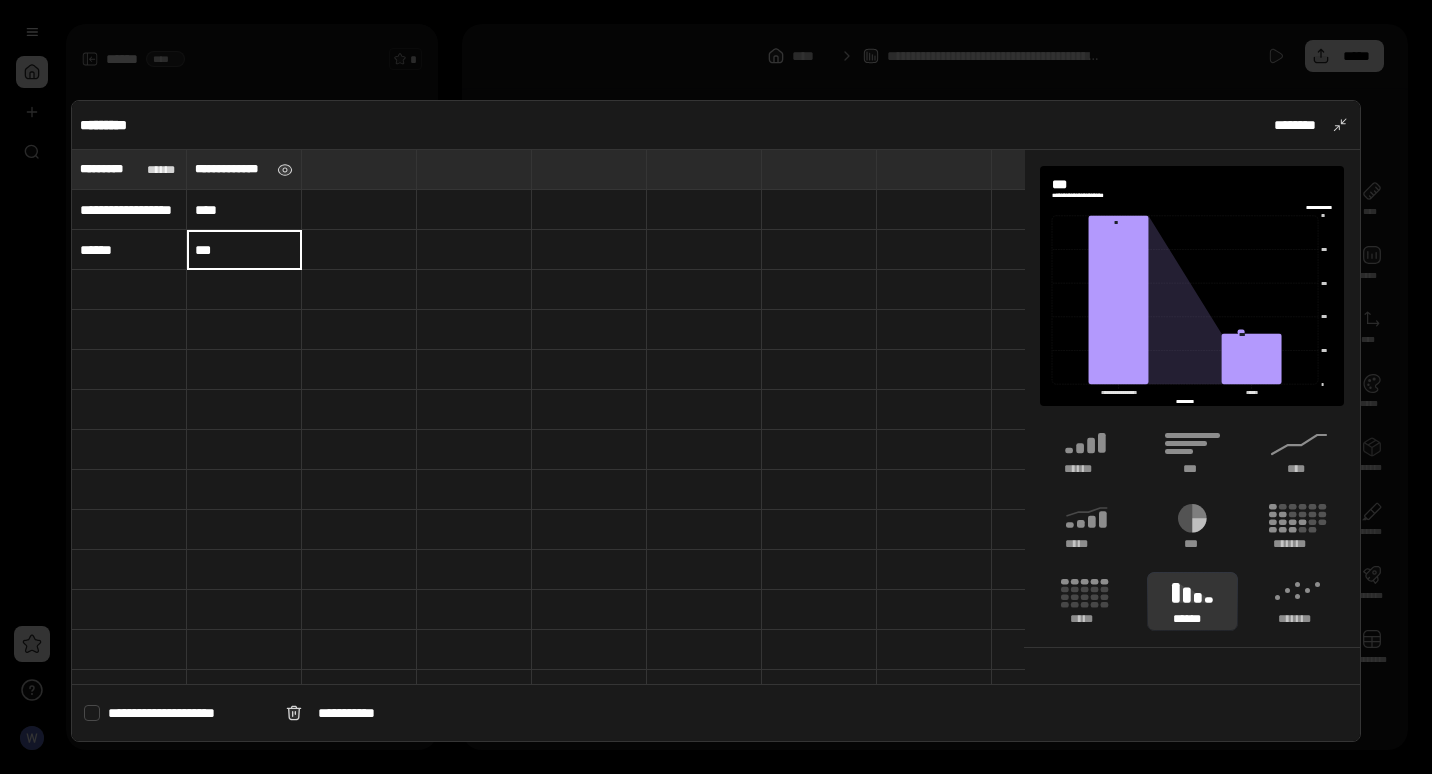 click on "****" at bounding box center [244, 210] 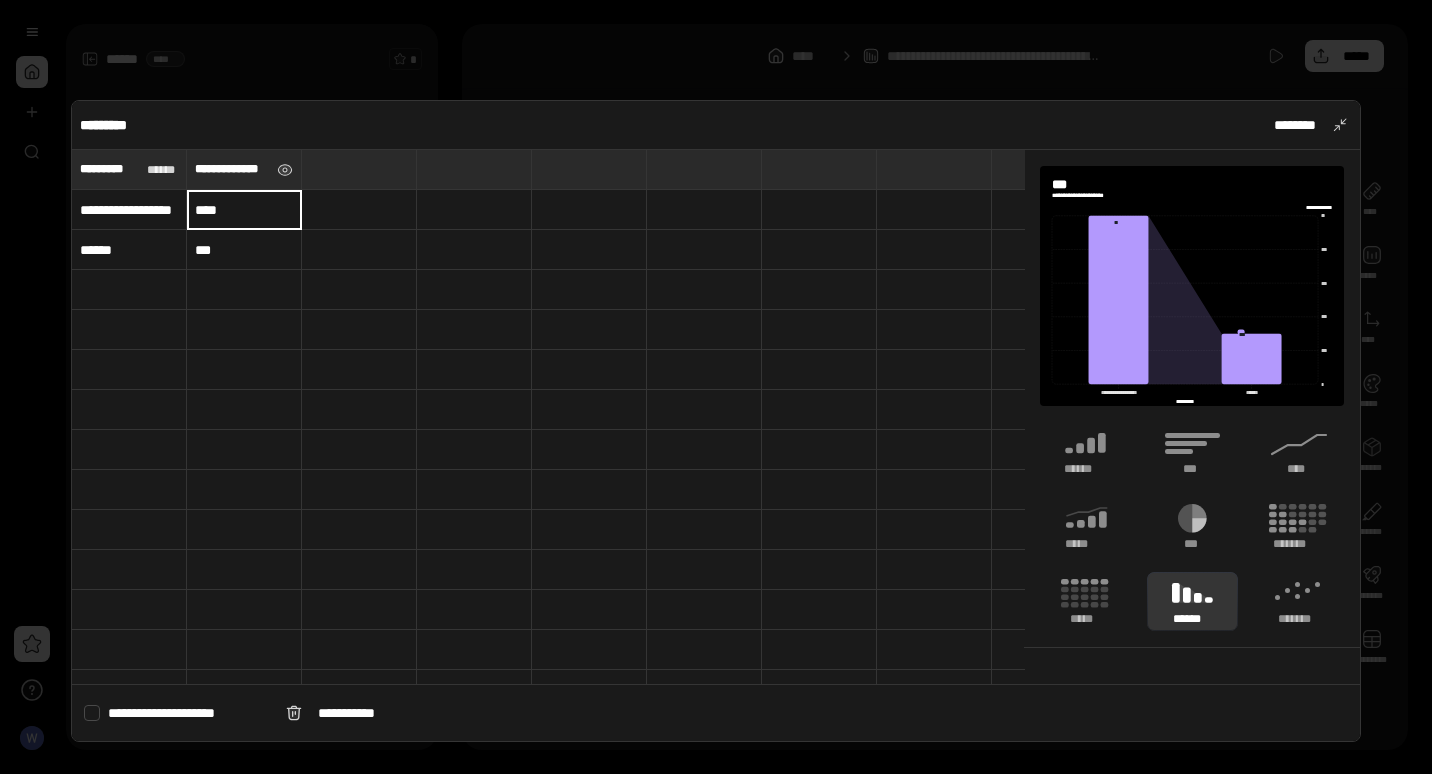 click on "****" at bounding box center [244, 210] 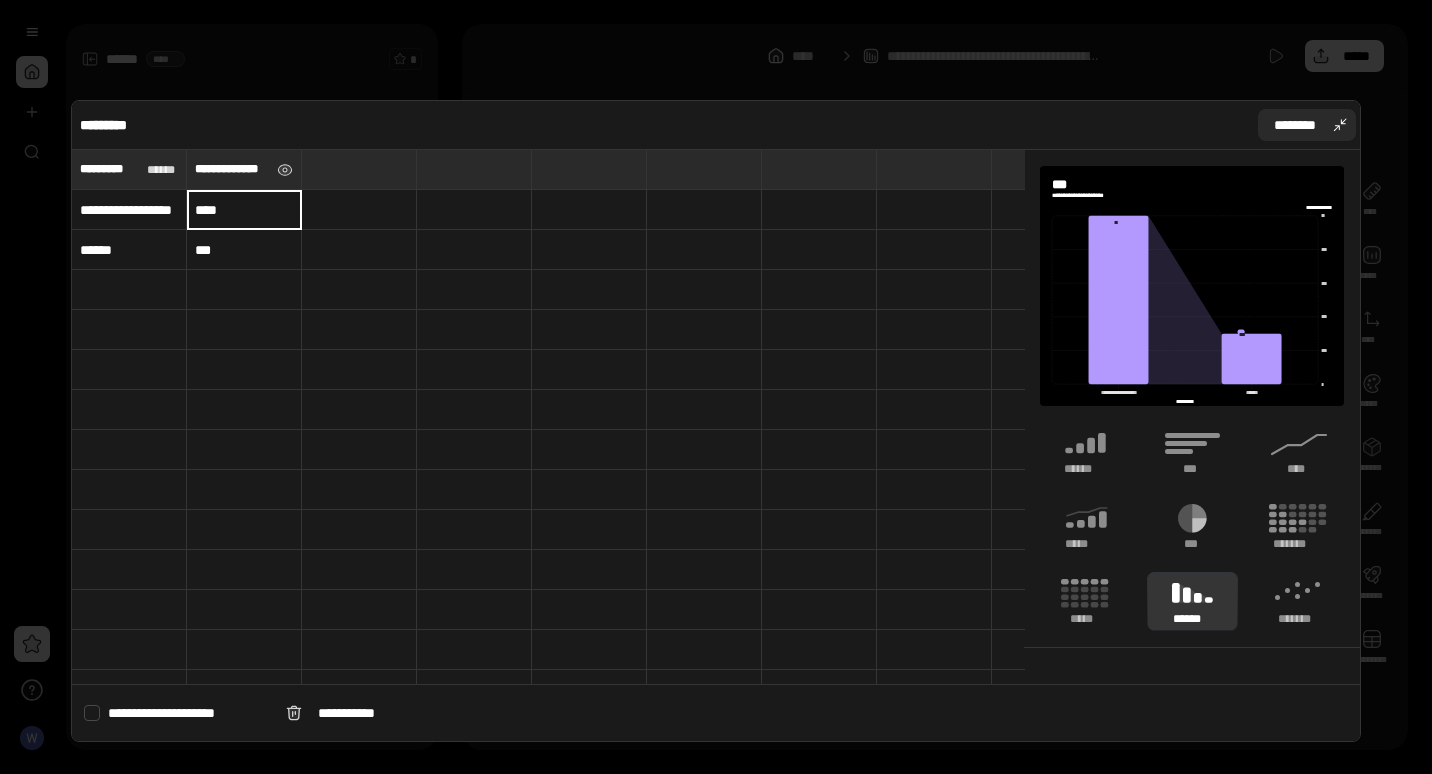 click on "********" at bounding box center [1307, 125] 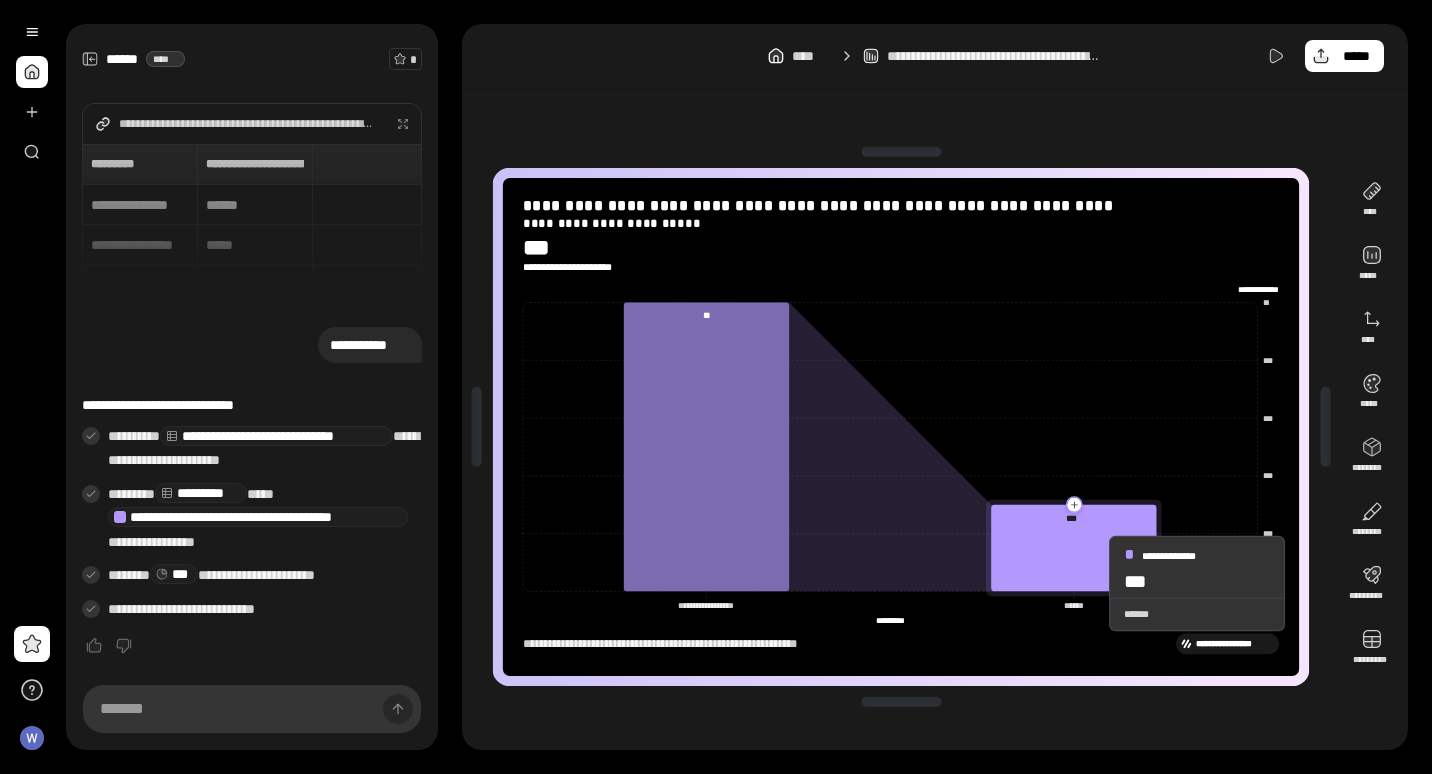 click 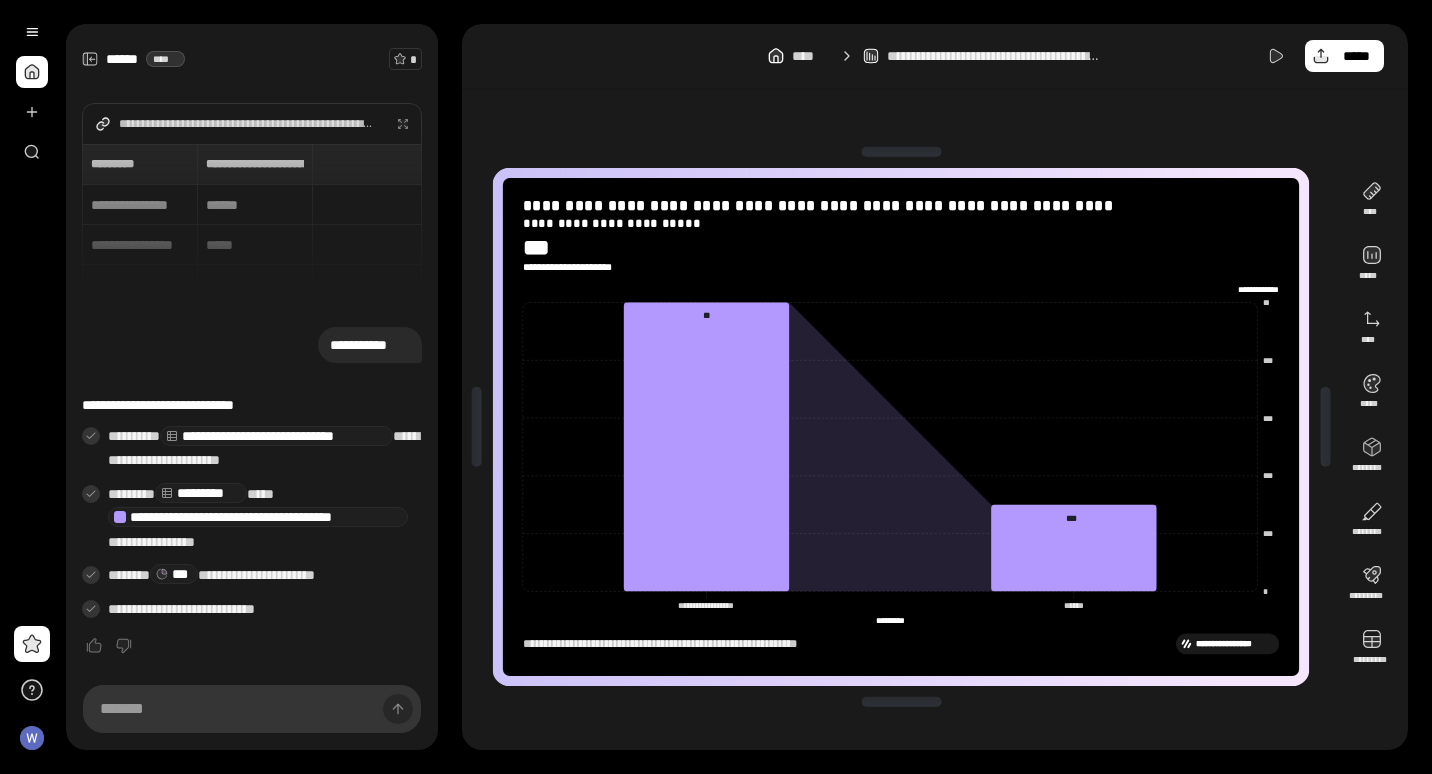 click on "**********" at bounding box center [846, 643] 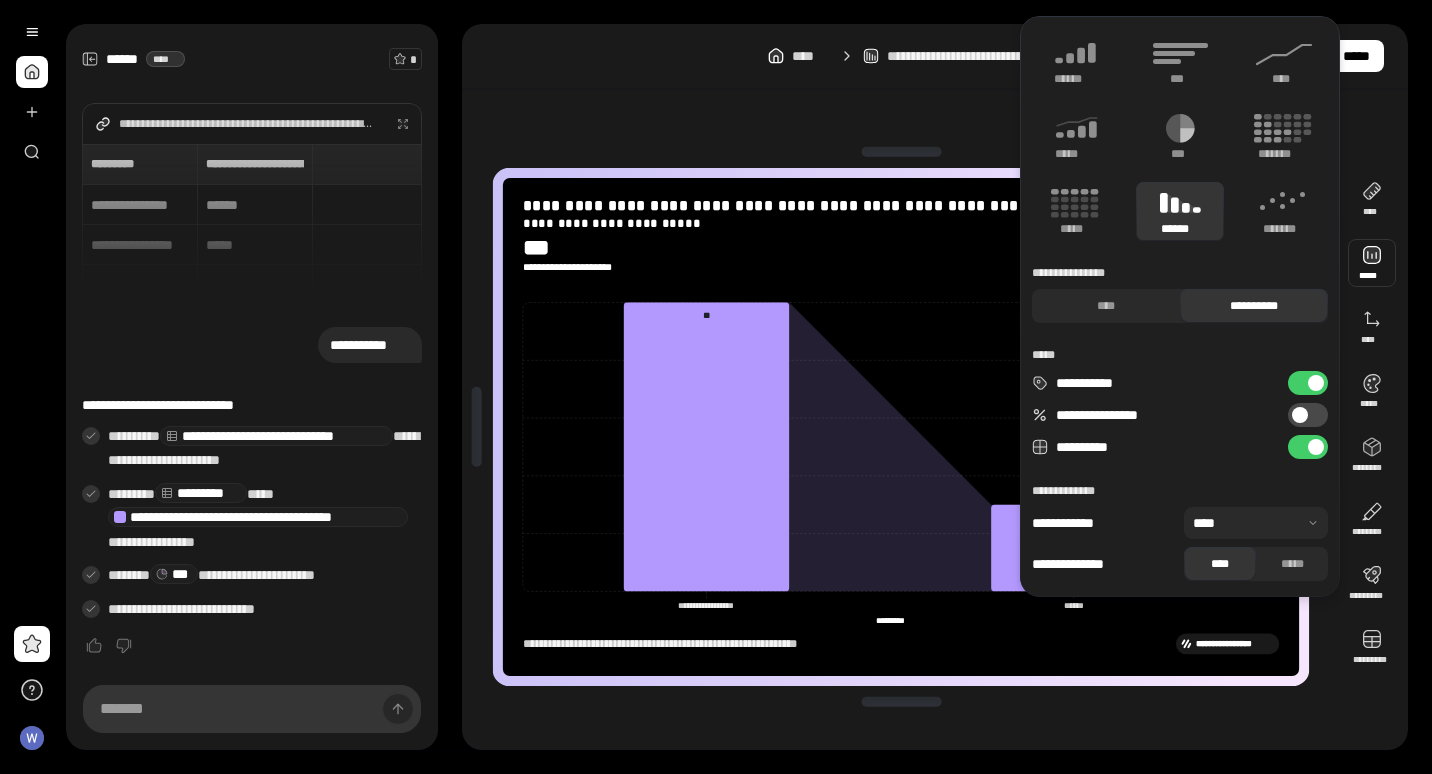 click at bounding box center (1300, 415) 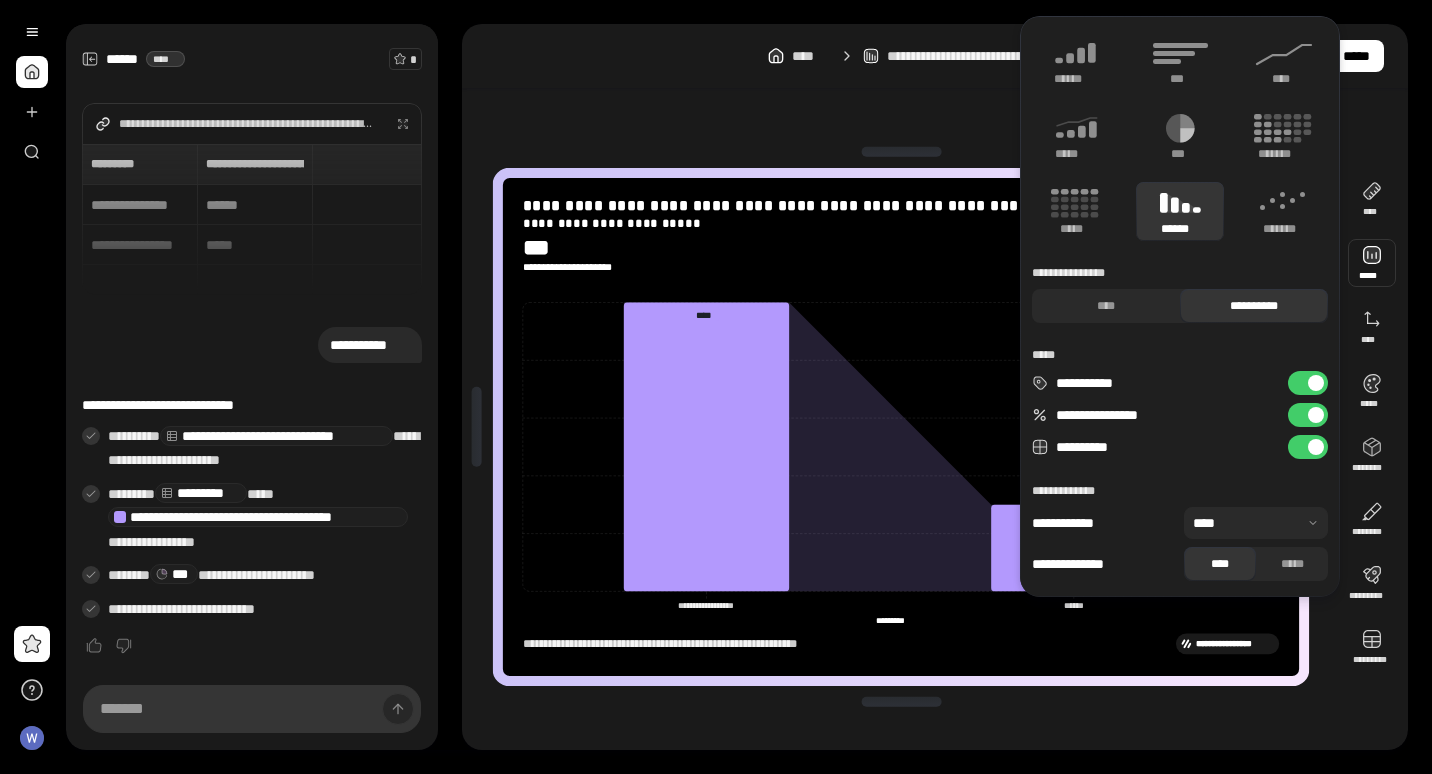 click on "**********" at bounding box center (901, 427) 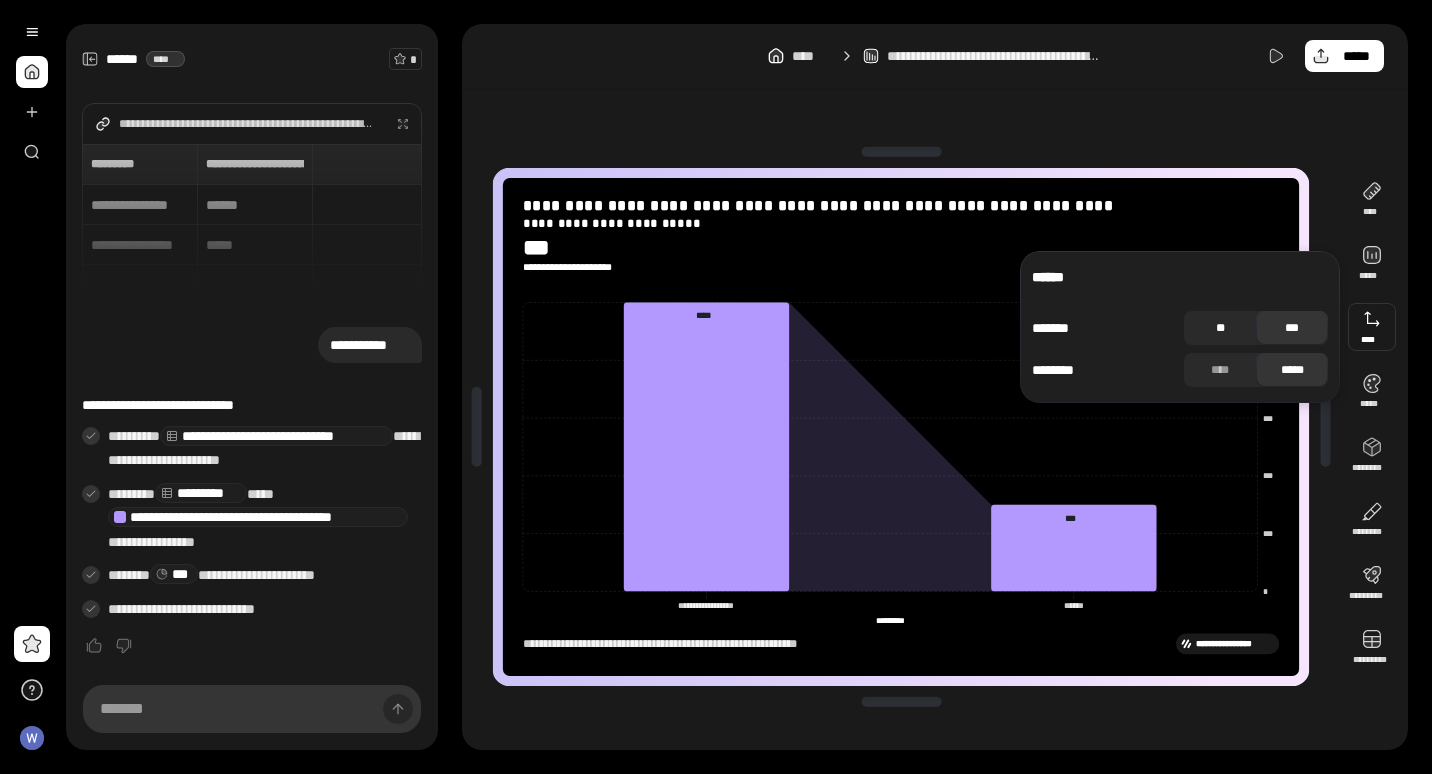 click on "**" at bounding box center [1220, 328] 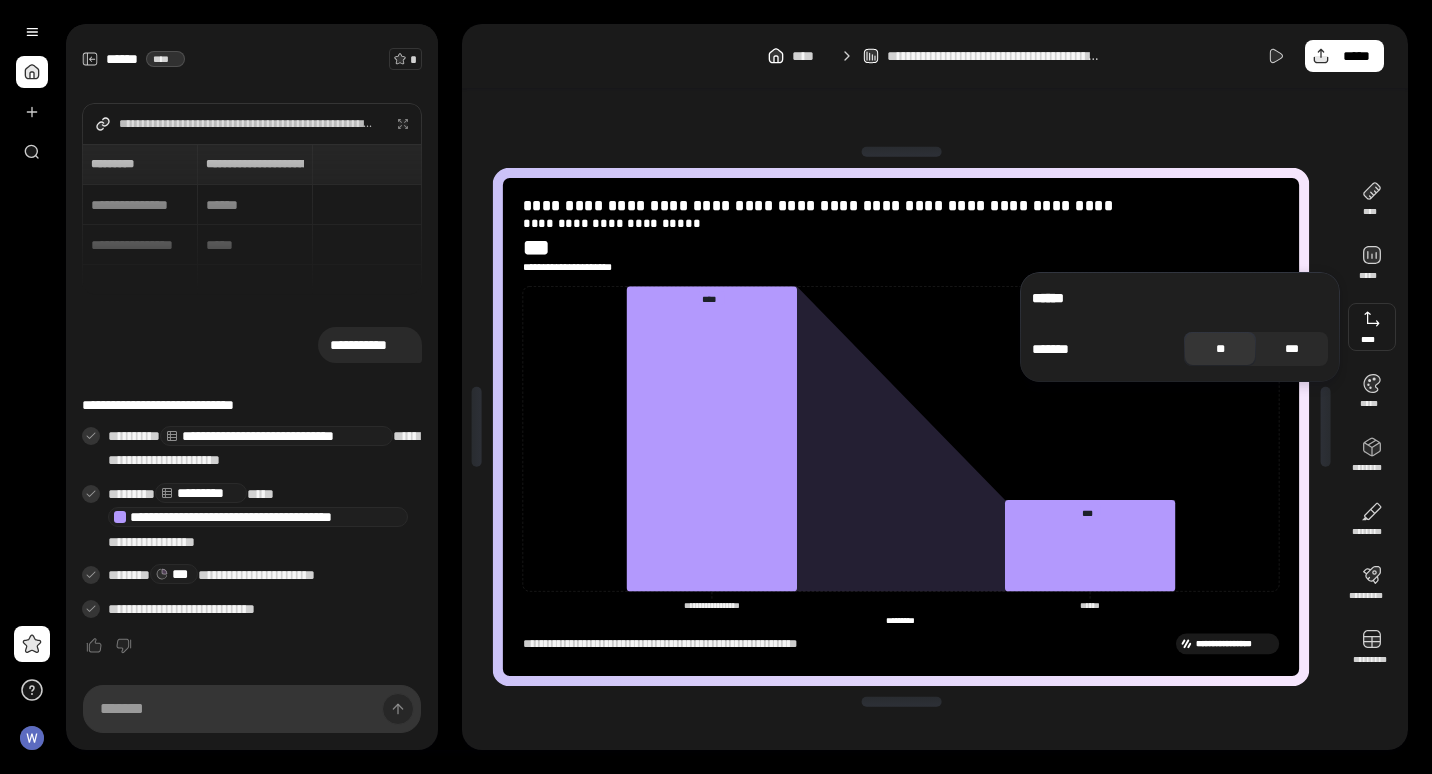 click on "***" at bounding box center (1292, 349) 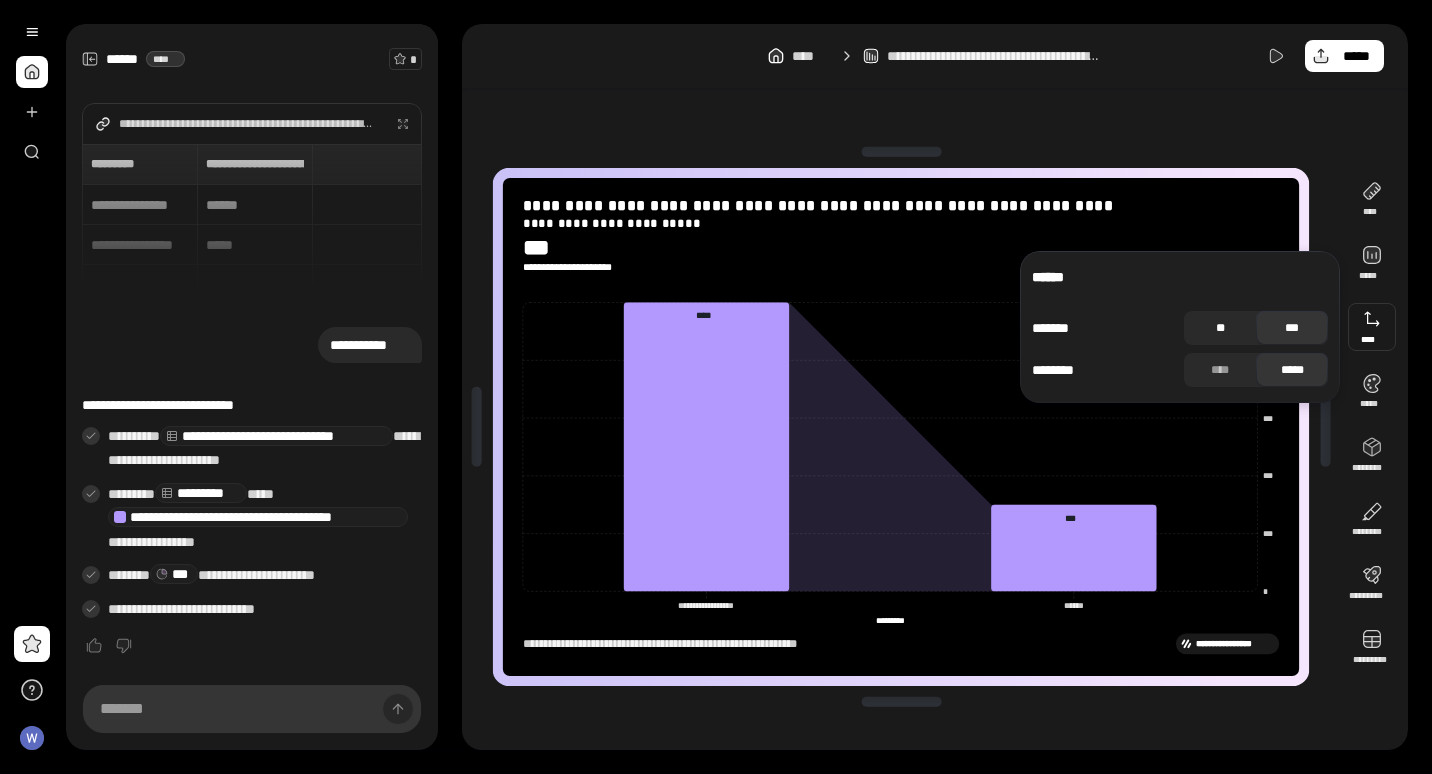 click on "**" at bounding box center (1220, 328) 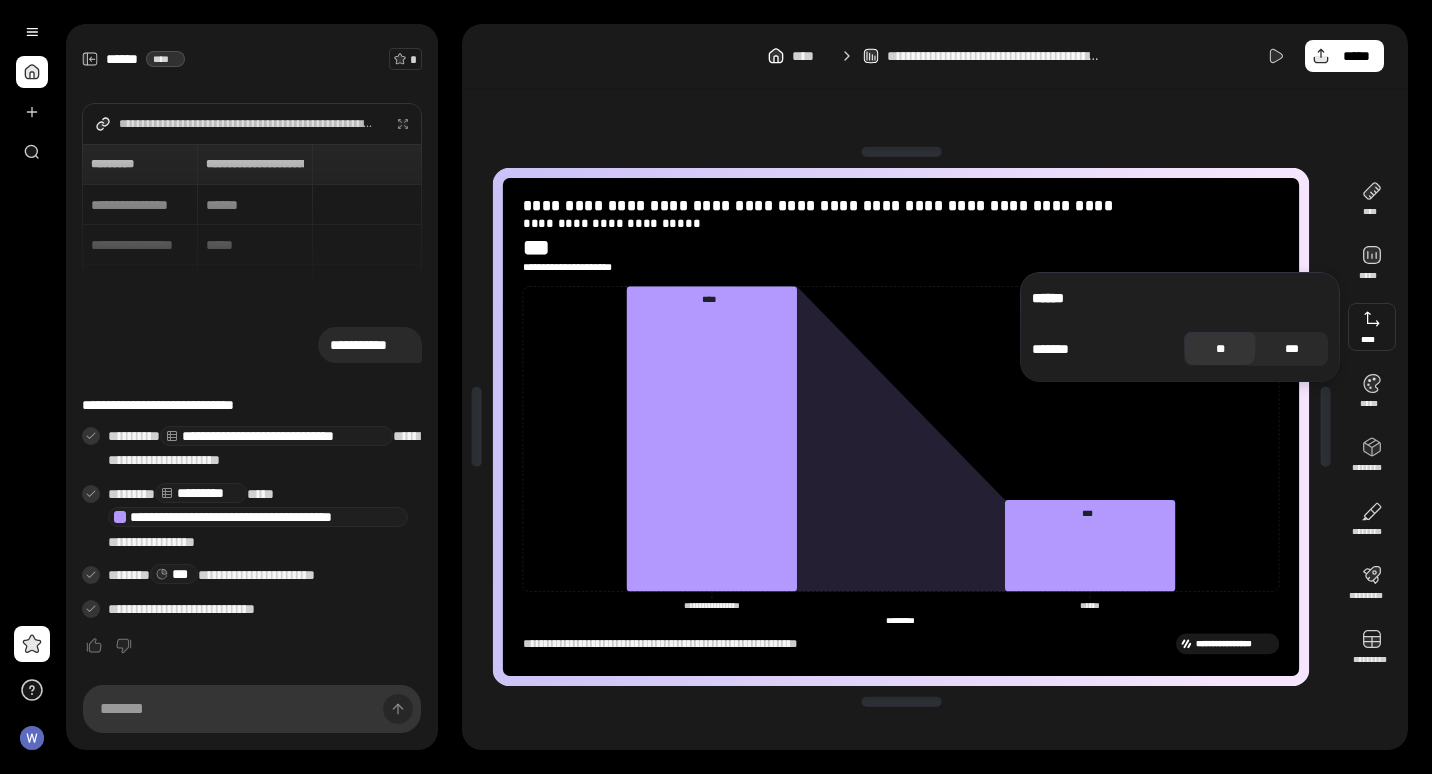 click on "***" at bounding box center (1292, 349) 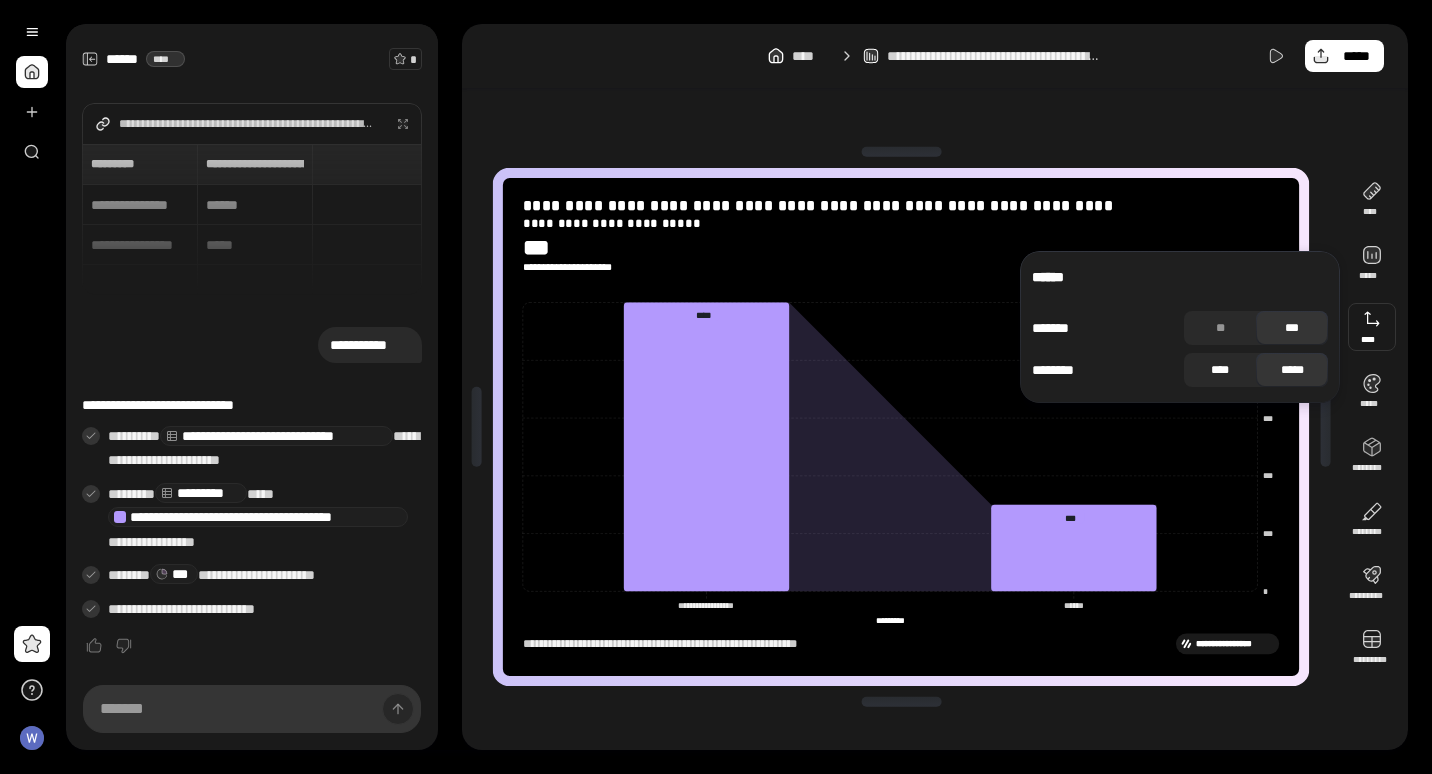 click on "****" at bounding box center (1220, 370) 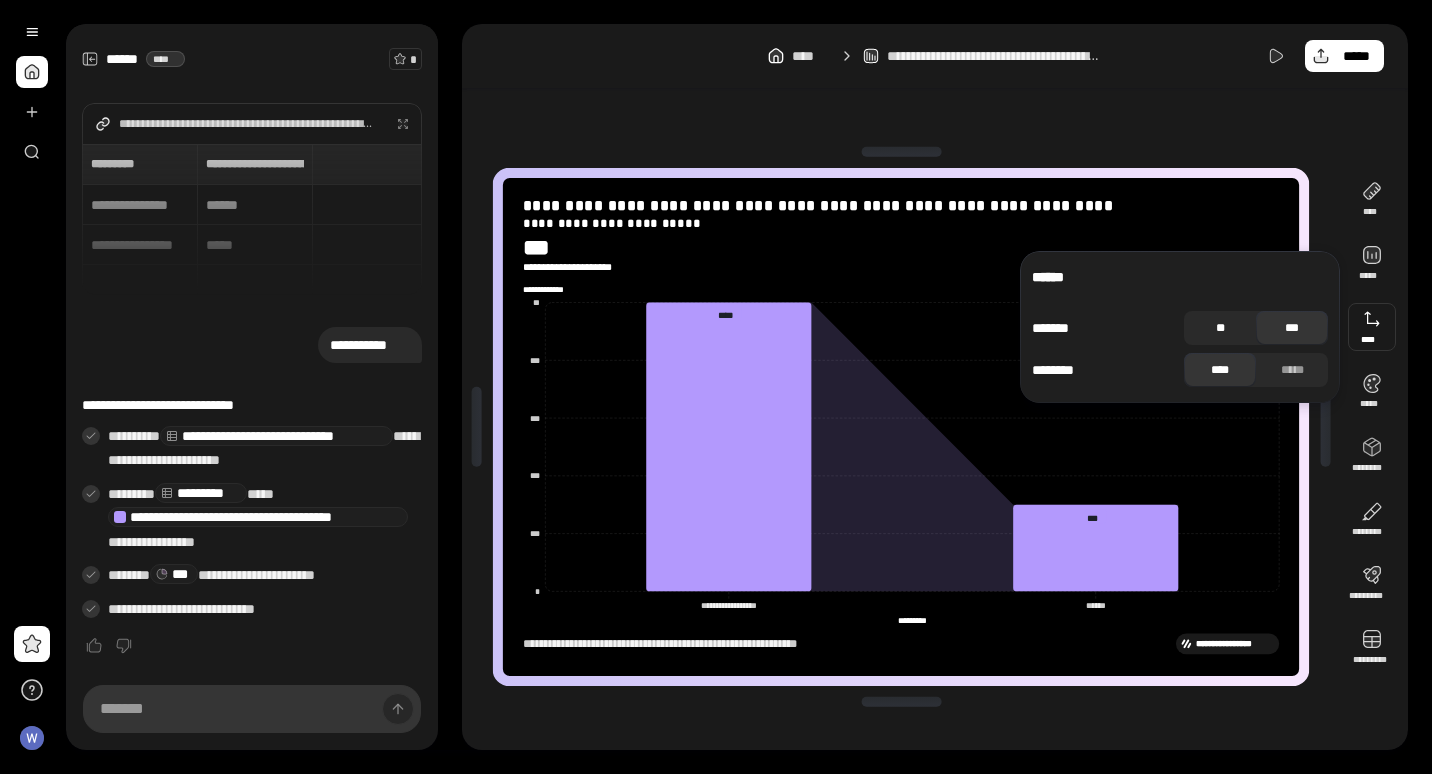 click on "**" at bounding box center (1220, 328) 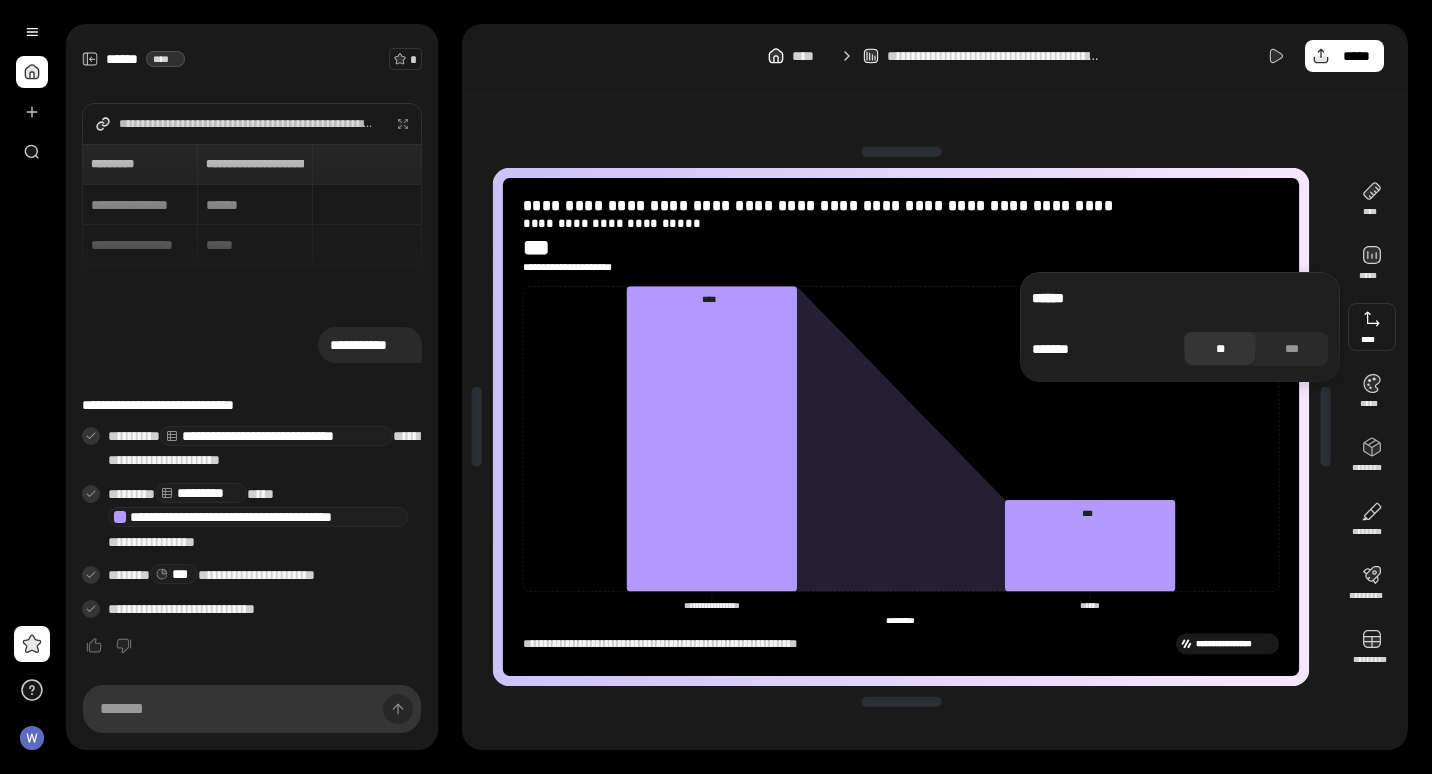 click on "**********" at bounding box center [901, 427] 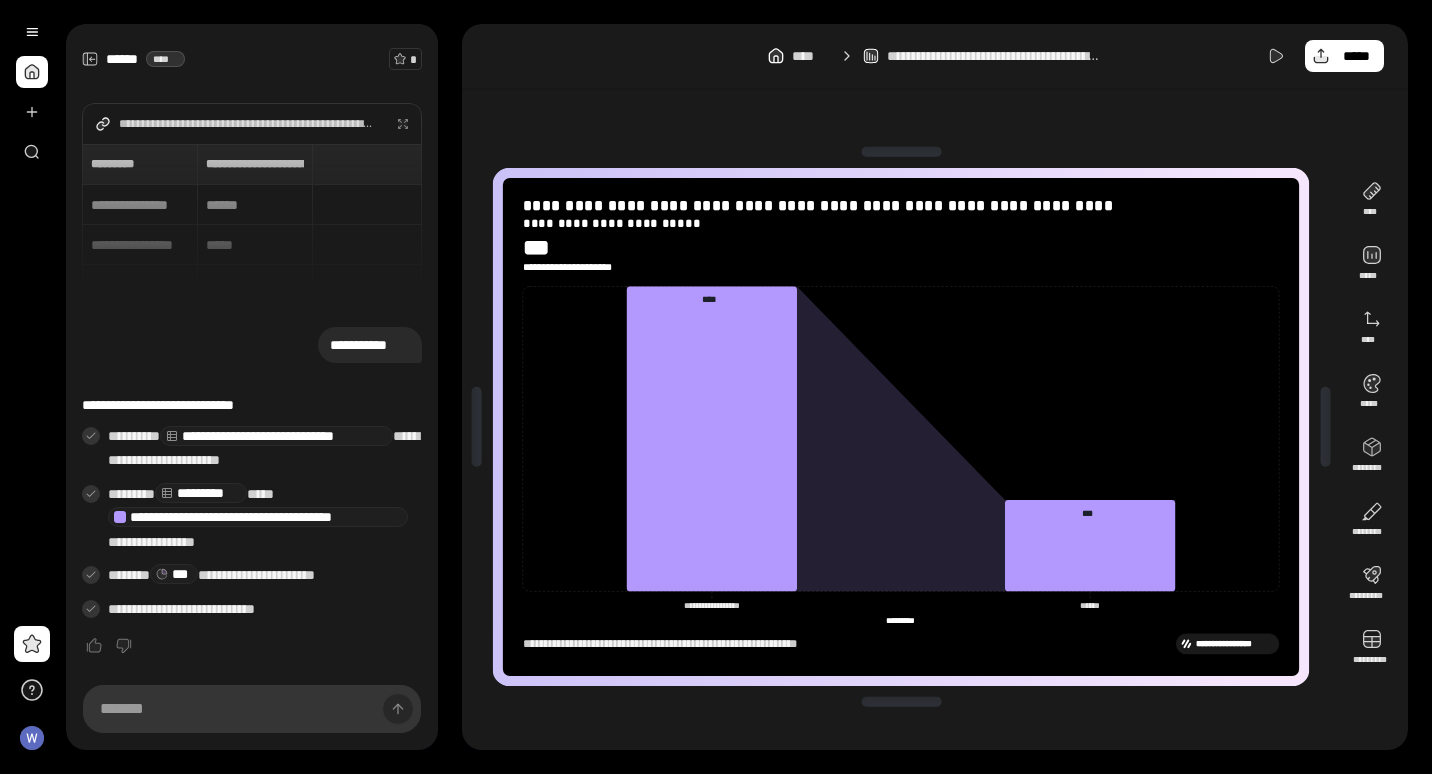 click on "**********" at bounding box center (901, 644) 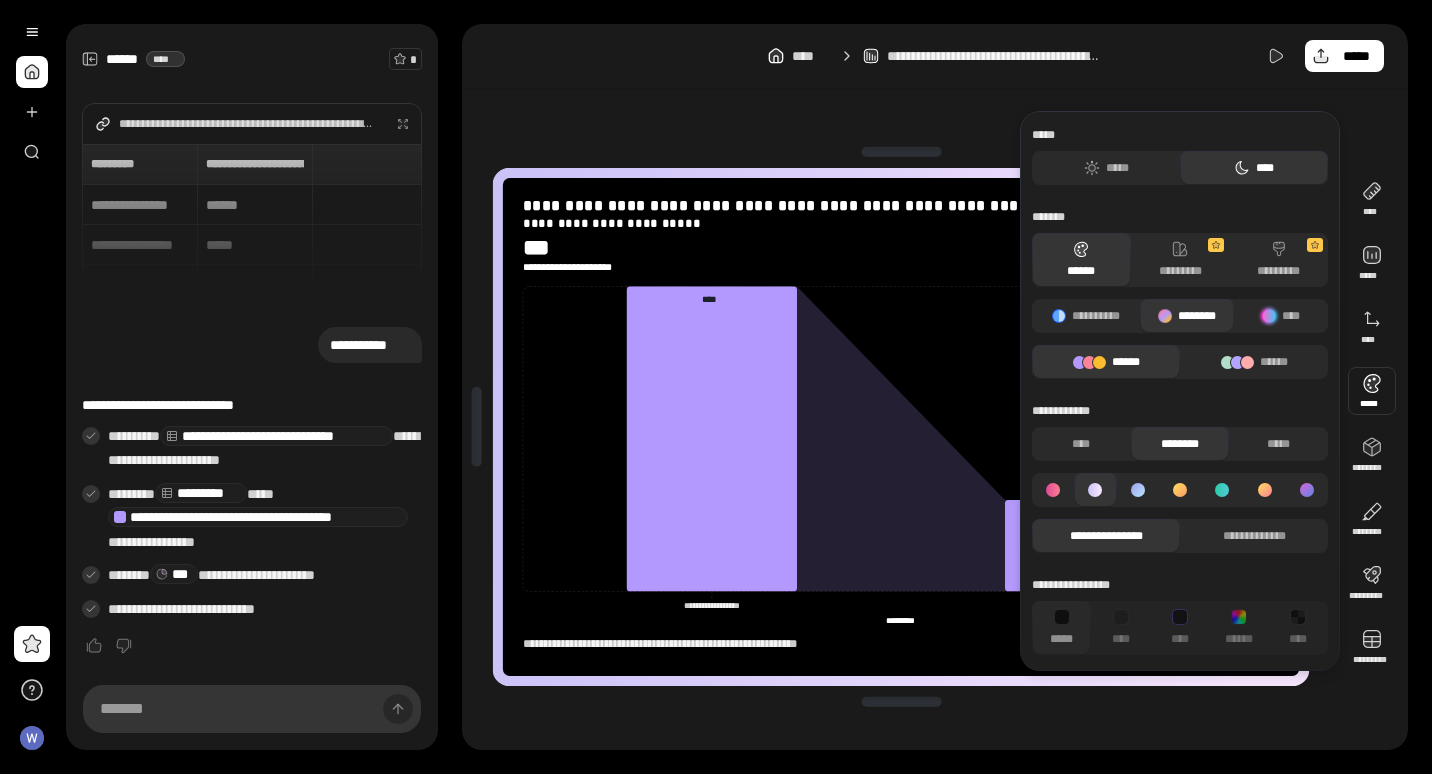 click at bounding box center (1053, 490) 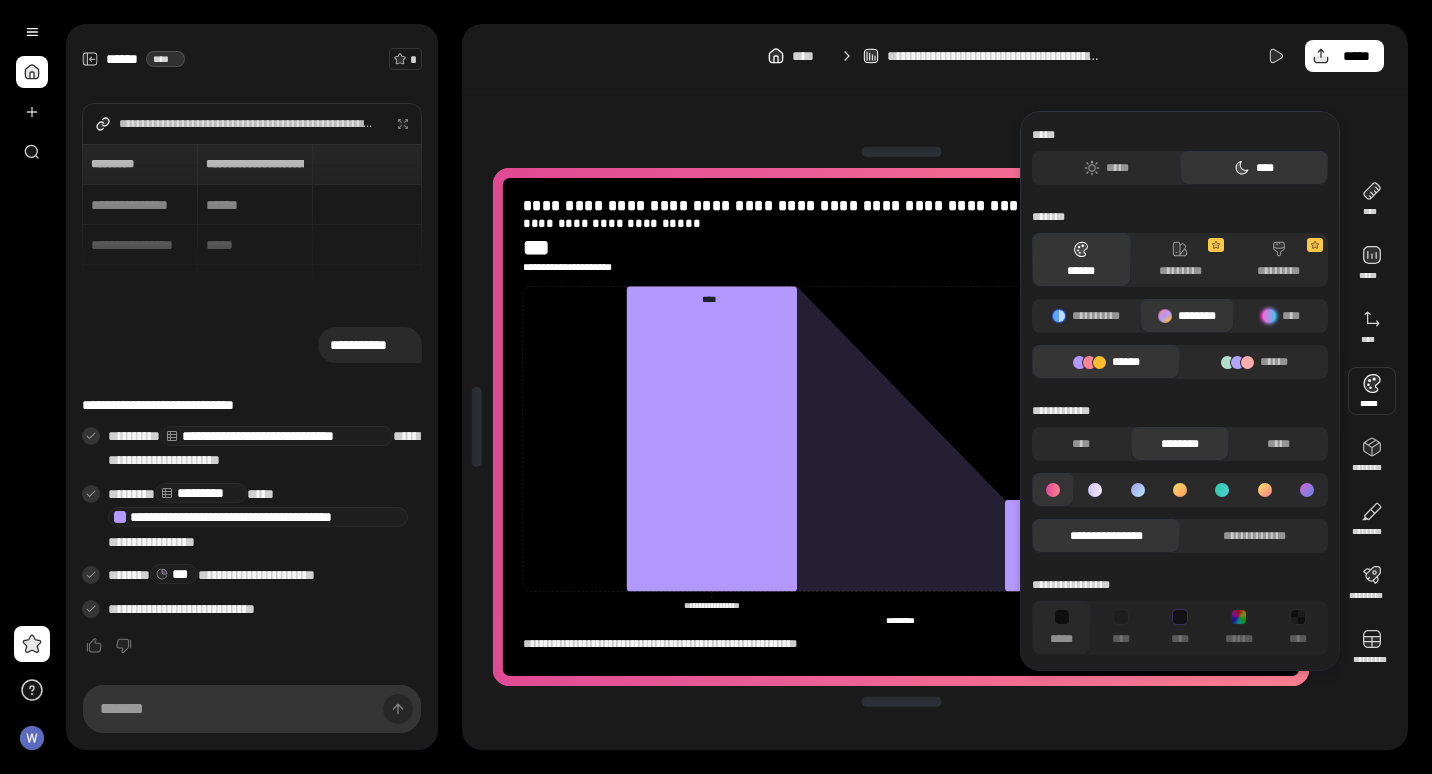 click at bounding box center [1095, 490] 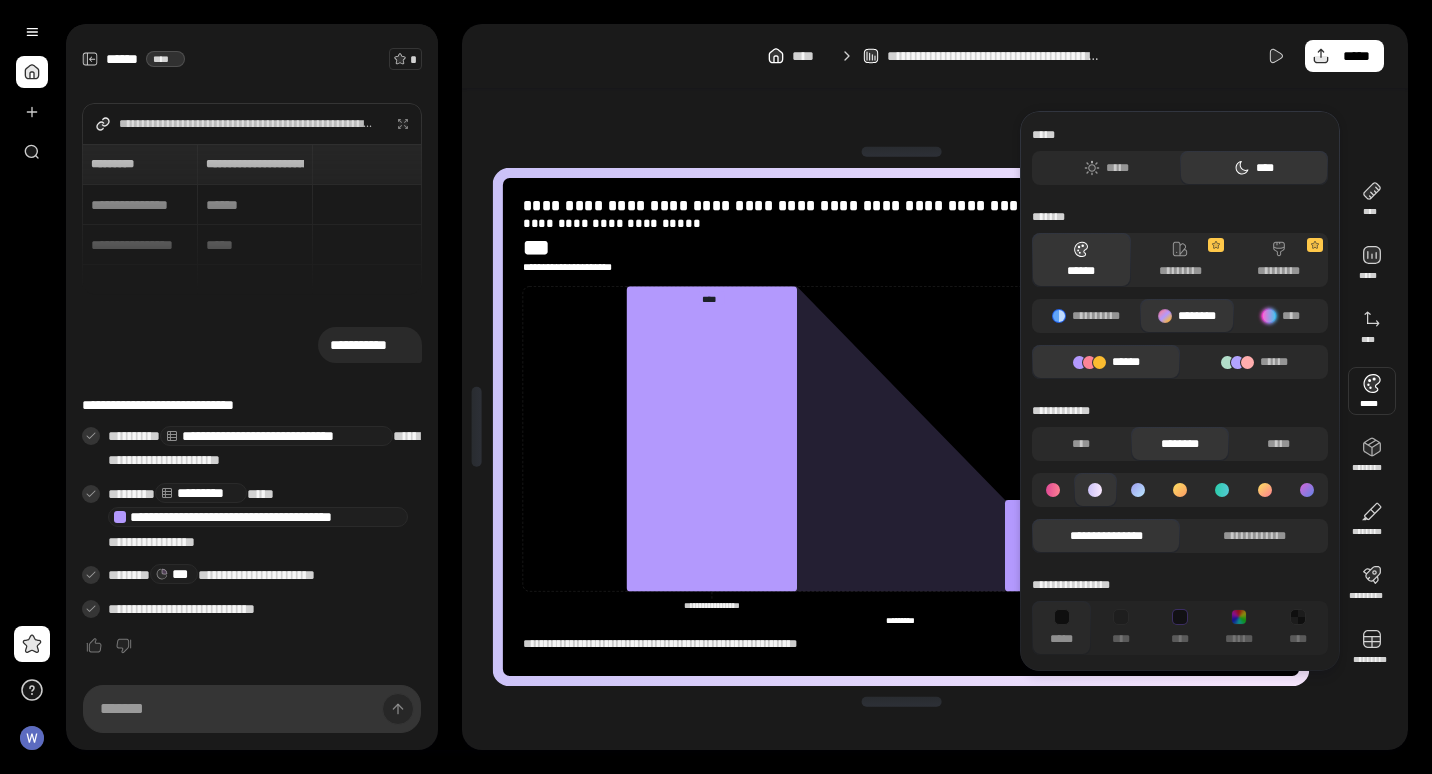 click on "**********" at bounding box center (1069, 411) 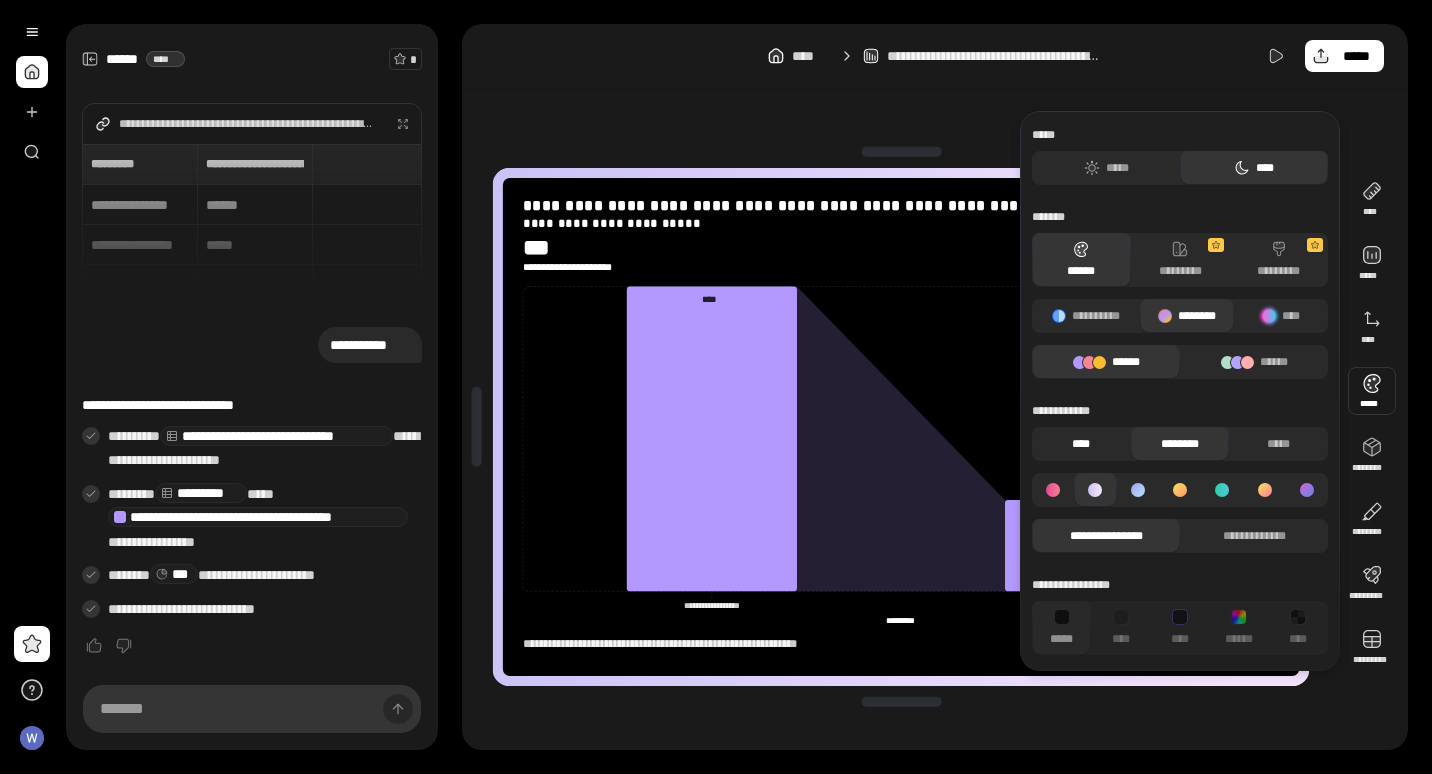 click on "****" at bounding box center [1081, 444] 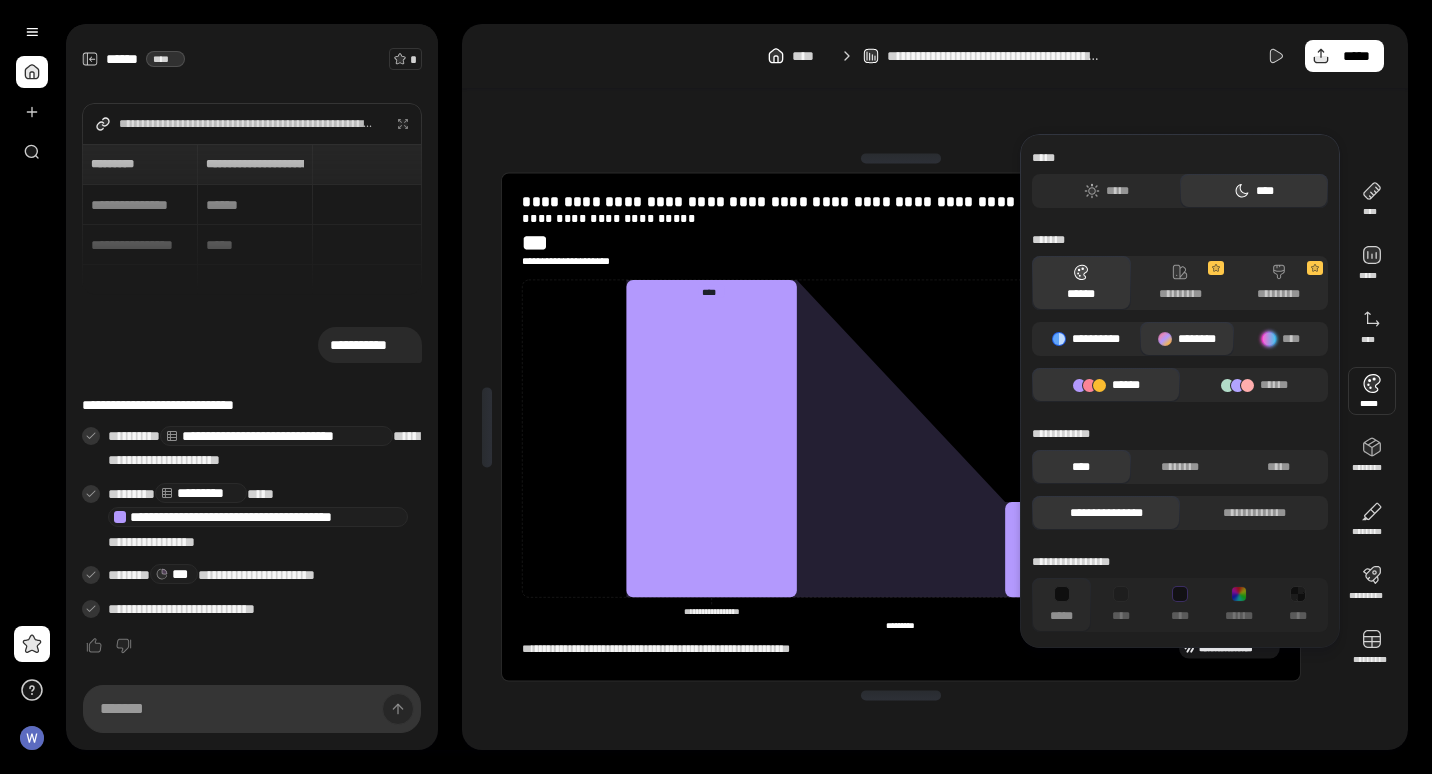click on "**********" at bounding box center [1086, 339] 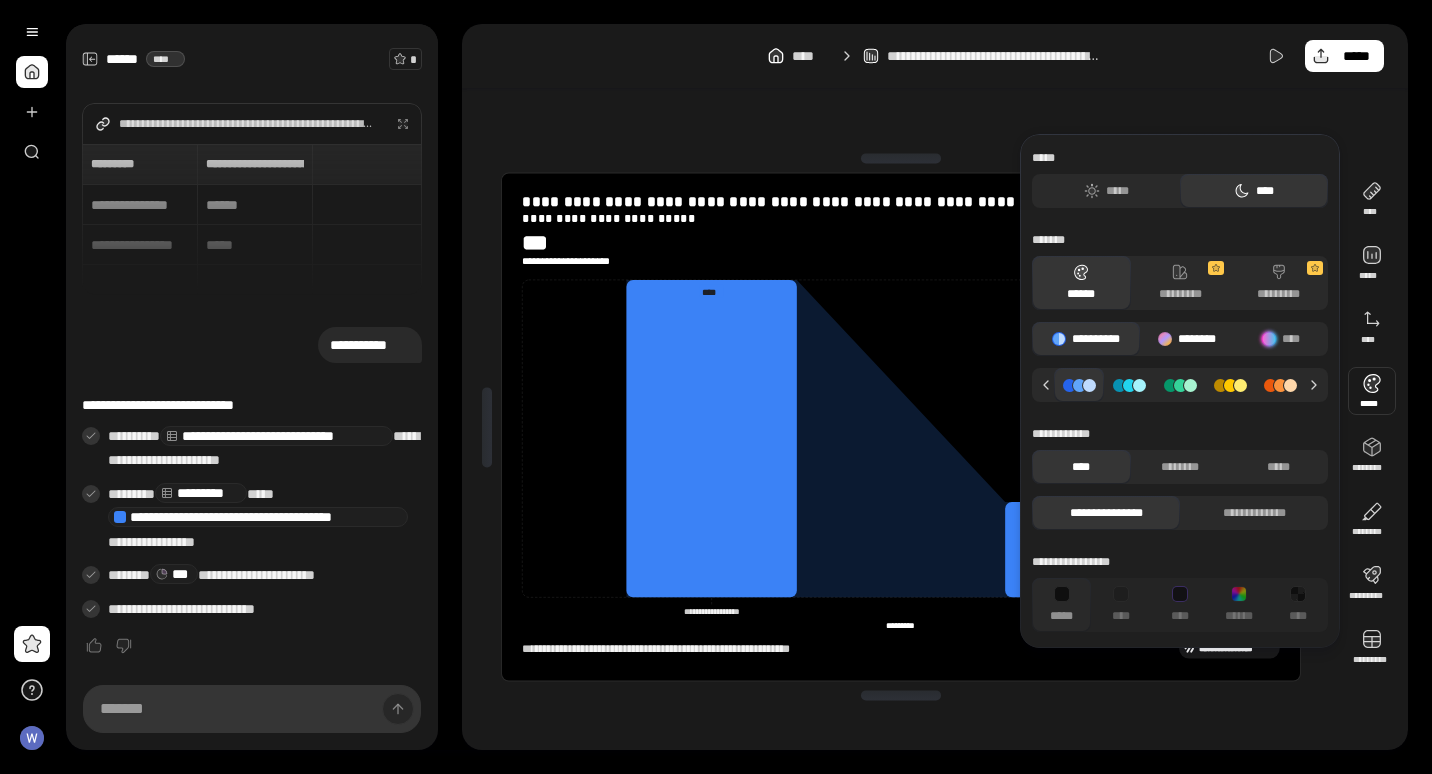click on "********" at bounding box center [1187, 339] 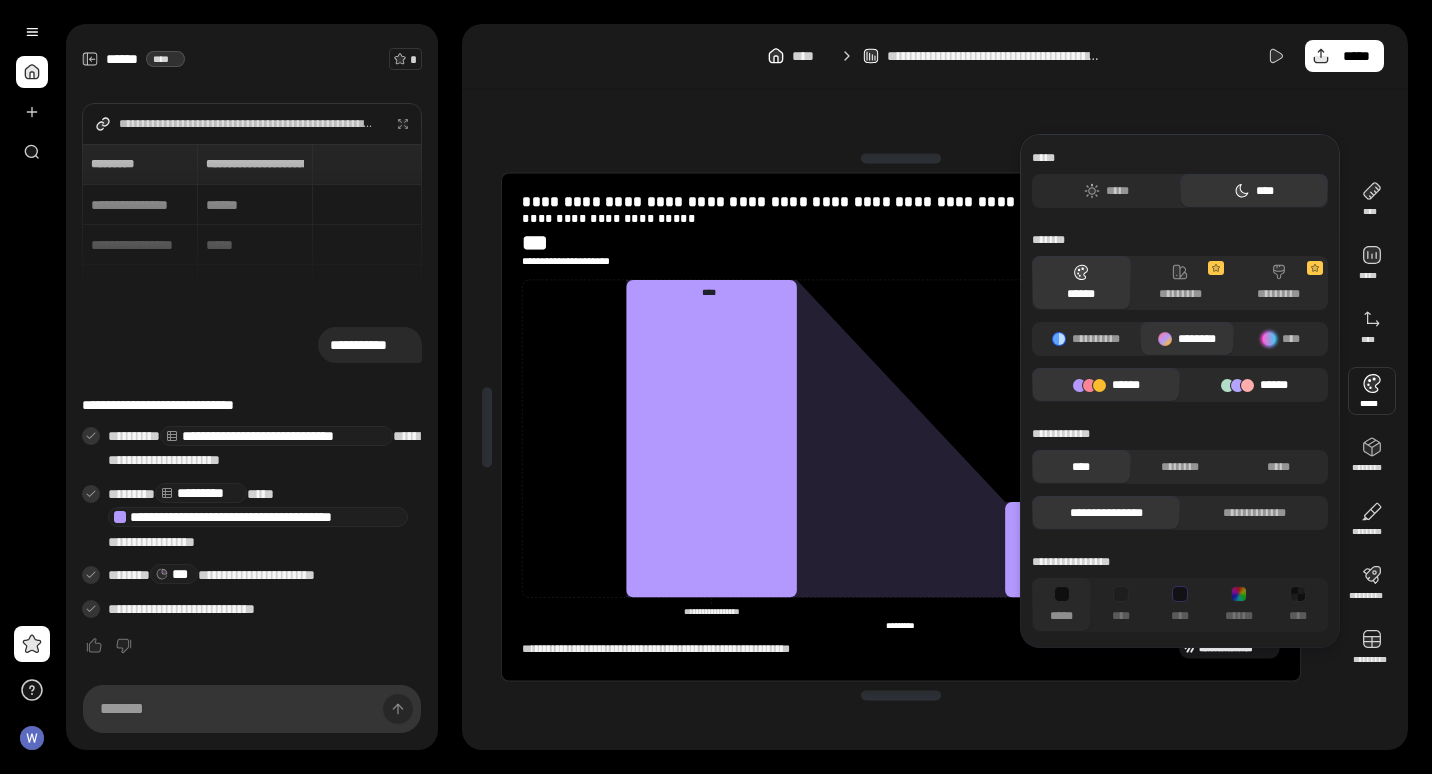 click 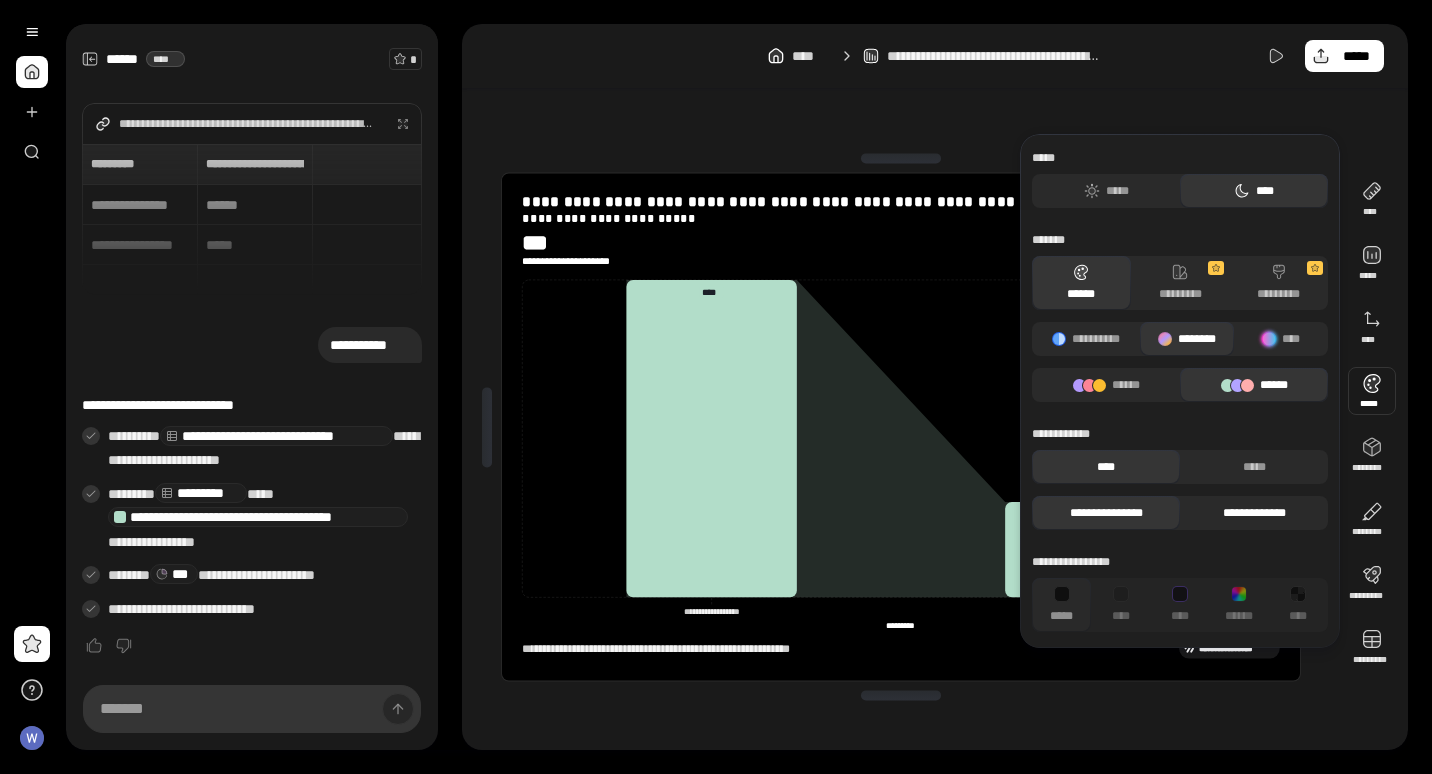 click on "**********" at bounding box center [1254, 513] 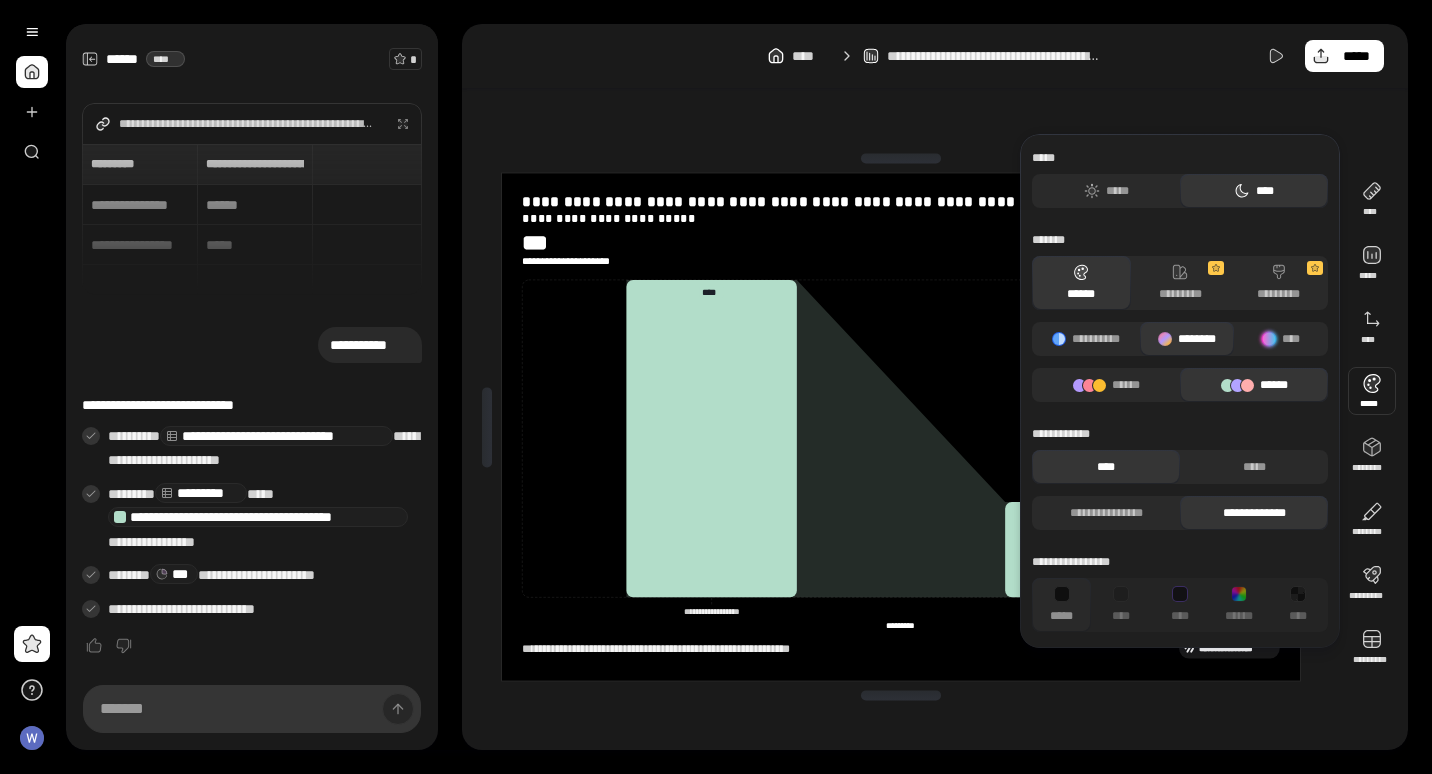 click on "**********" at bounding box center [1254, 513] 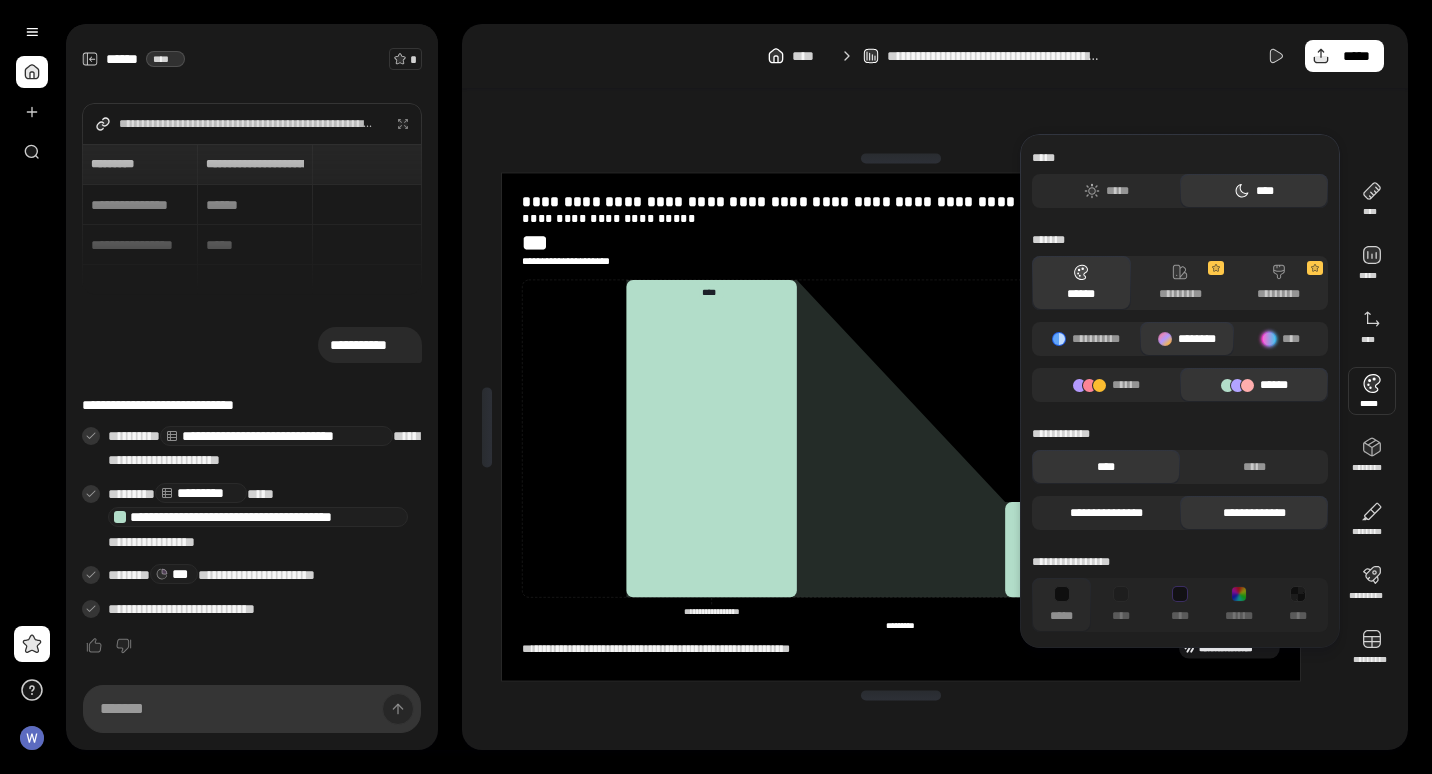 click on "**********" at bounding box center [1106, 513] 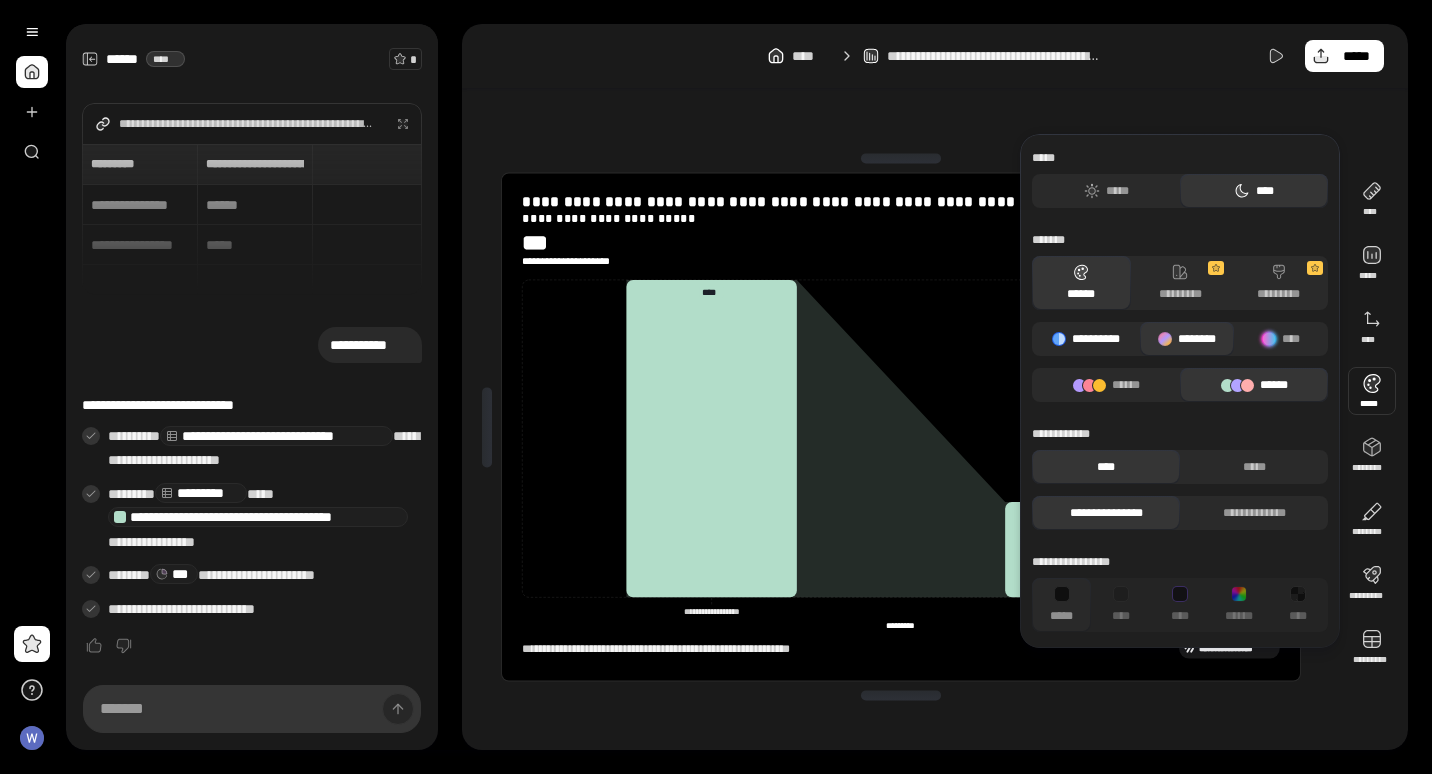 click on "**********" at bounding box center (1086, 339) 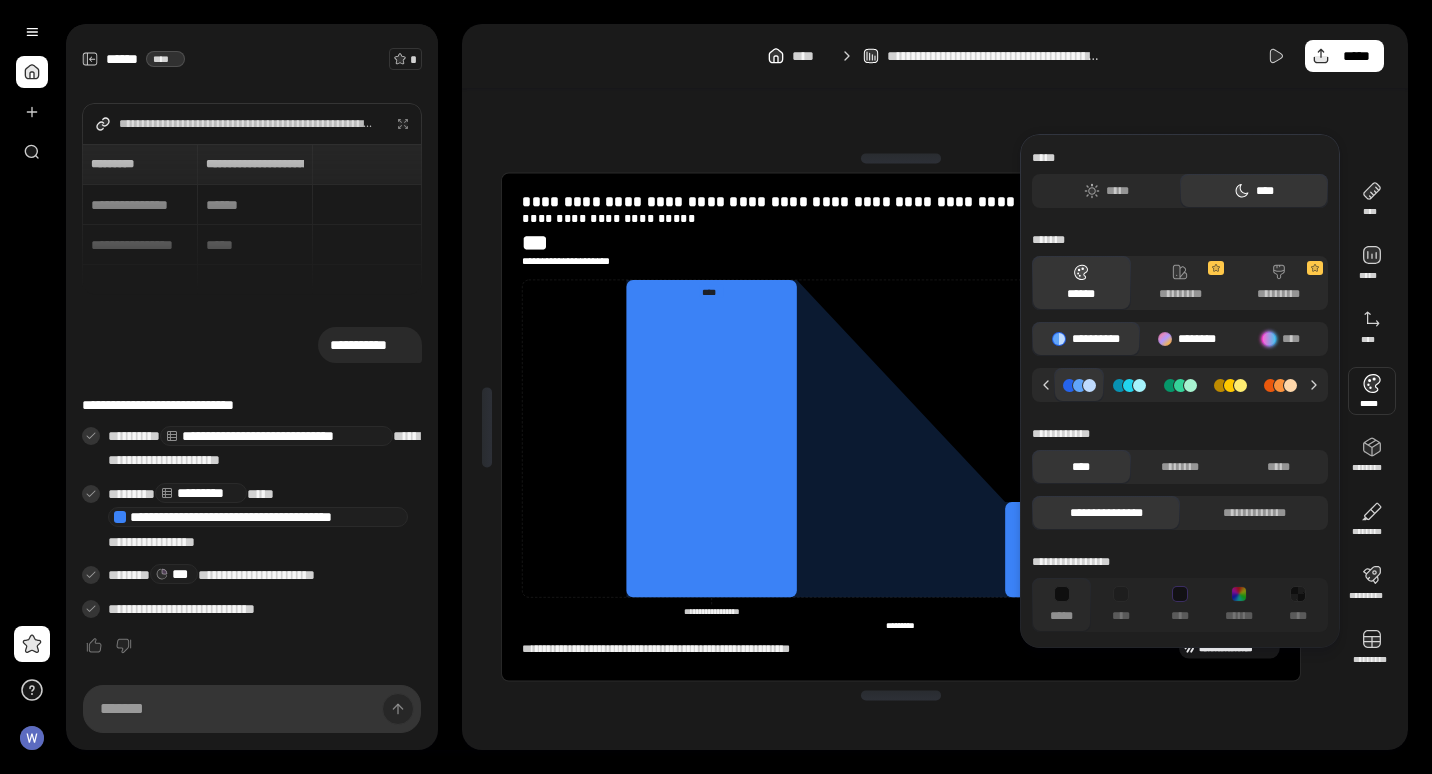click on "********" at bounding box center (1187, 339) 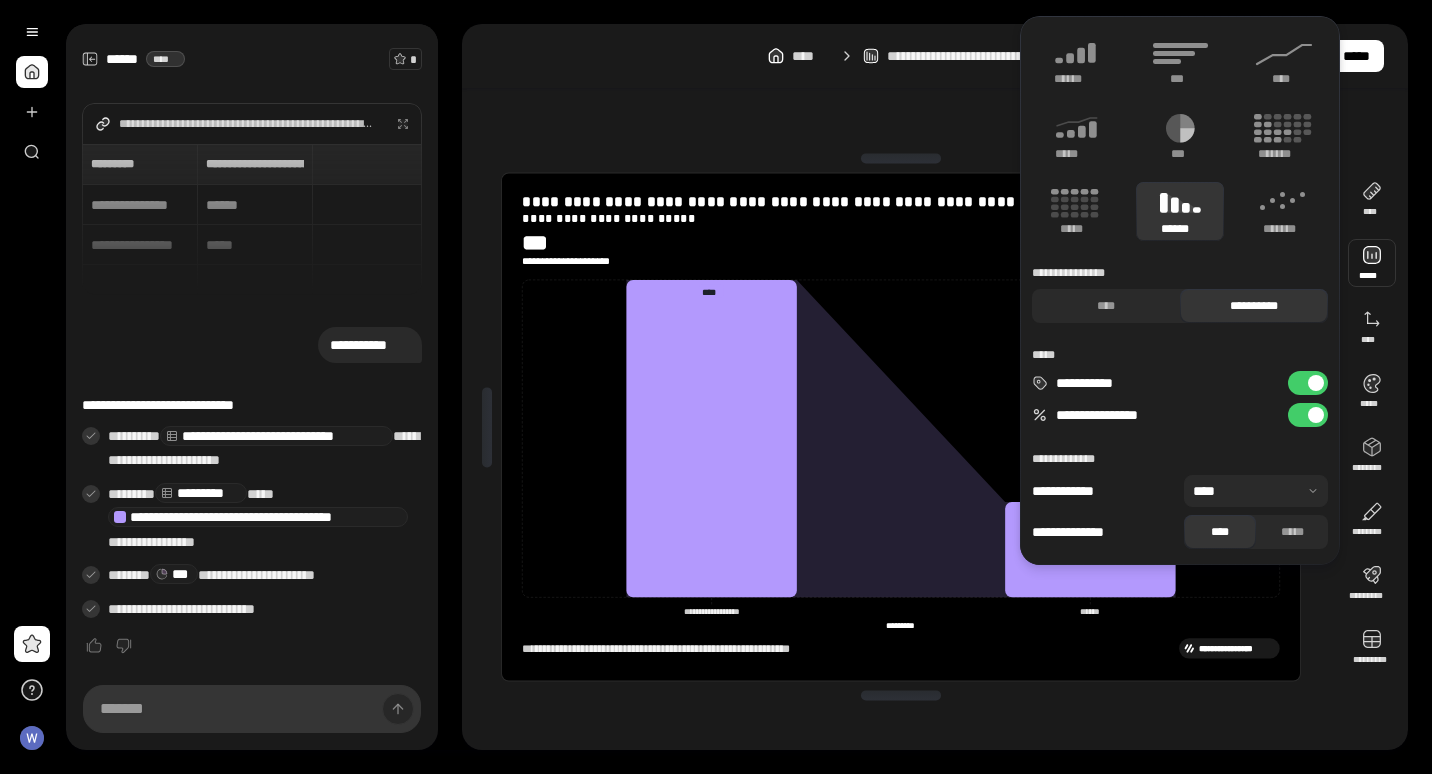 click on "**********" at bounding box center (1308, 383) 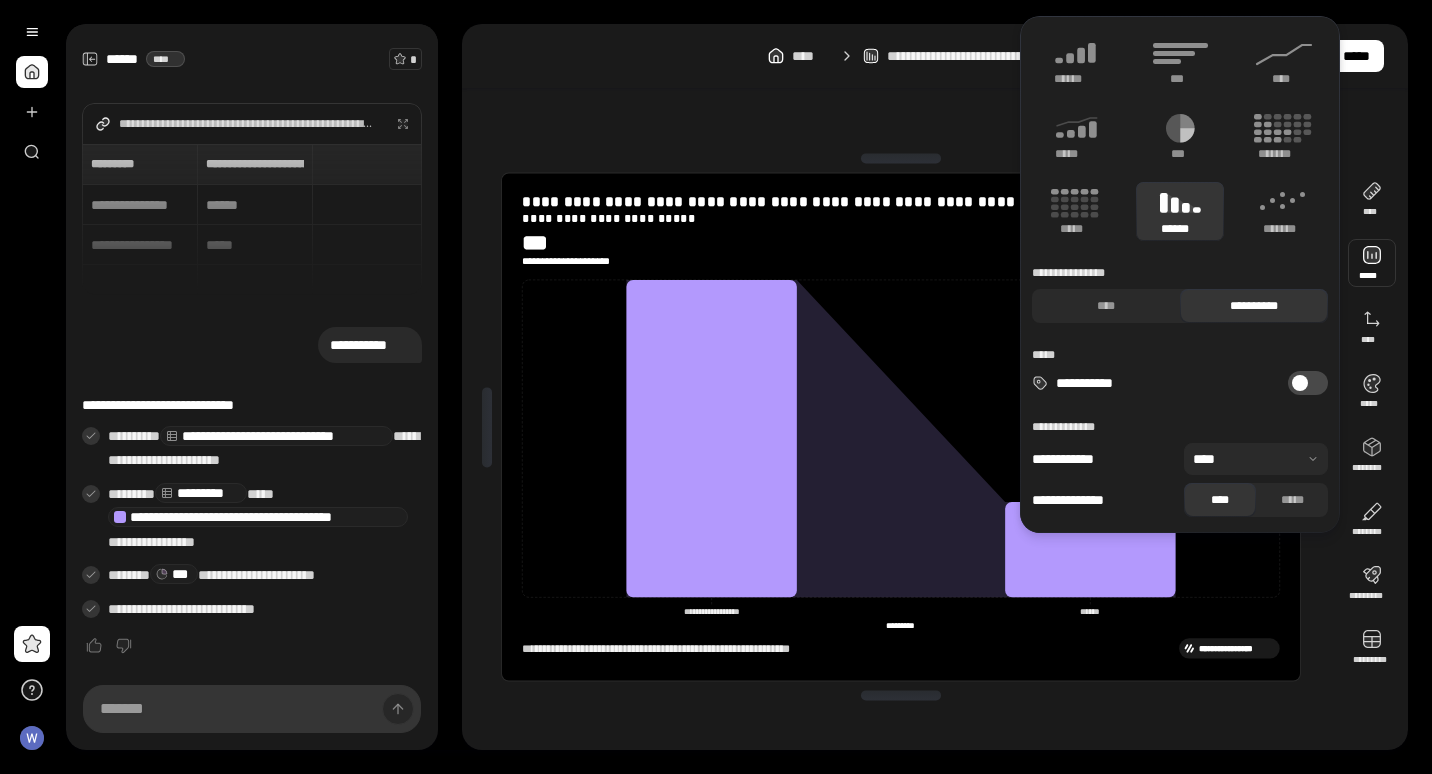 click on "**********" at bounding box center [1308, 383] 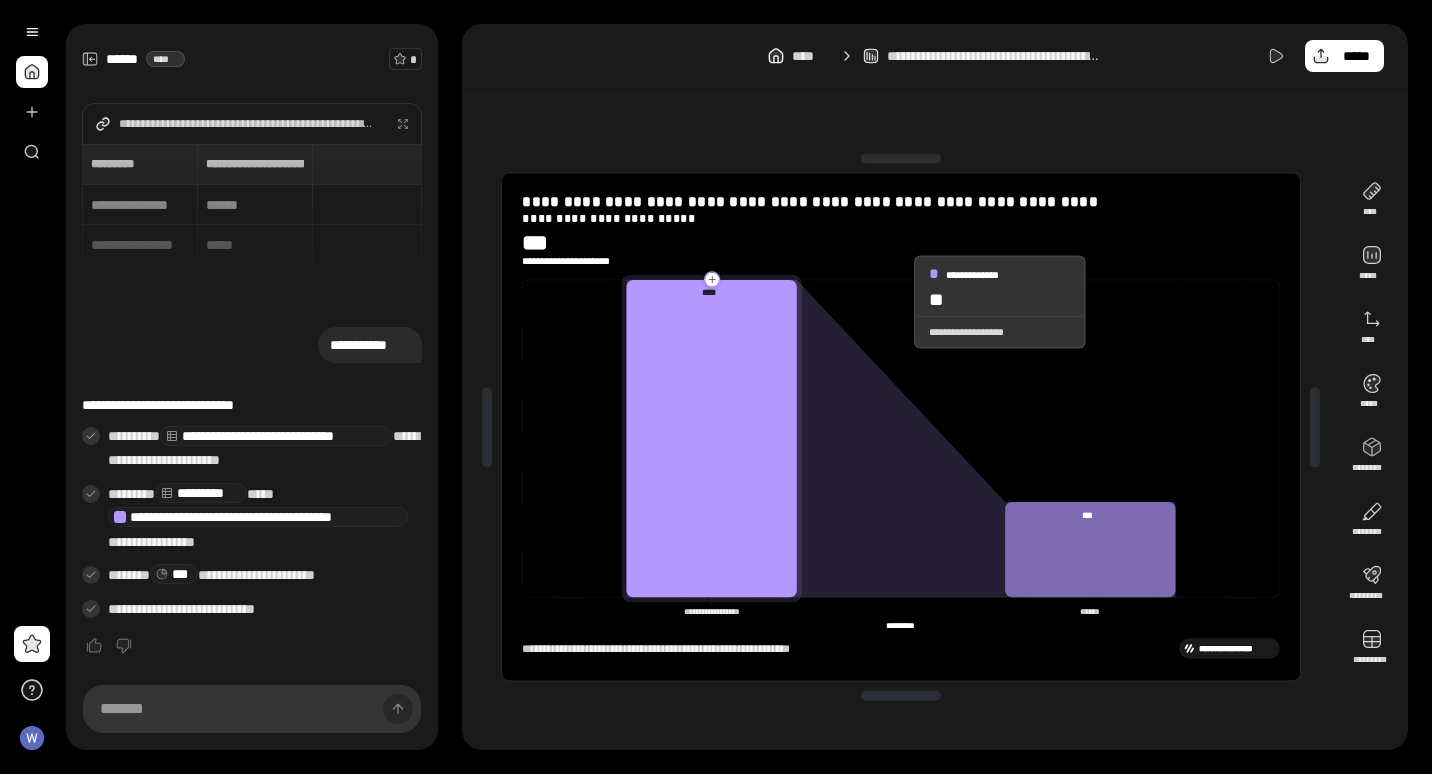 click 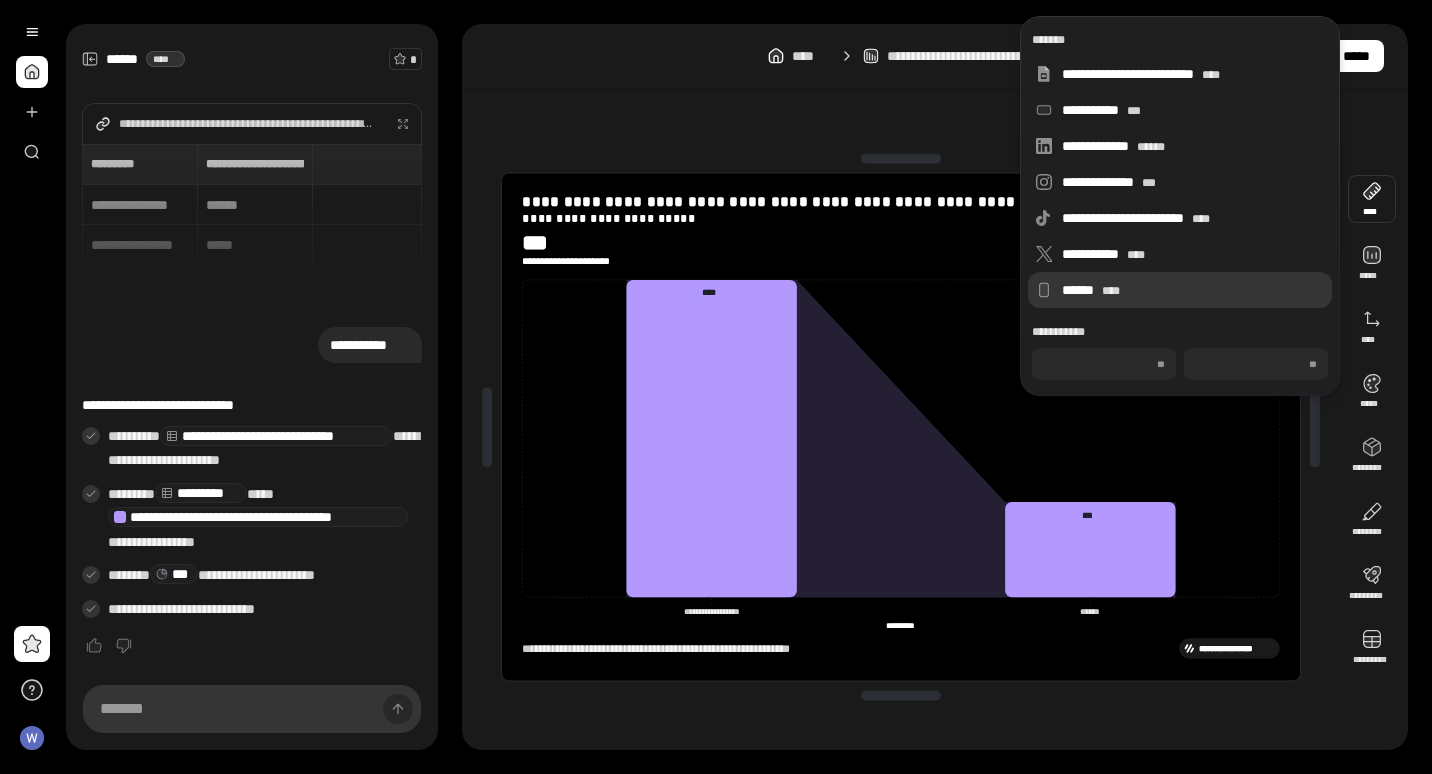 click on "****** ****" at bounding box center [1193, 290] 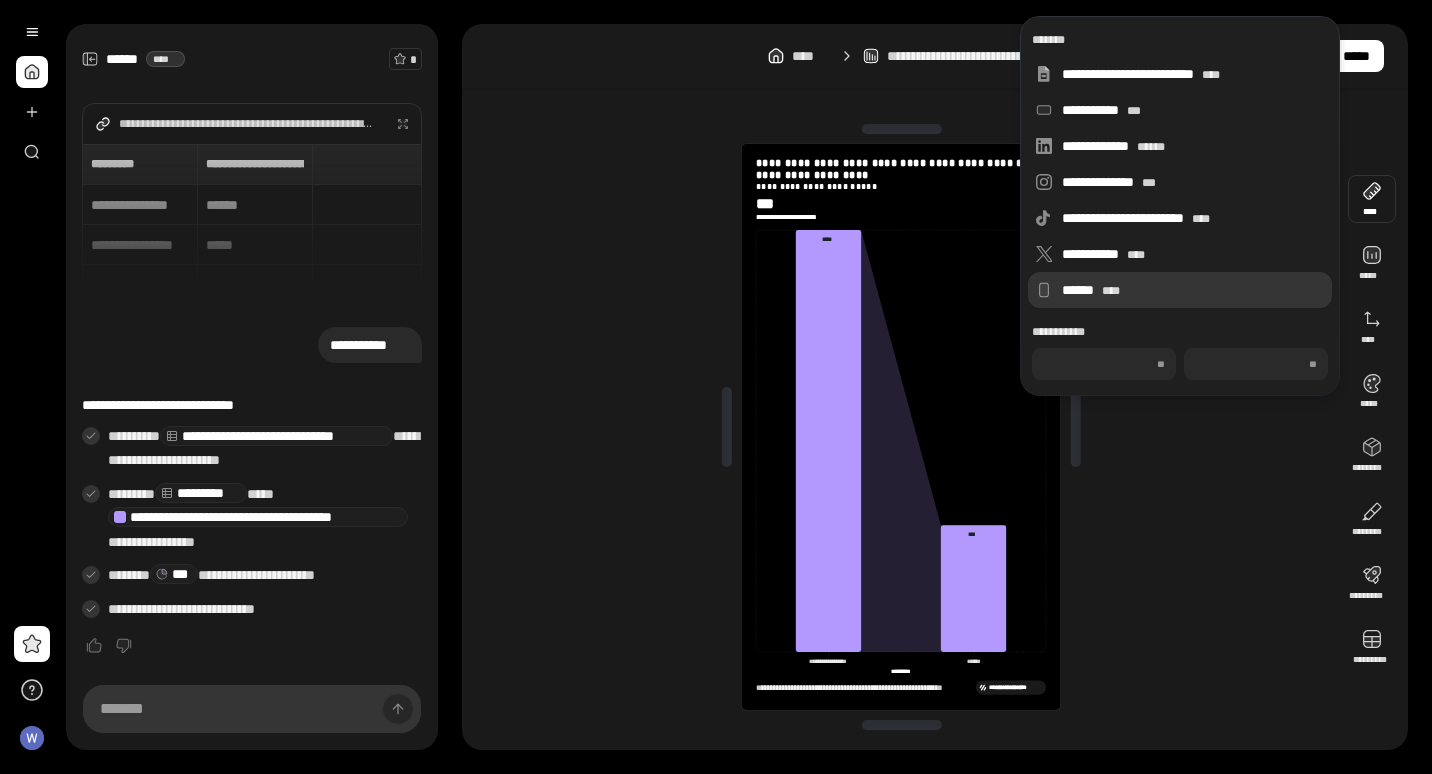 click on "****** ****" at bounding box center (1193, 290) 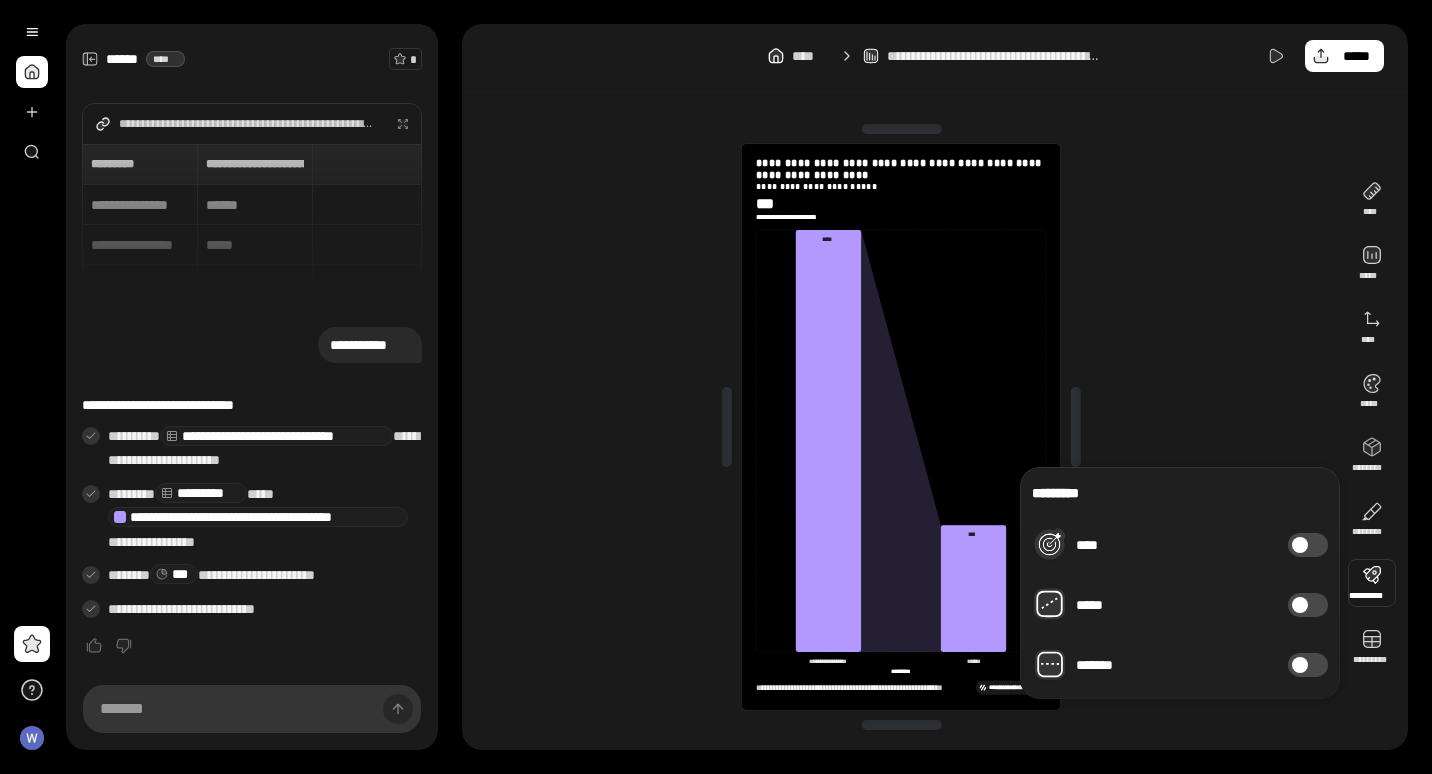 click at bounding box center [1300, 545] 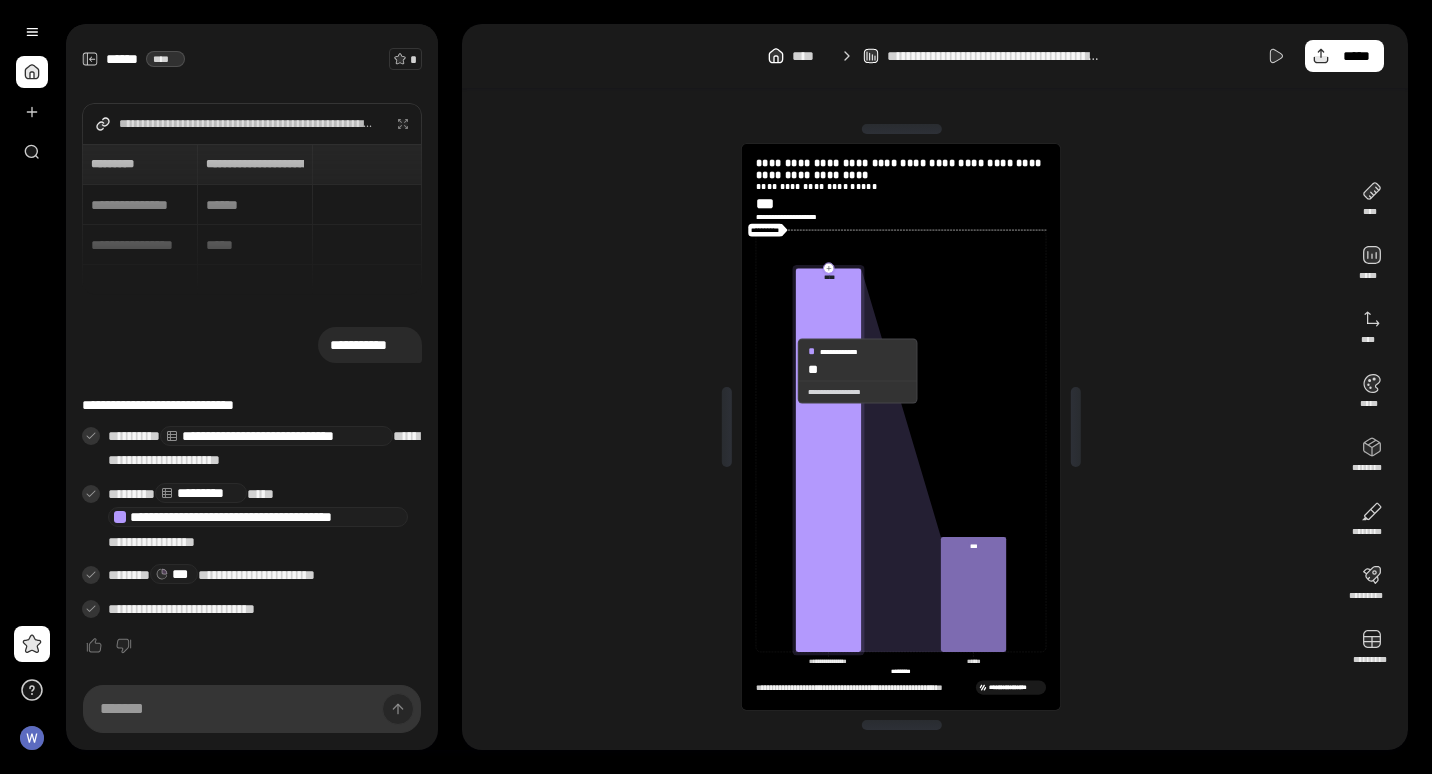 drag, startPoint x: 771, startPoint y: 232, endPoint x: 786, endPoint y: 377, distance: 145.7738 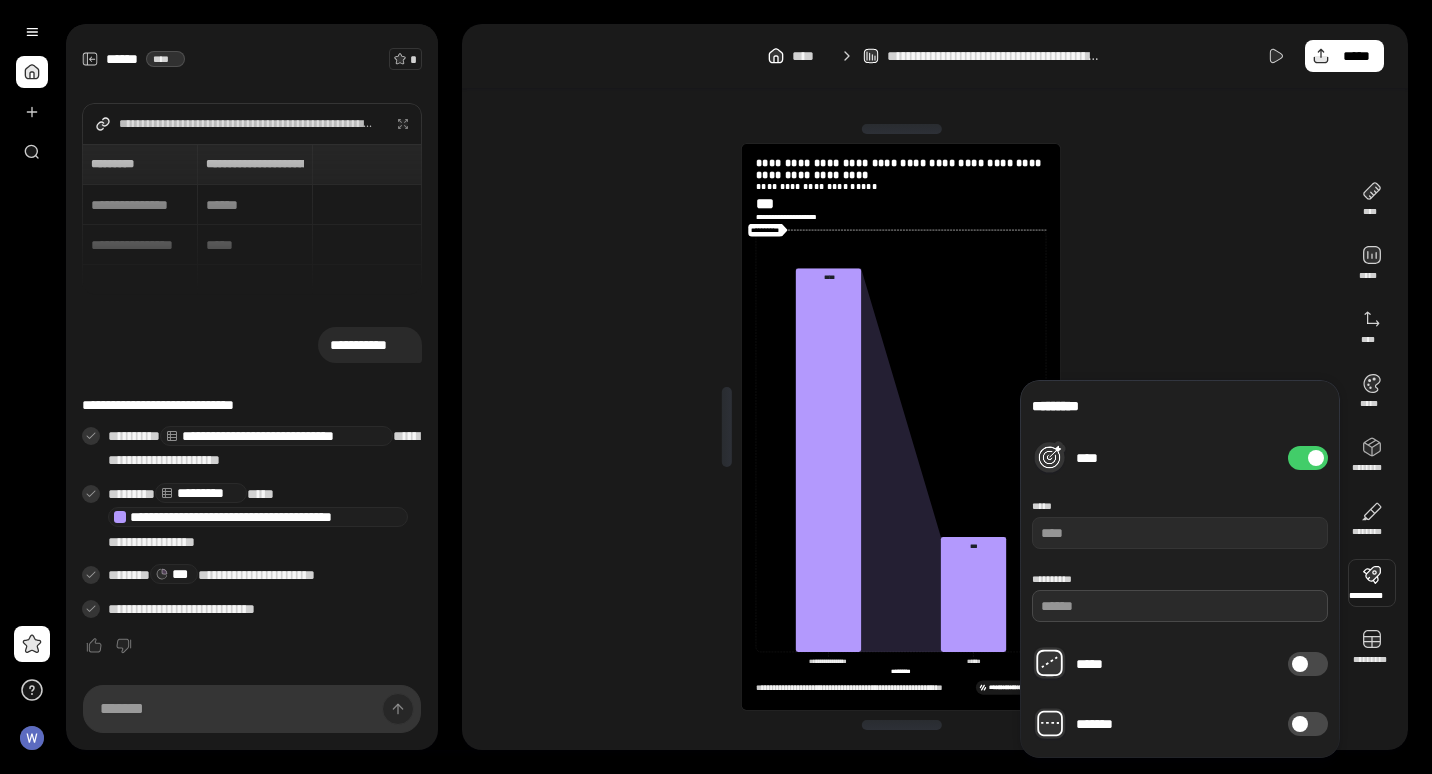 drag, startPoint x: 1204, startPoint y: 606, endPoint x: 1021, endPoint y: 596, distance: 183.27303 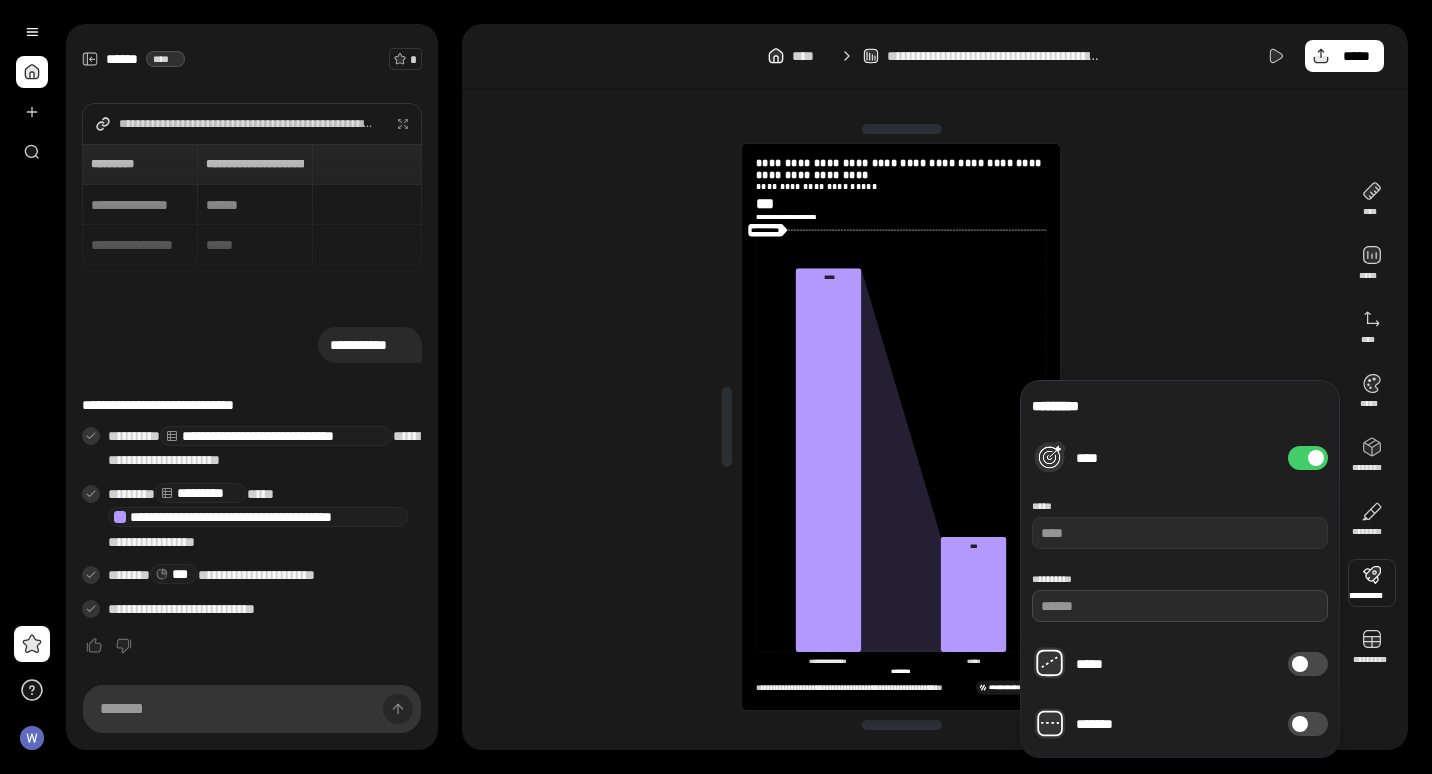 click on "**********" at bounding box center [1180, 569] 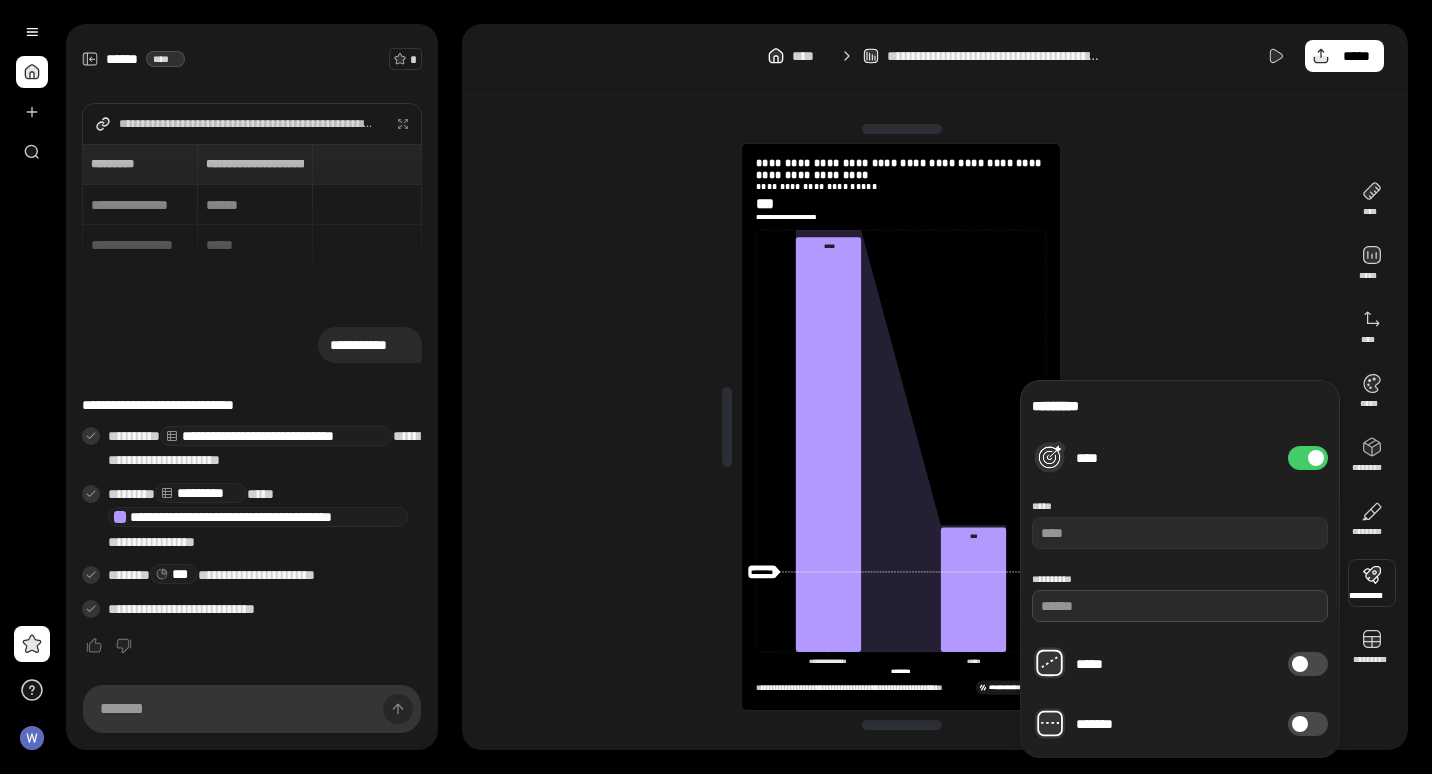 type on "***" 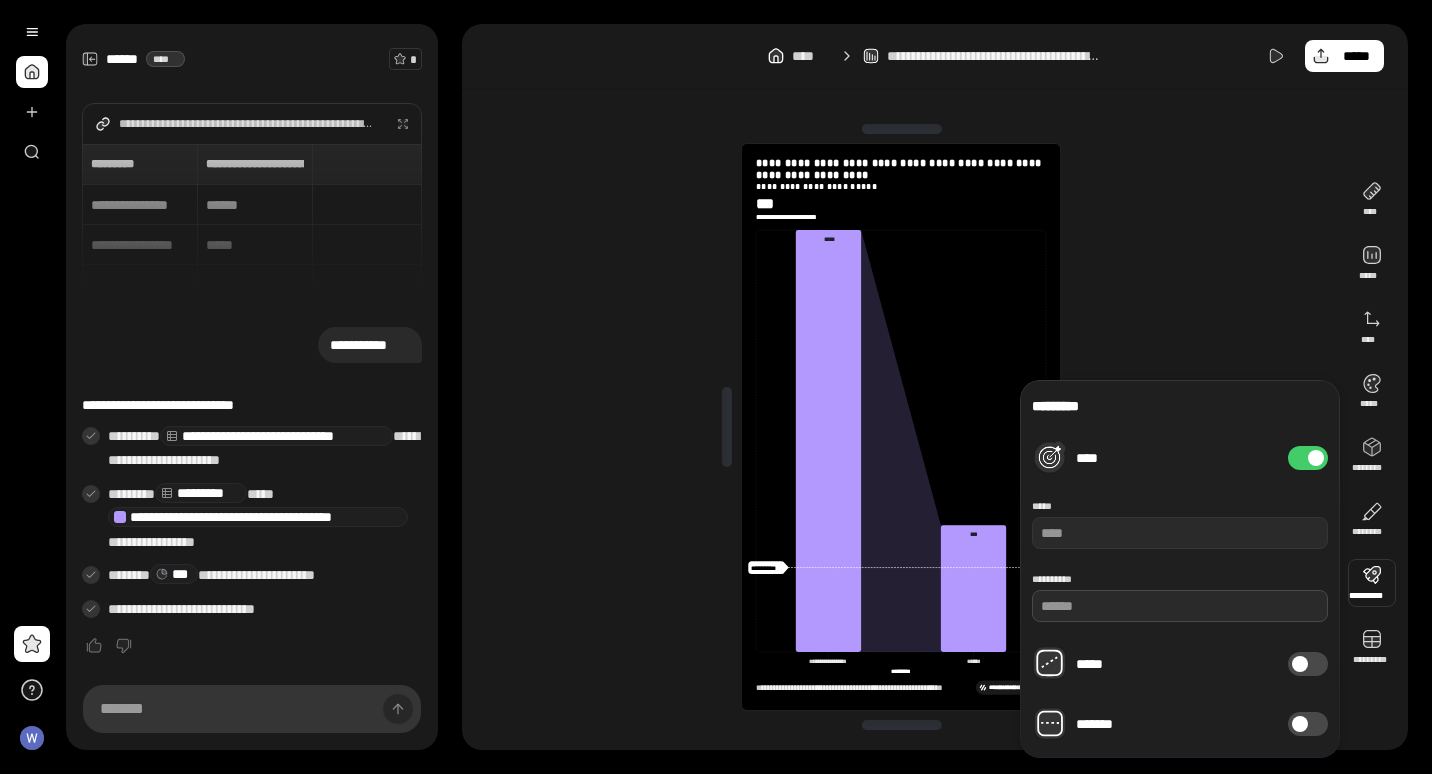 type on "******" 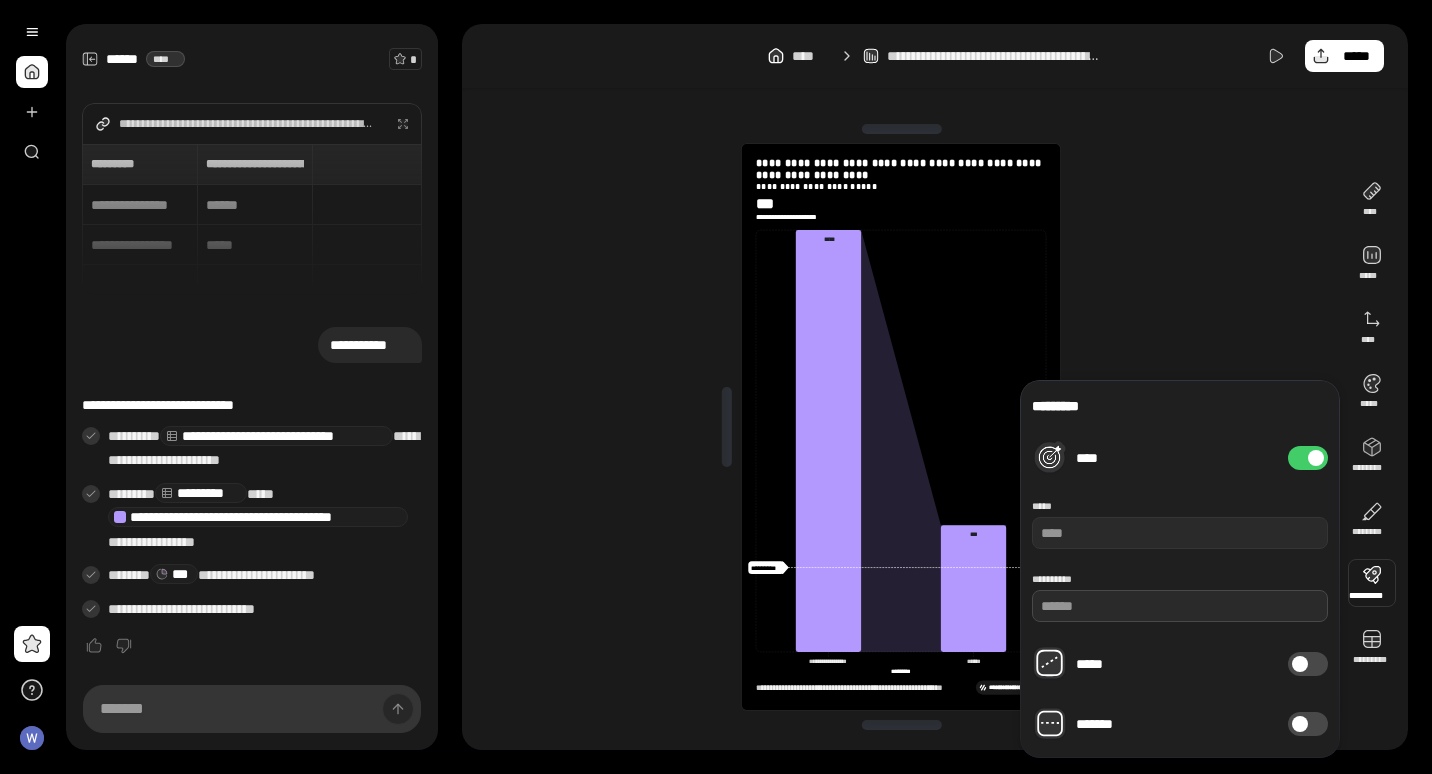 type on "******" 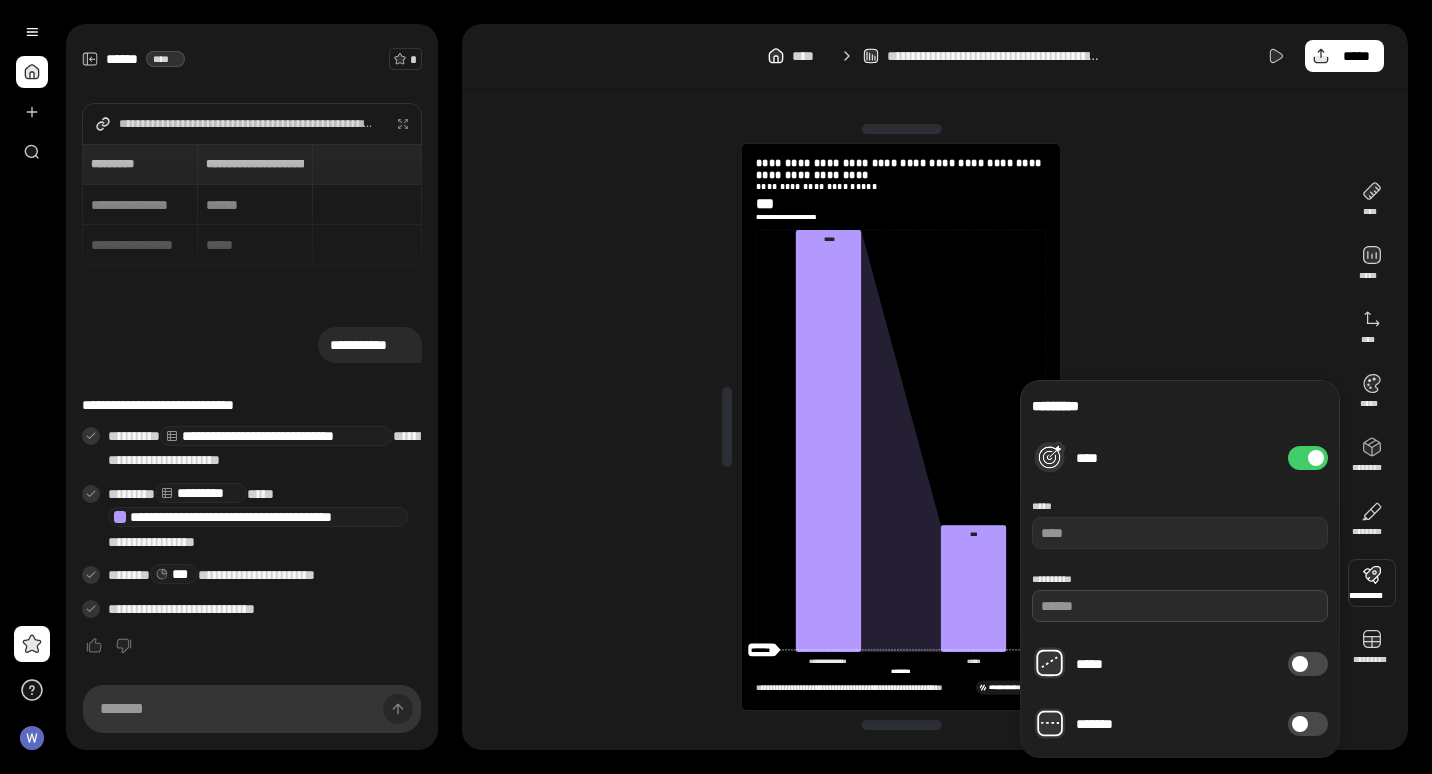 type on "******" 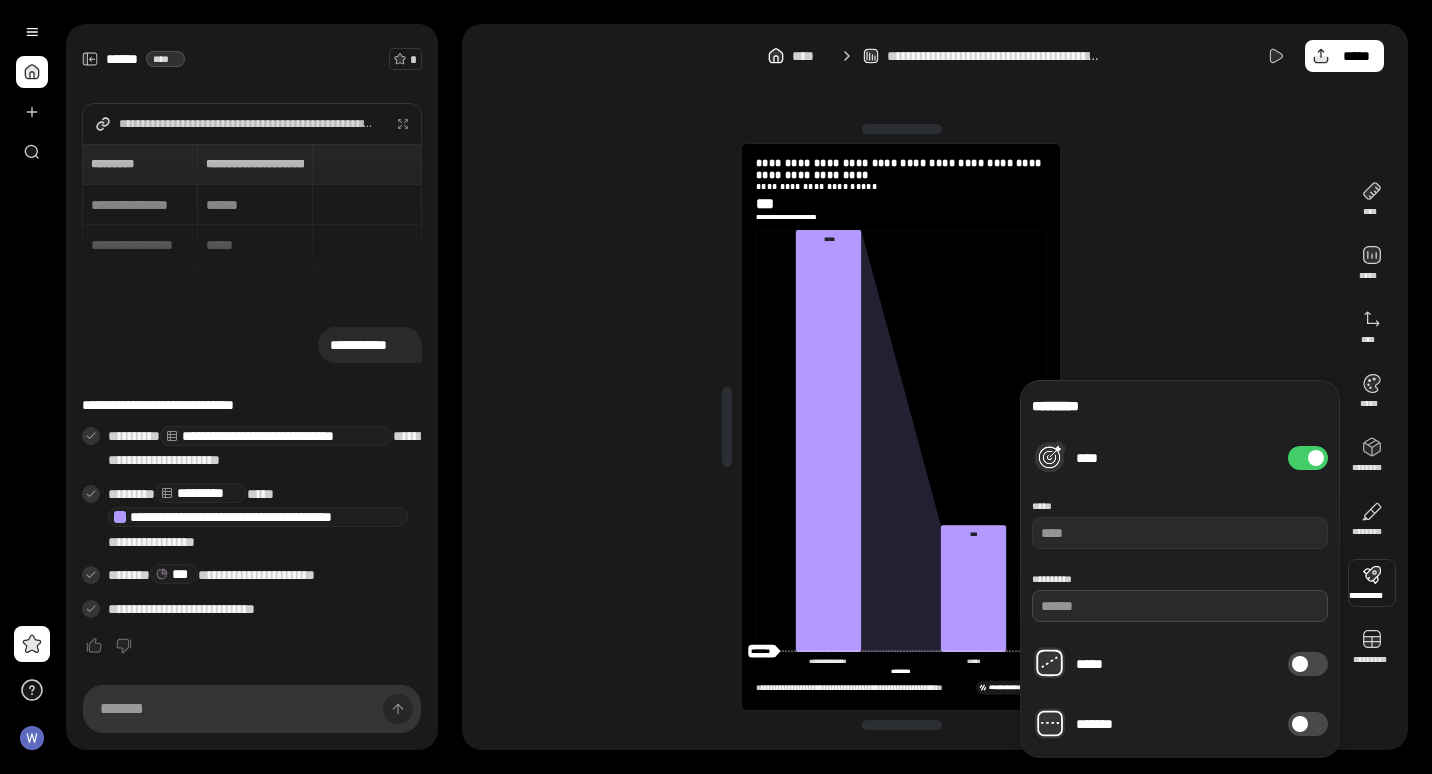 type 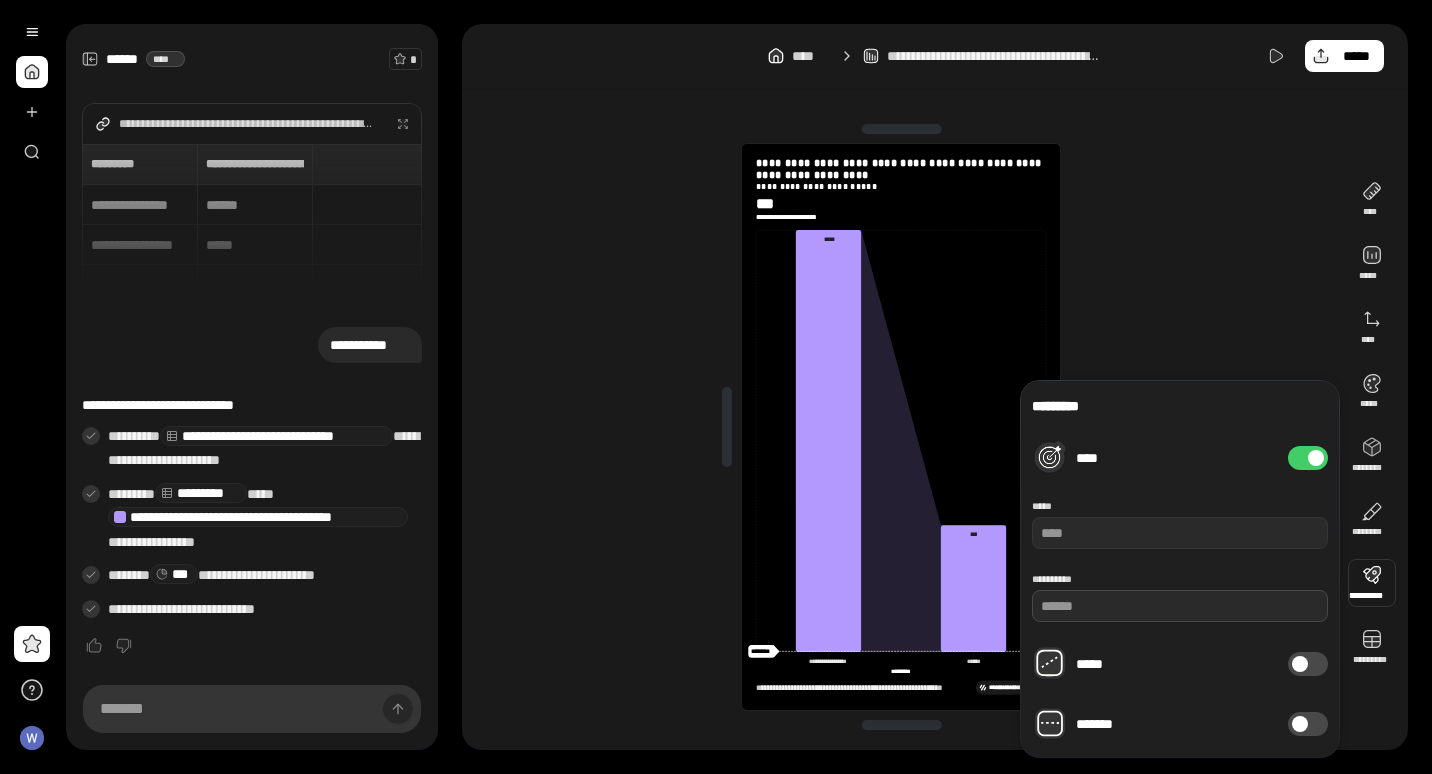 type on "******" 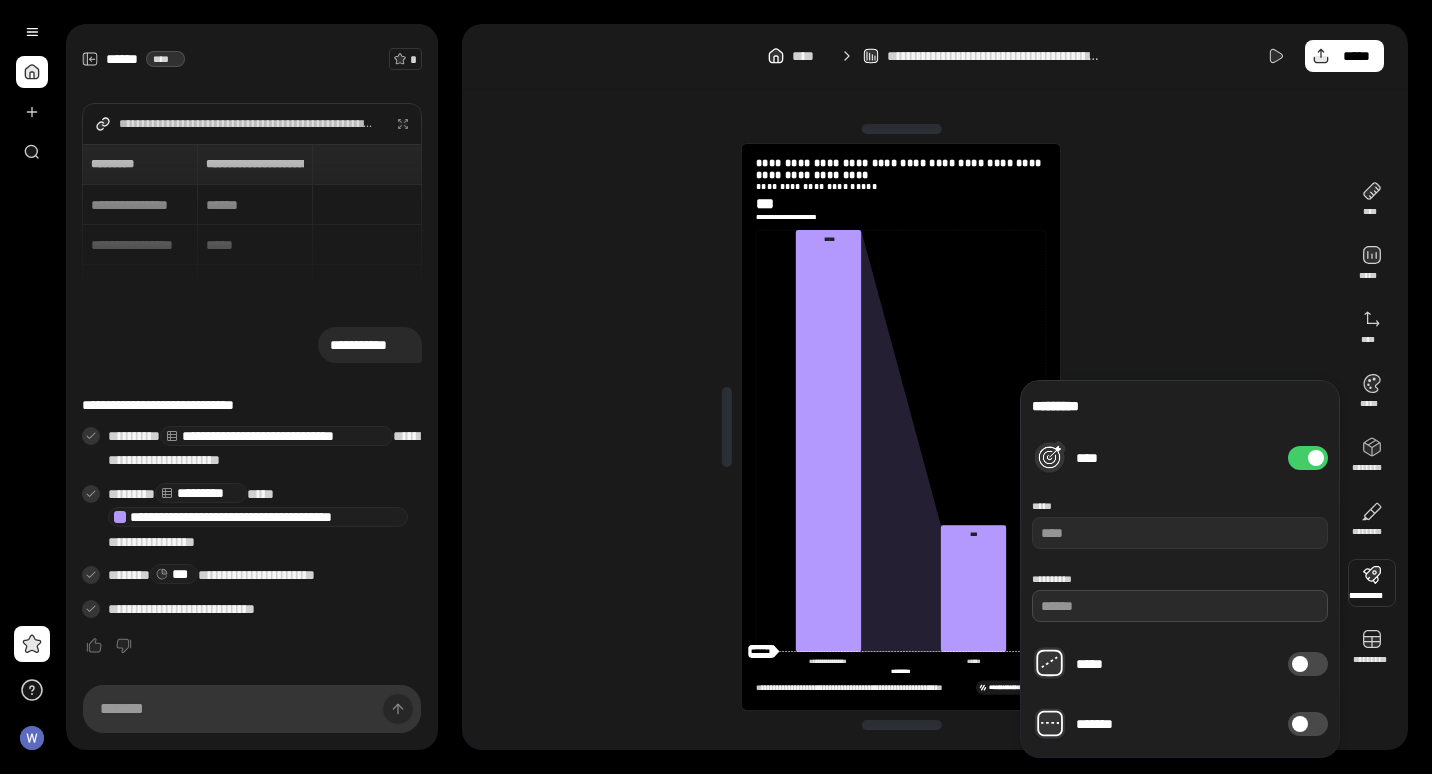 type on "**" 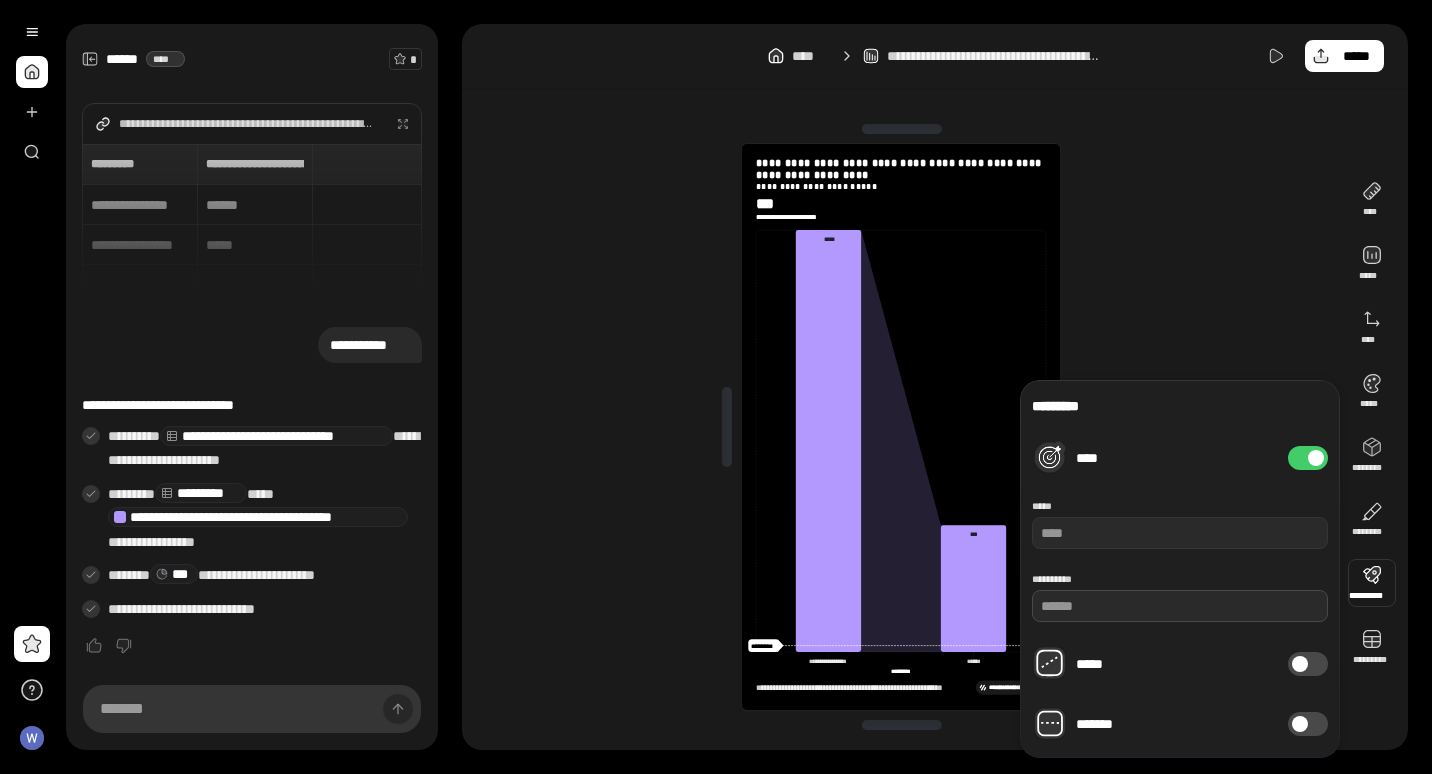 type on "***" 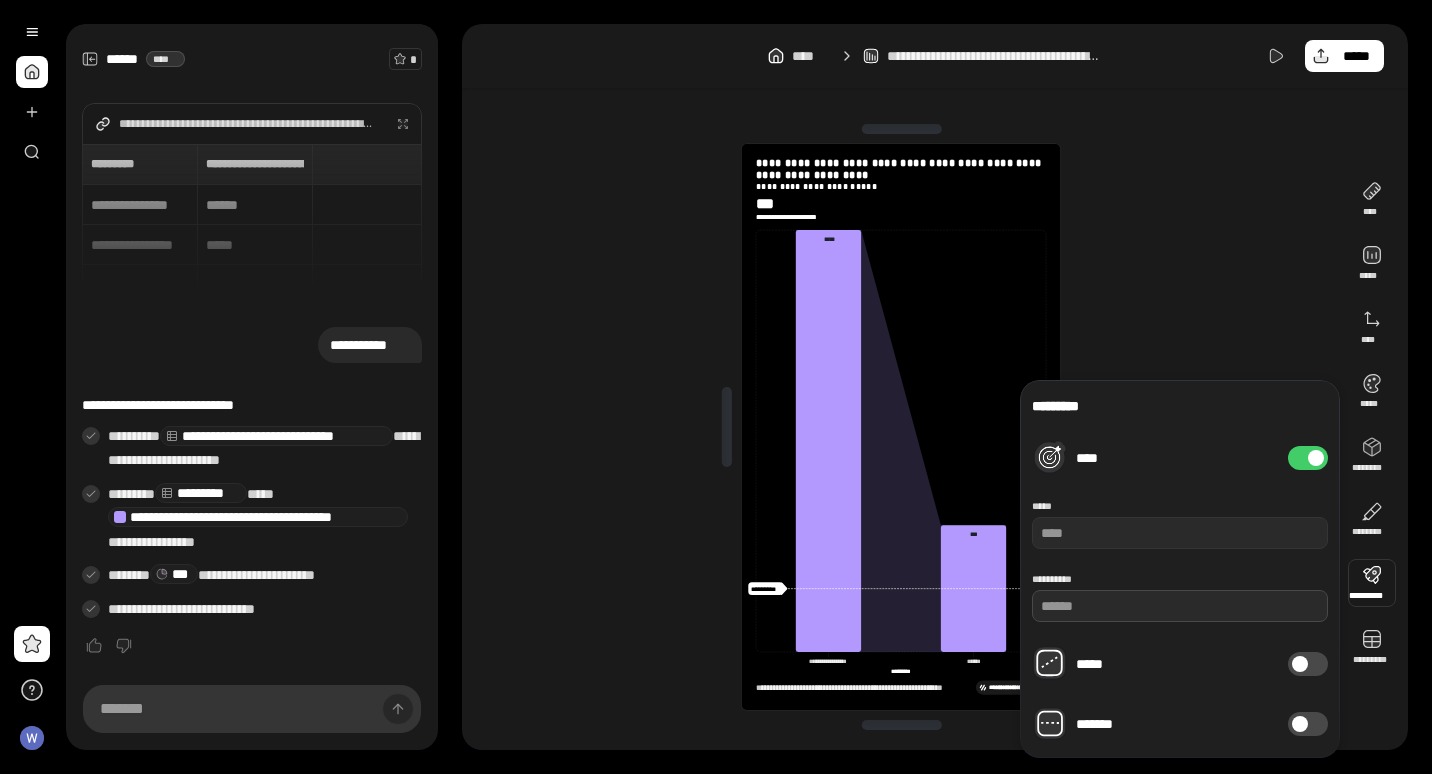 type on "******" 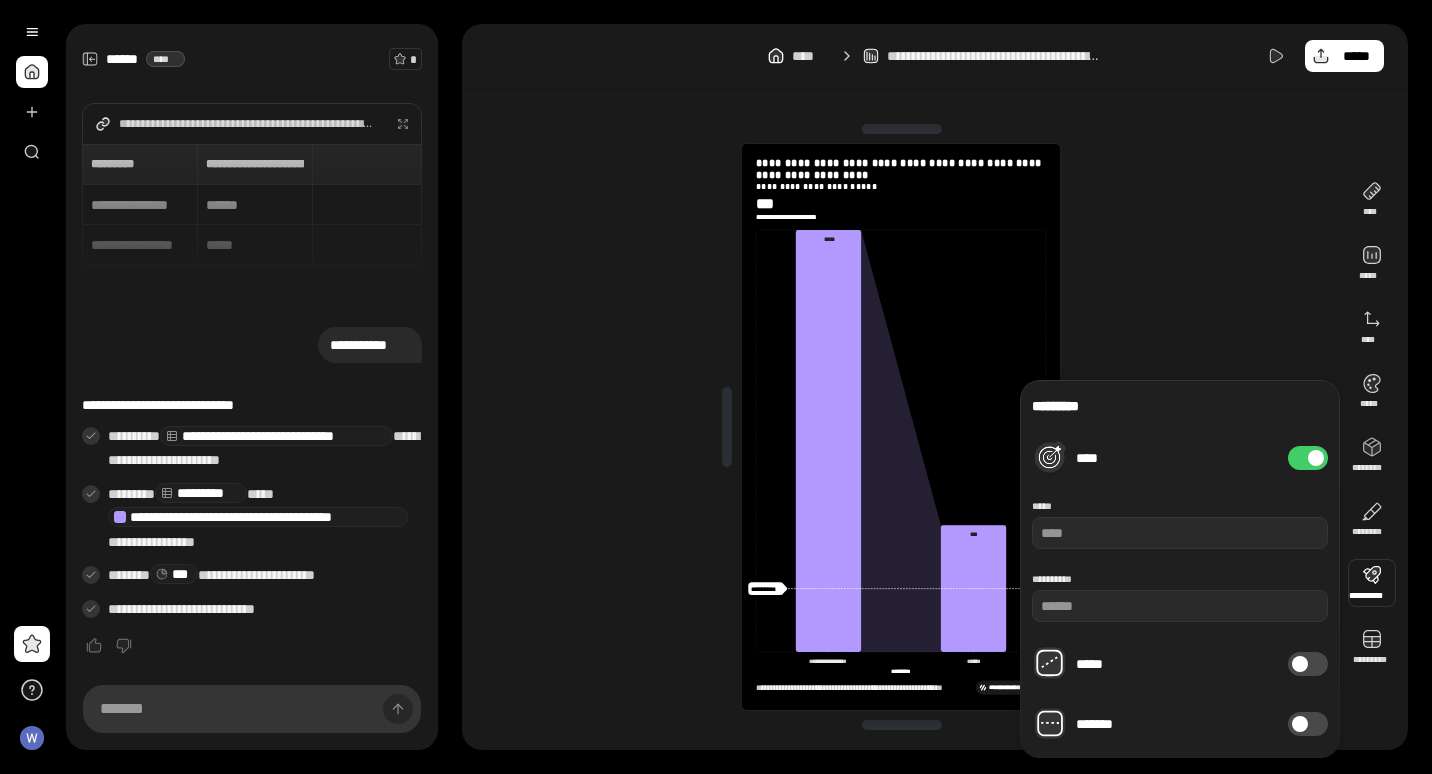 click at bounding box center (1300, 724) 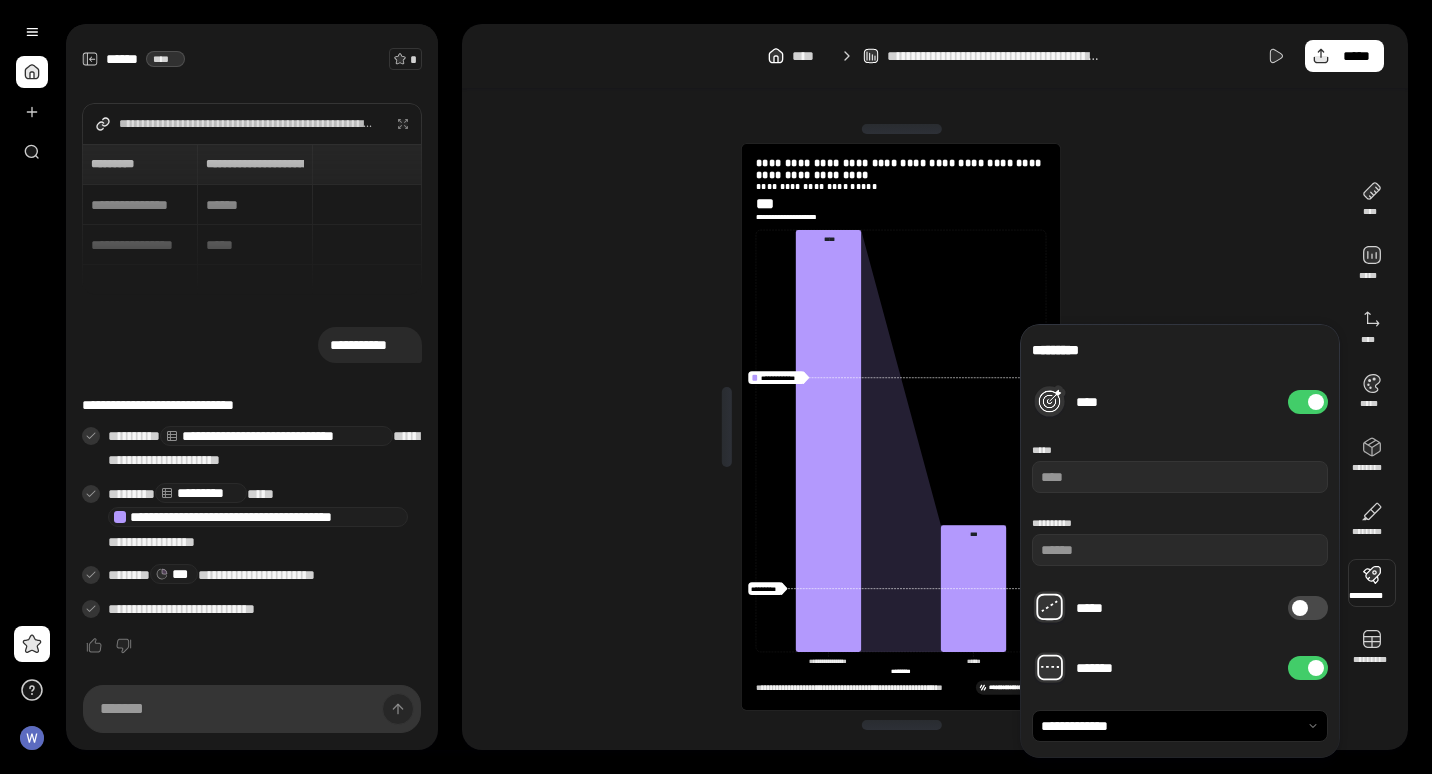 click at bounding box center (1316, 668) 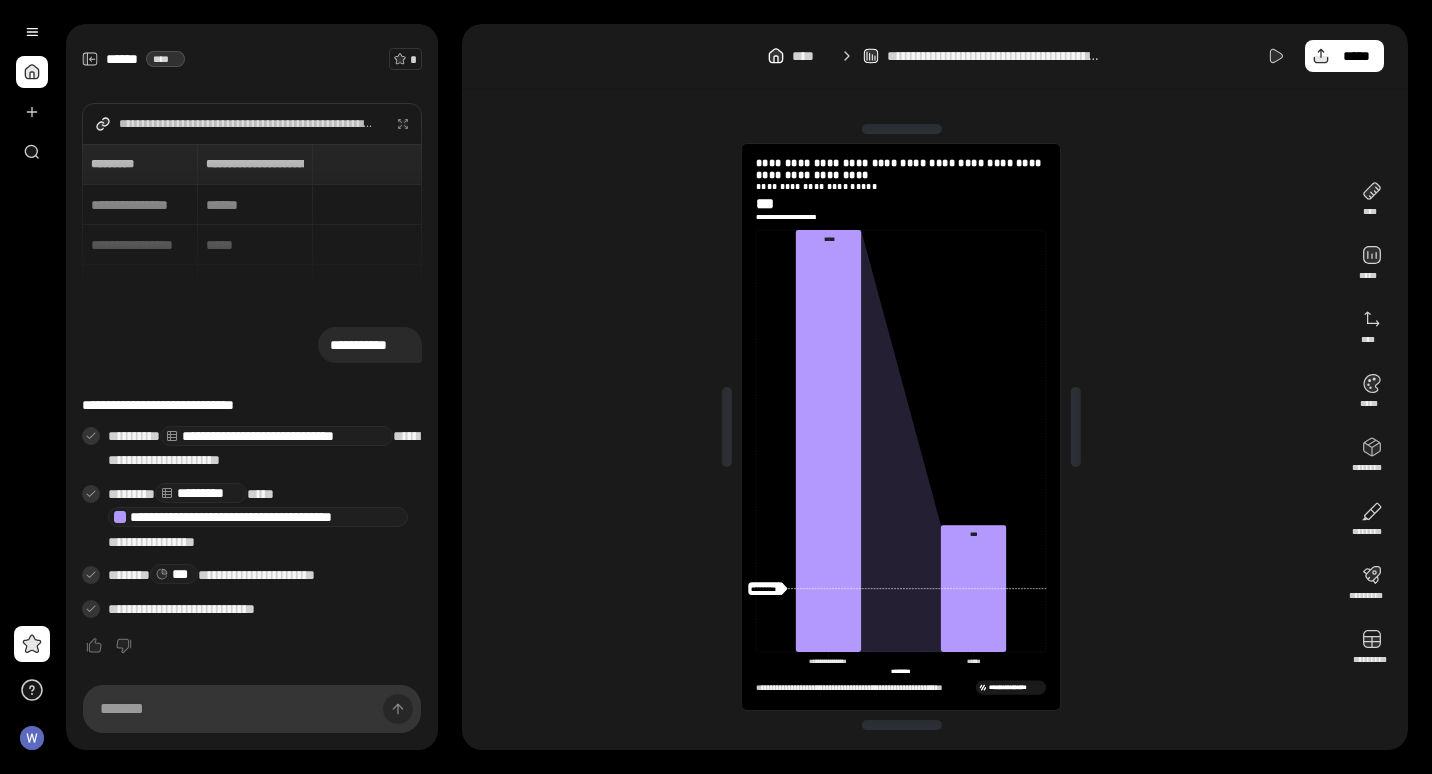 click on "**********" at bounding box center (901, 427) 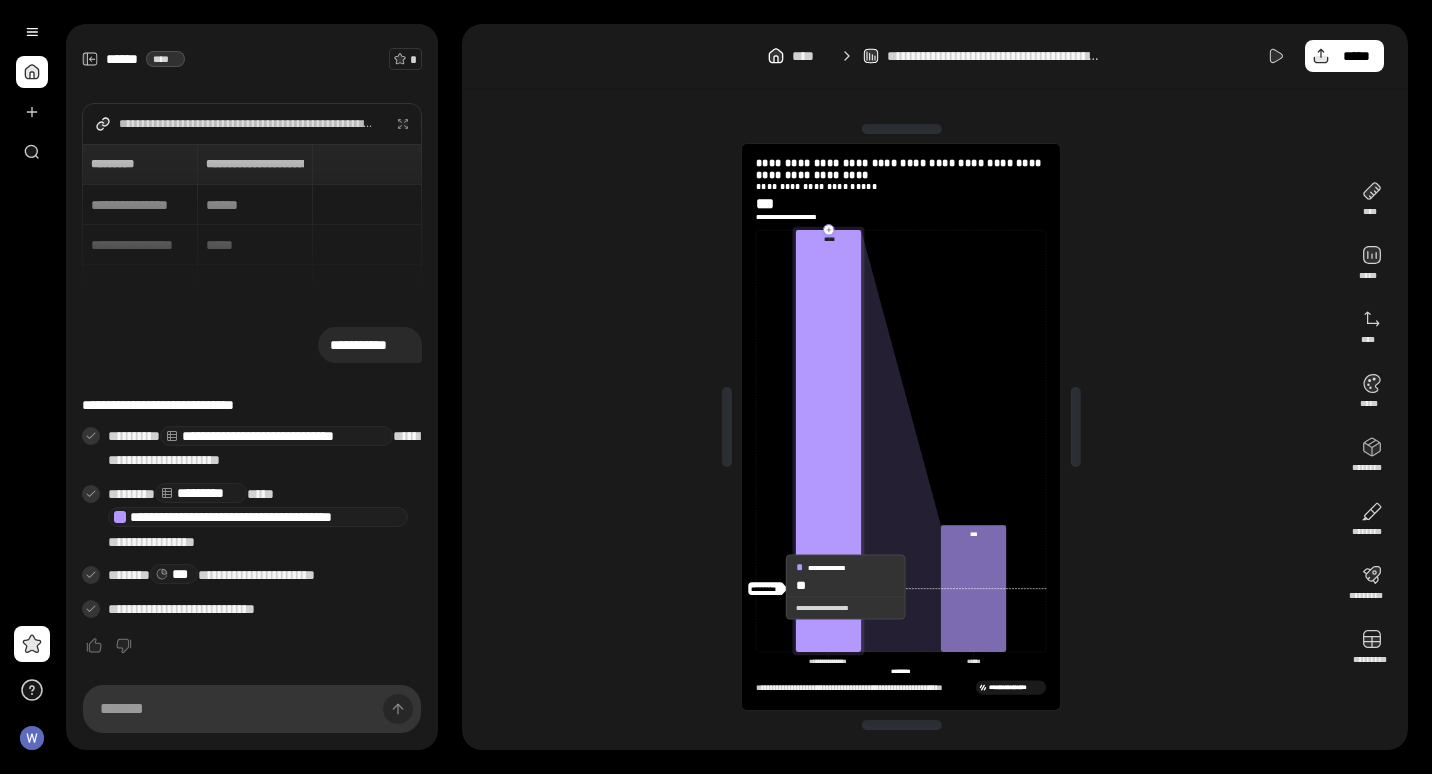click 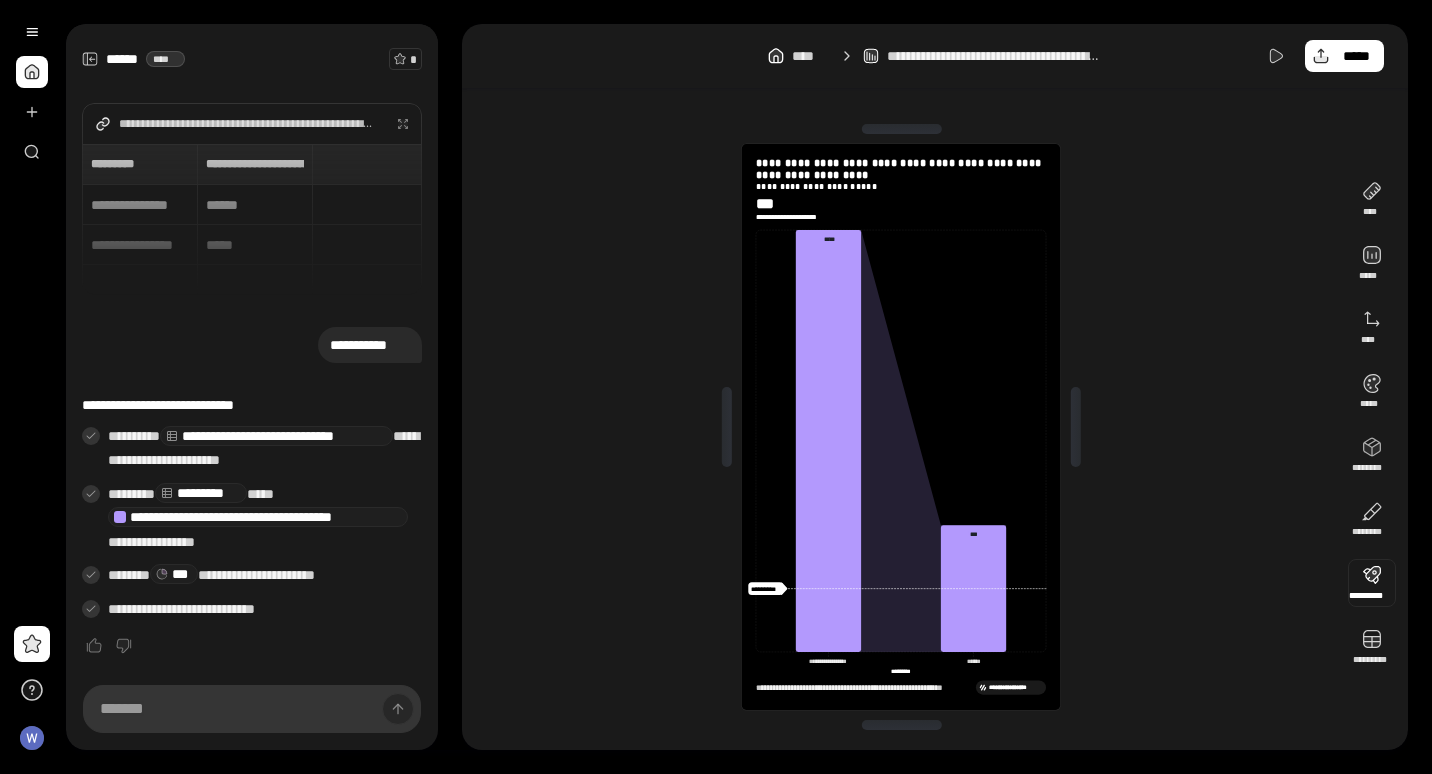 click at bounding box center (1372, 583) 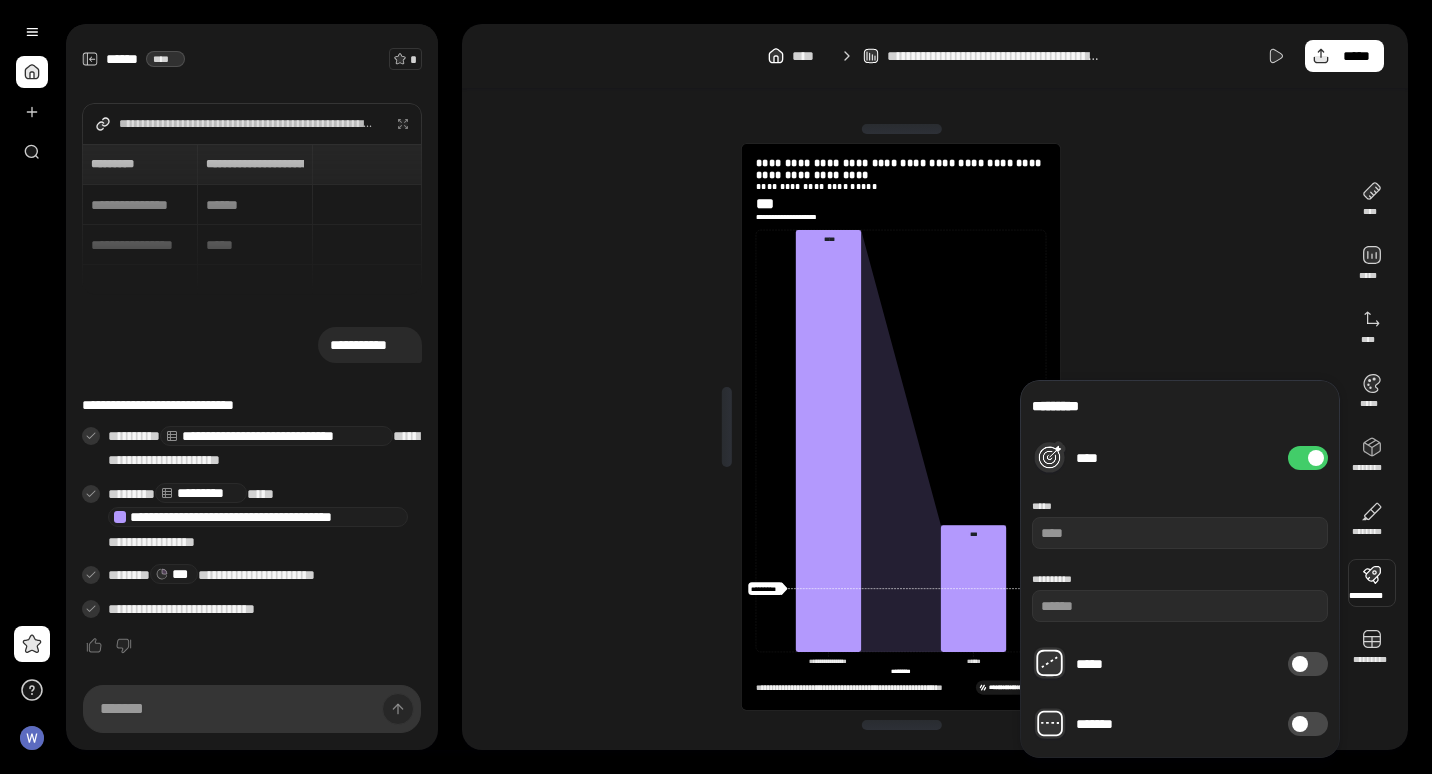 click on "**********" at bounding box center (1180, 569) 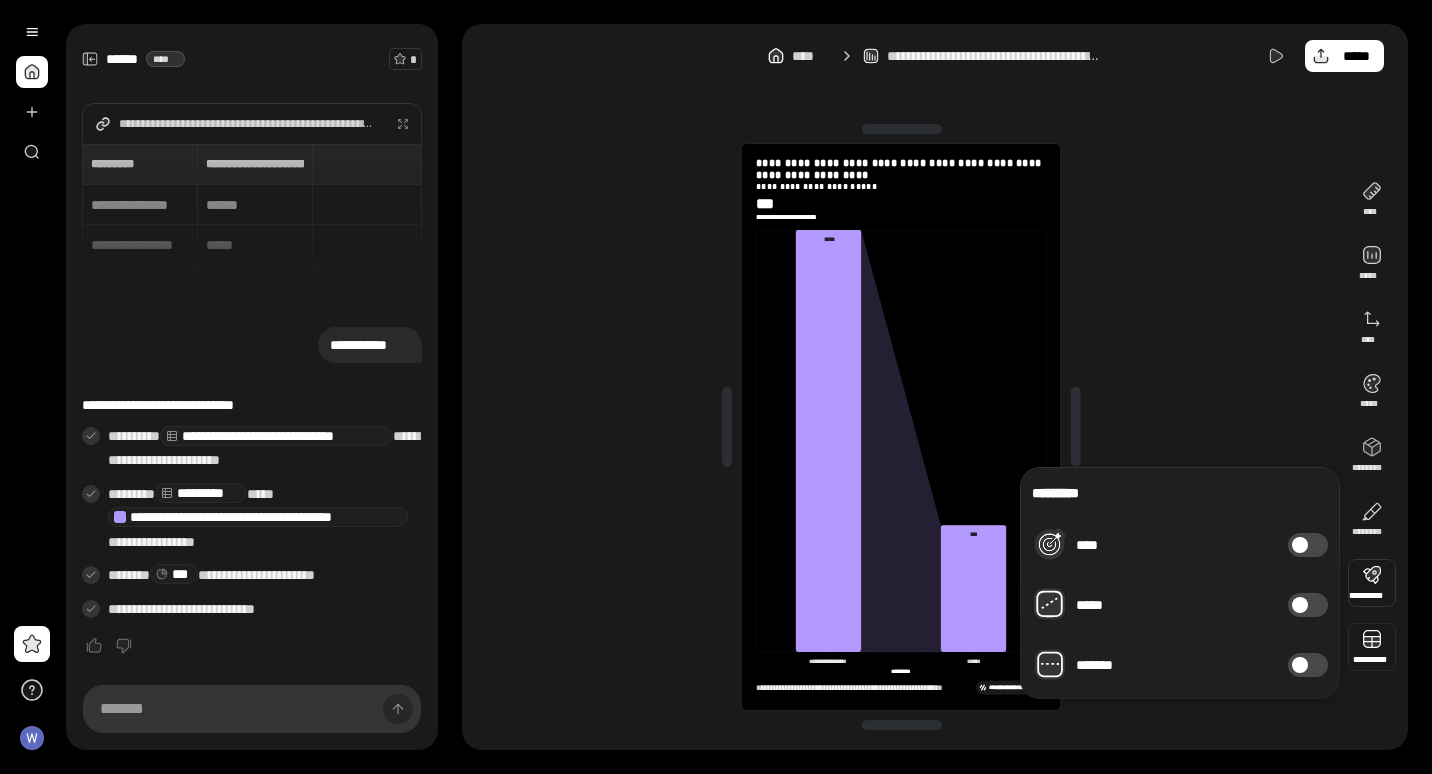 click at bounding box center [1372, 647] 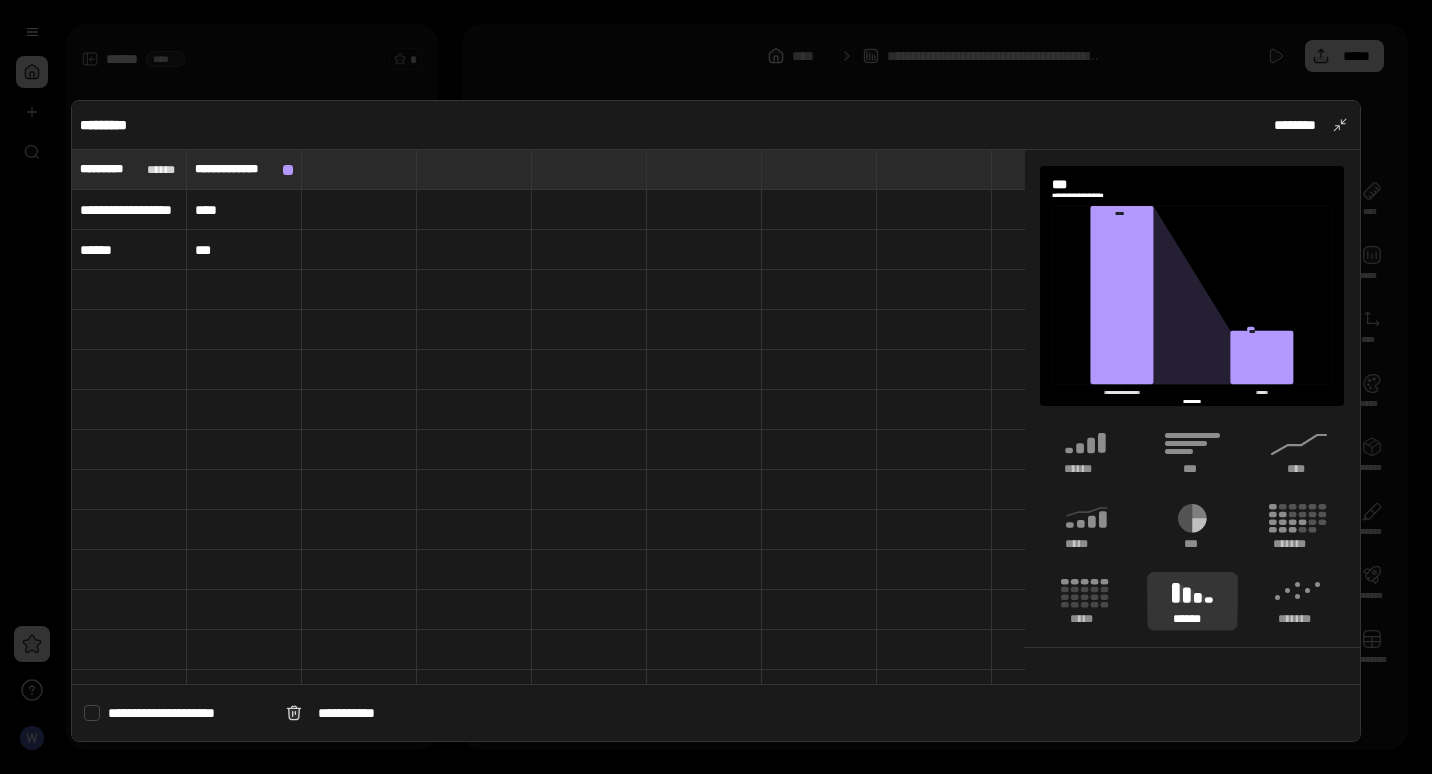 click on "****" at bounding box center [244, 210] 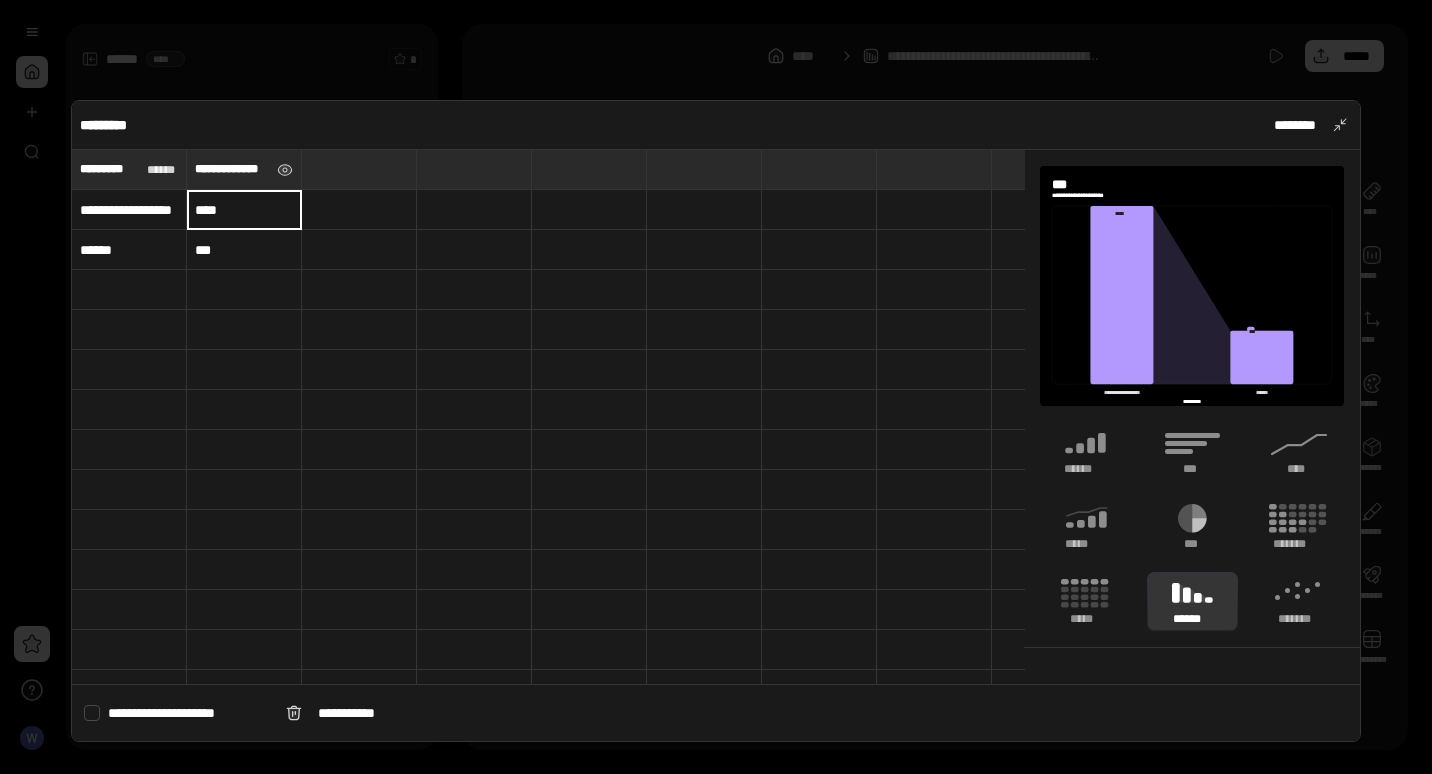 click on "**********" at bounding box center (232, 169) 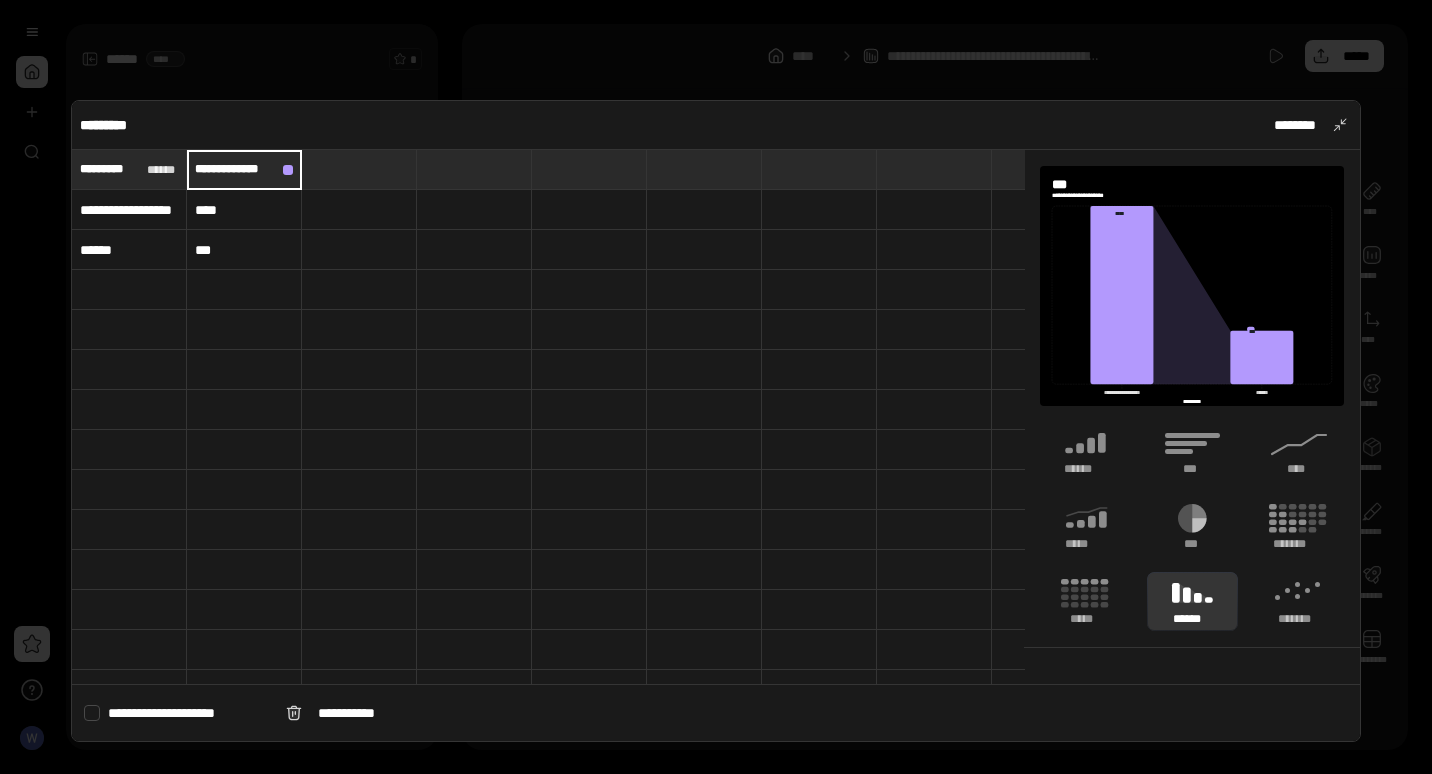 click on "****" at bounding box center [244, 210] 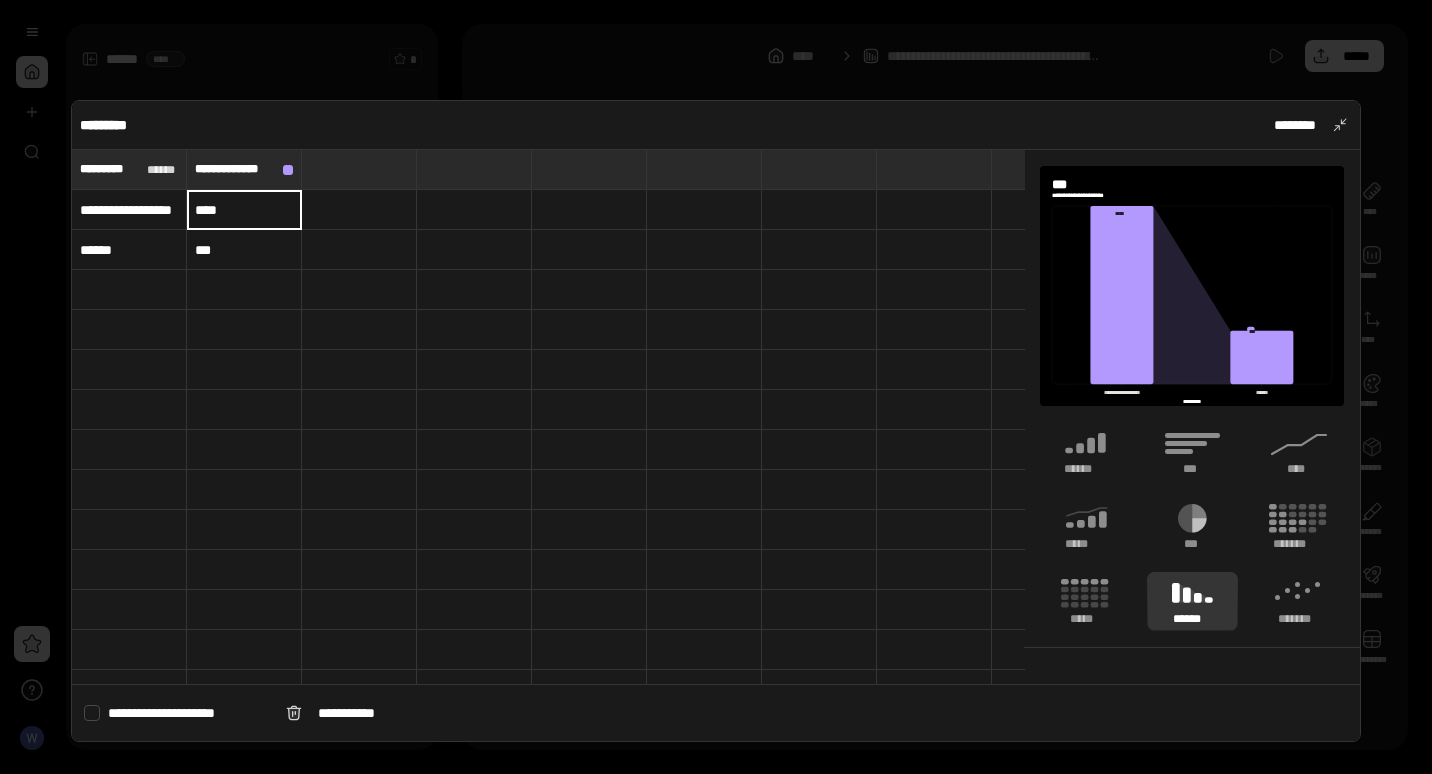 click on "****" at bounding box center [244, 210] 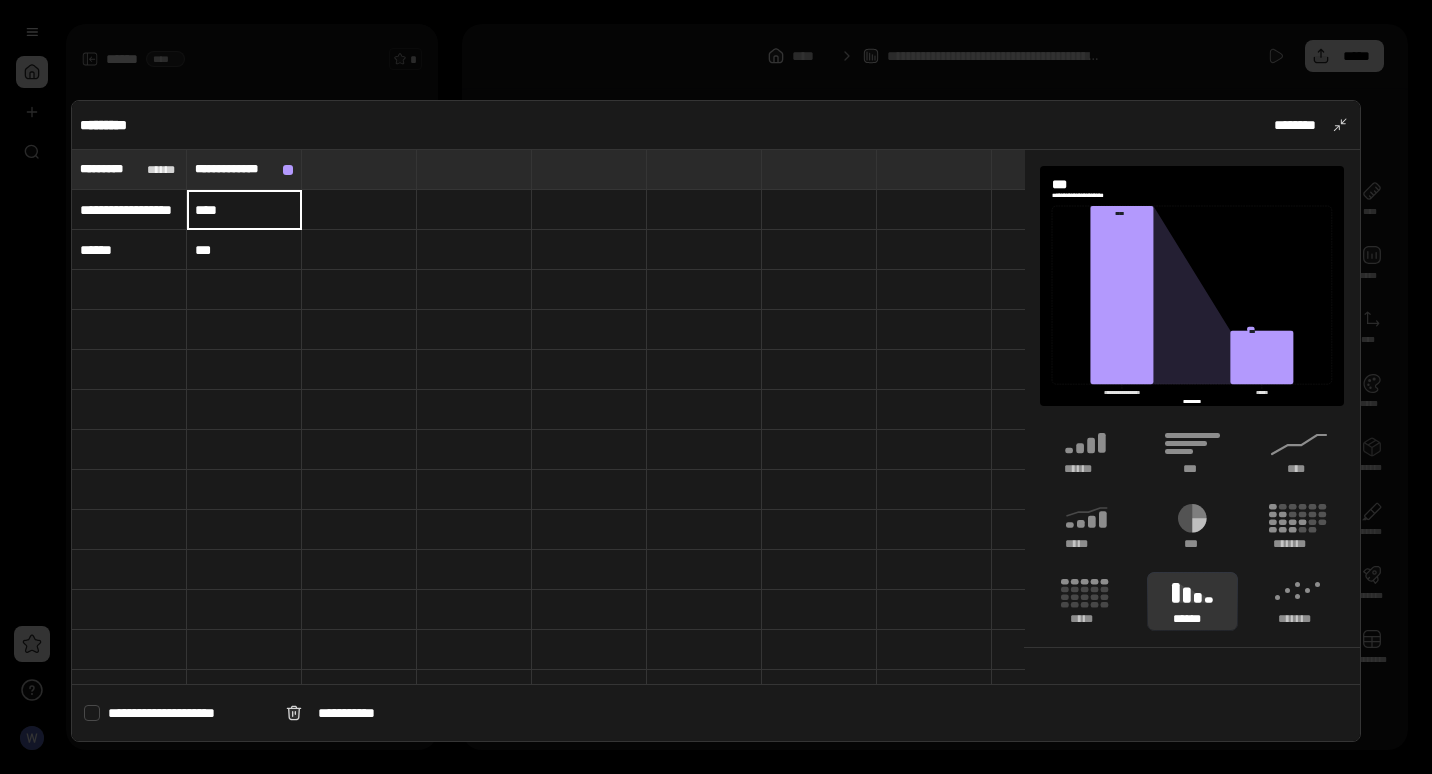type on "****" 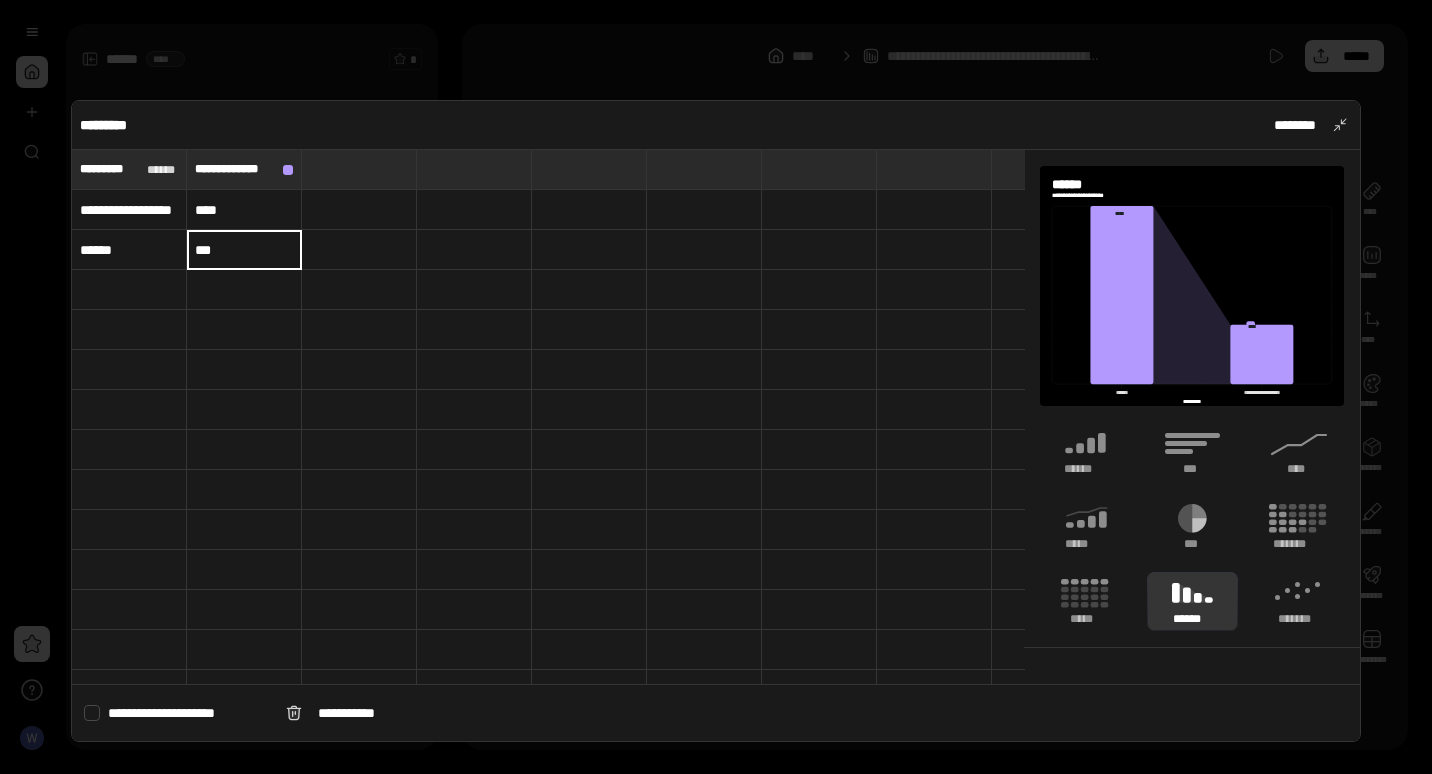 type on "******" 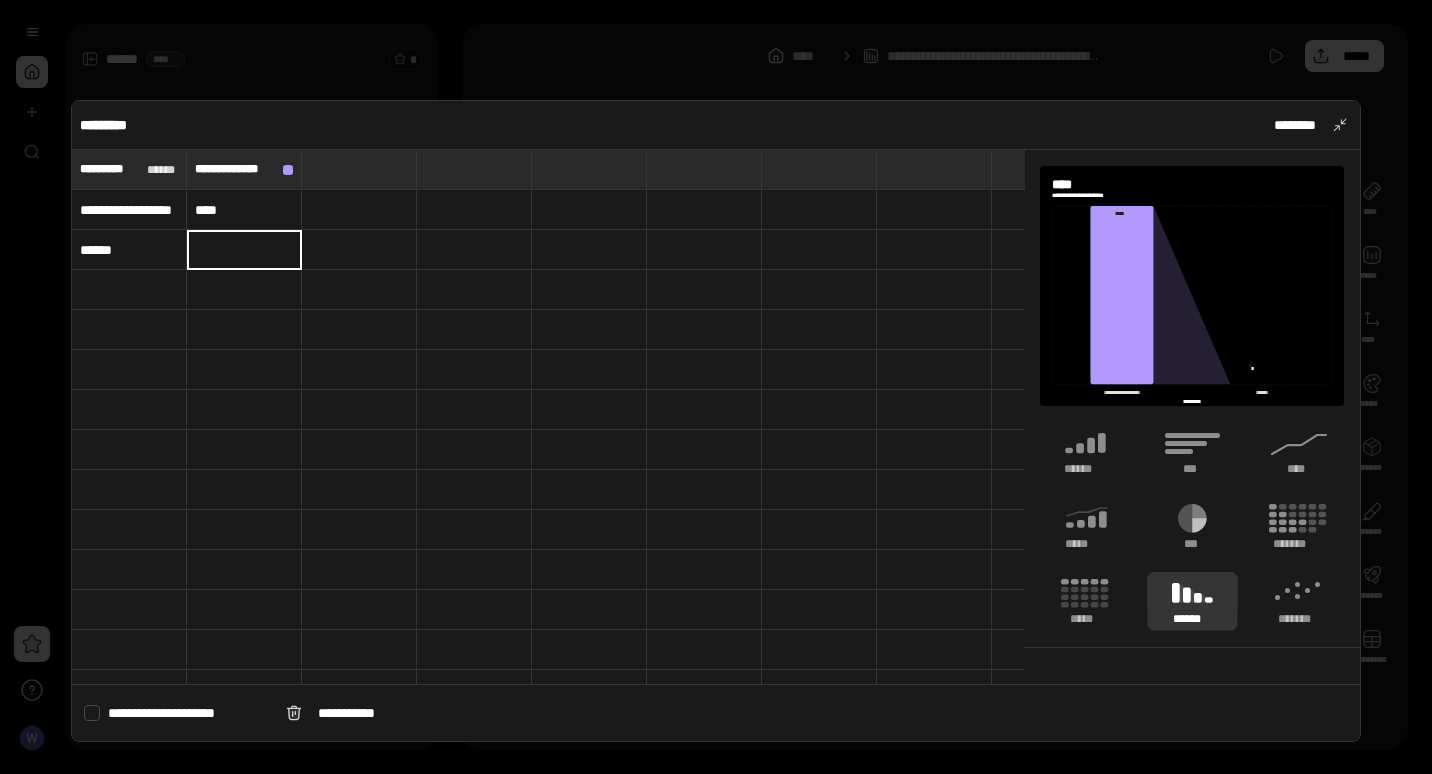 type on "******" 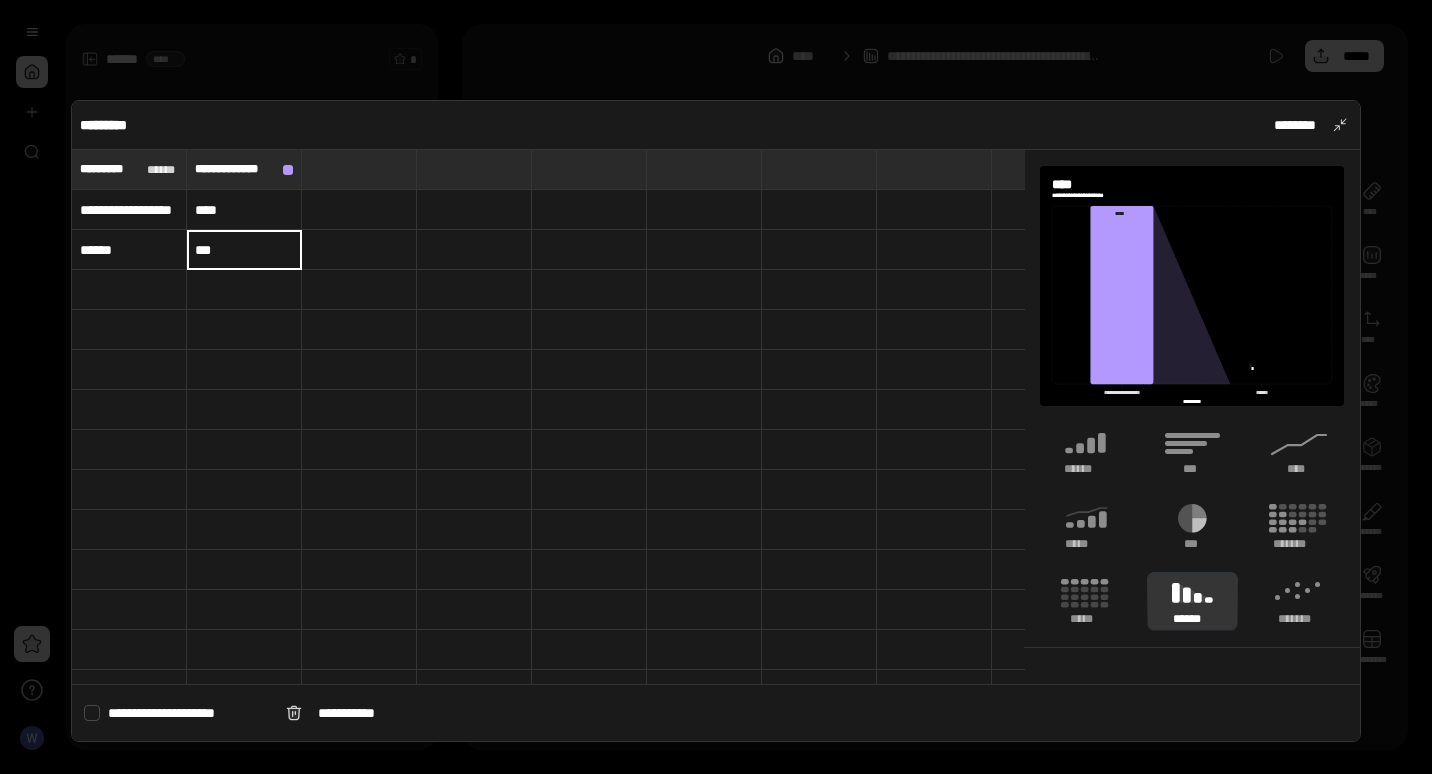 type on "***" 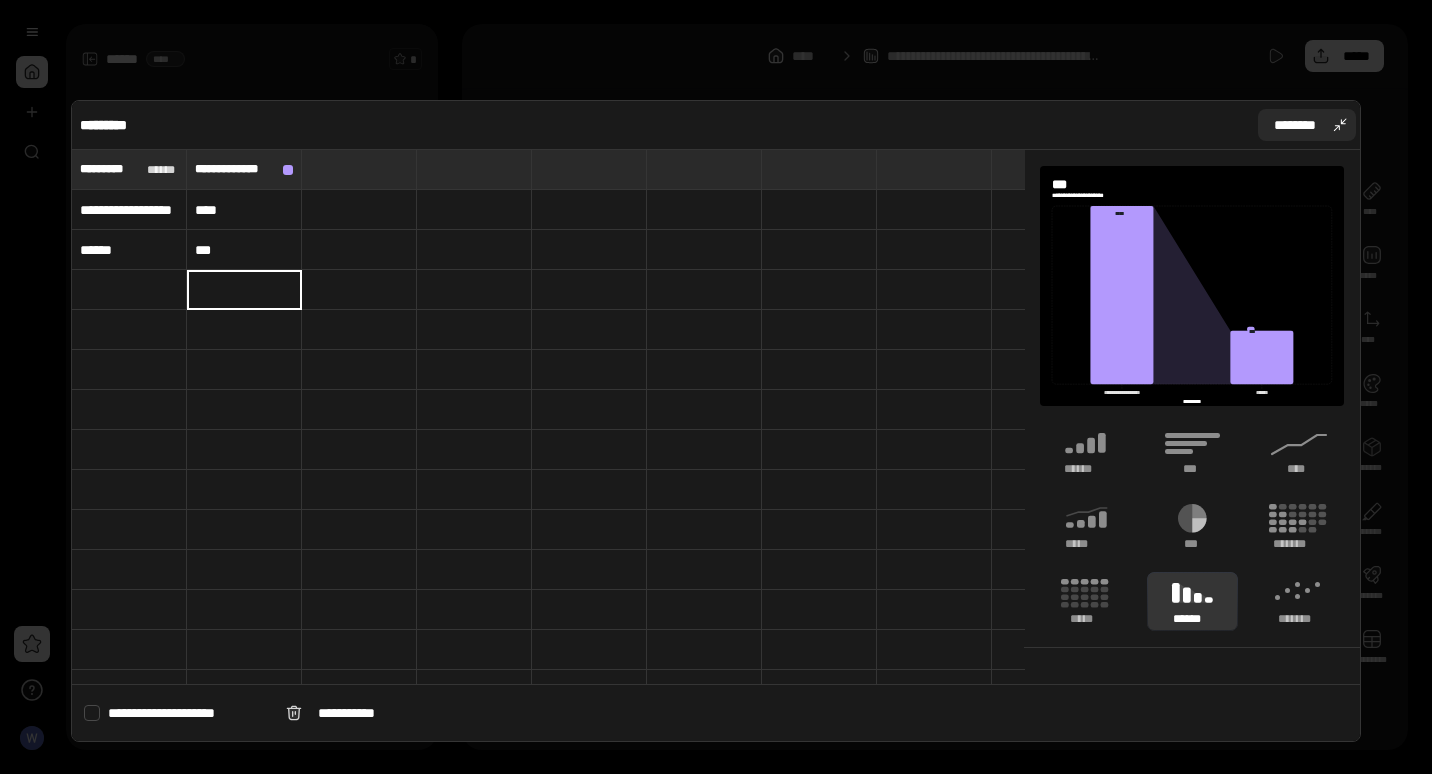 click on "********" at bounding box center (1295, 125) 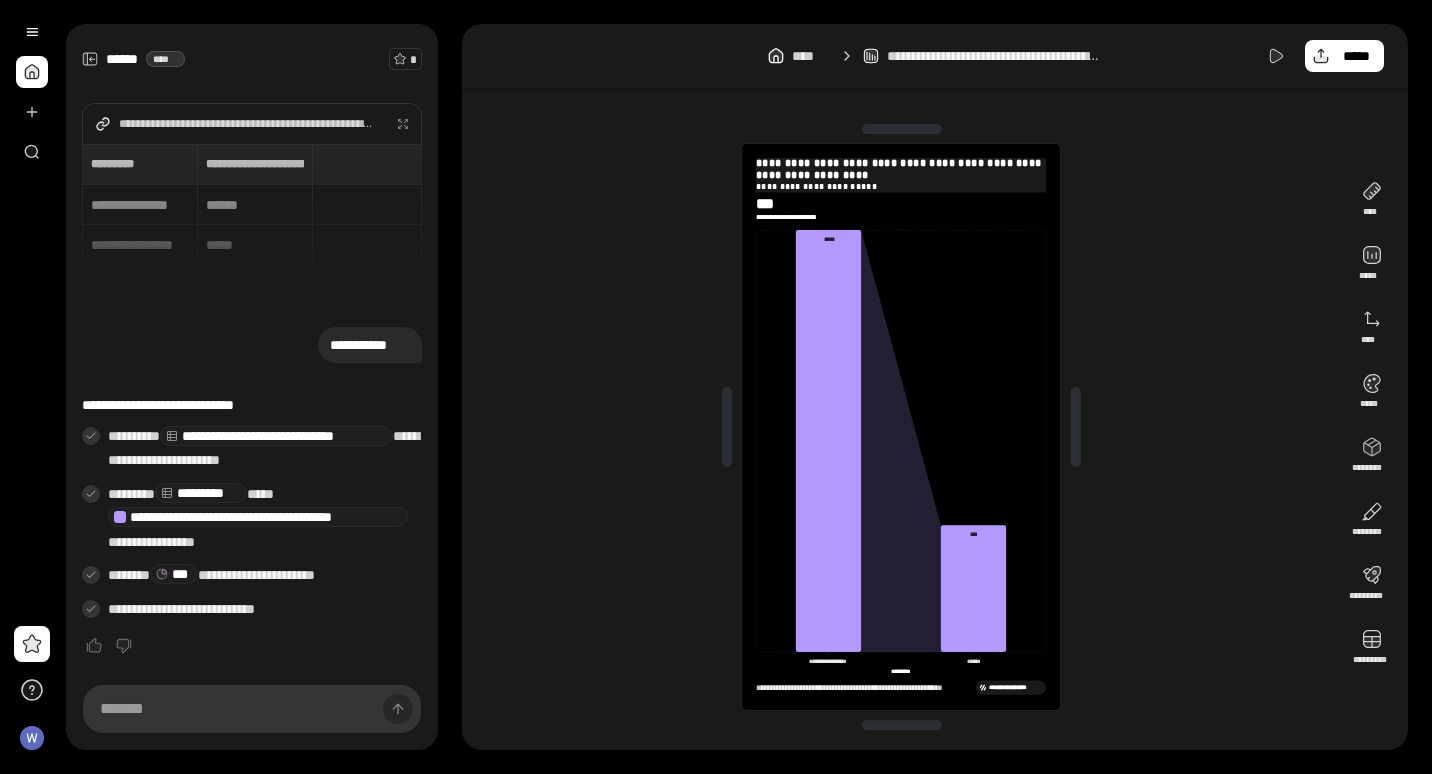 click on "**********" at bounding box center (901, 186) 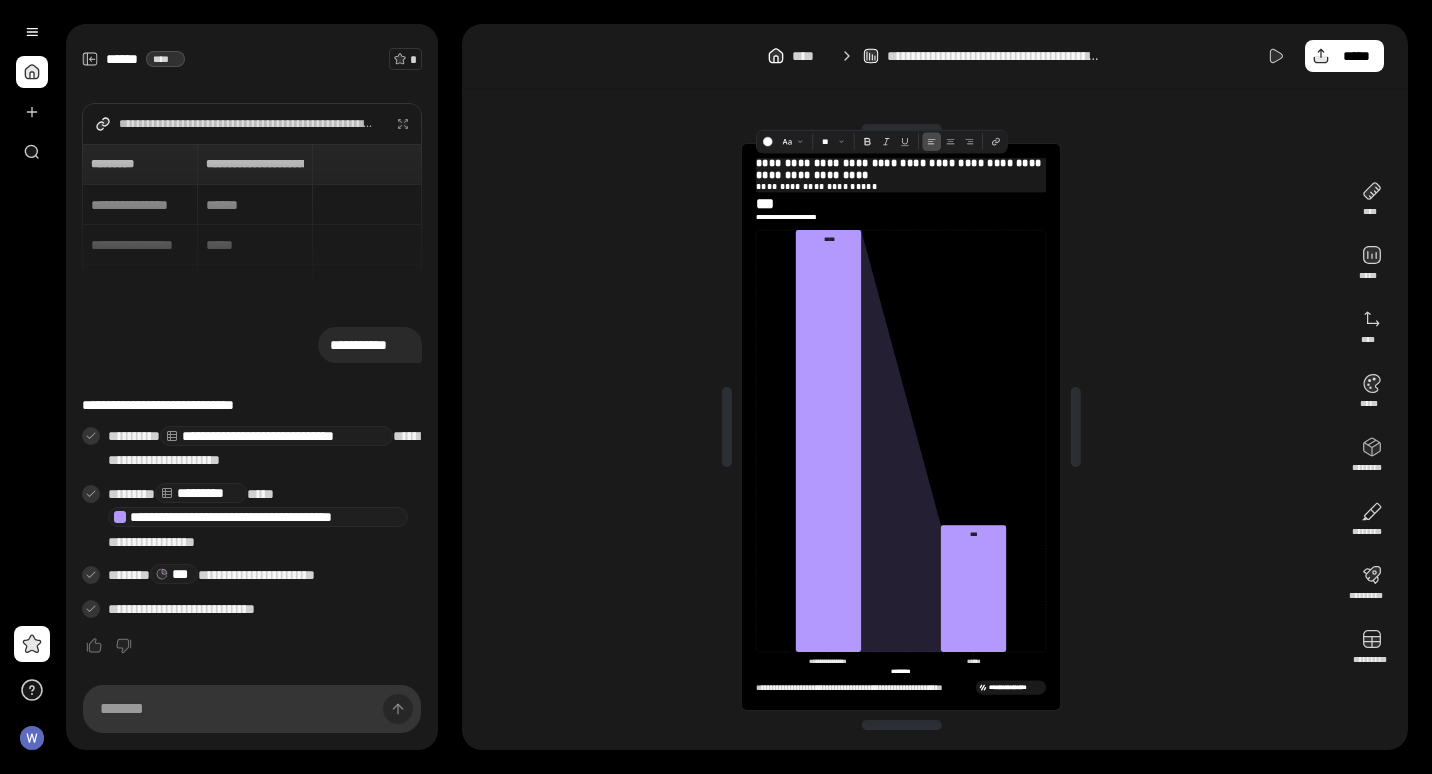 drag, startPoint x: 896, startPoint y: 180, endPoint x: 758, endPoint y: 156, distance: 140.07141 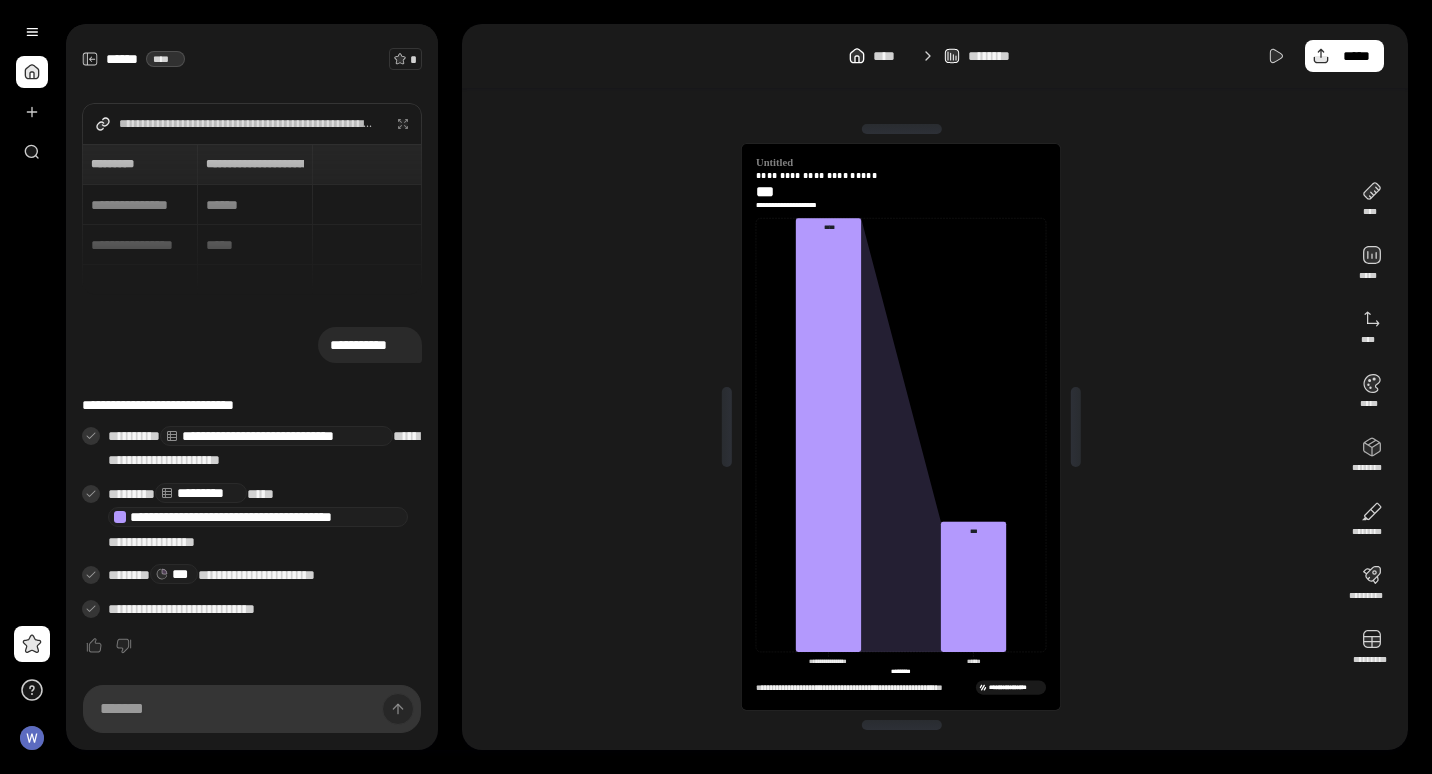 click on "**********" at bounding box center (901, 197) 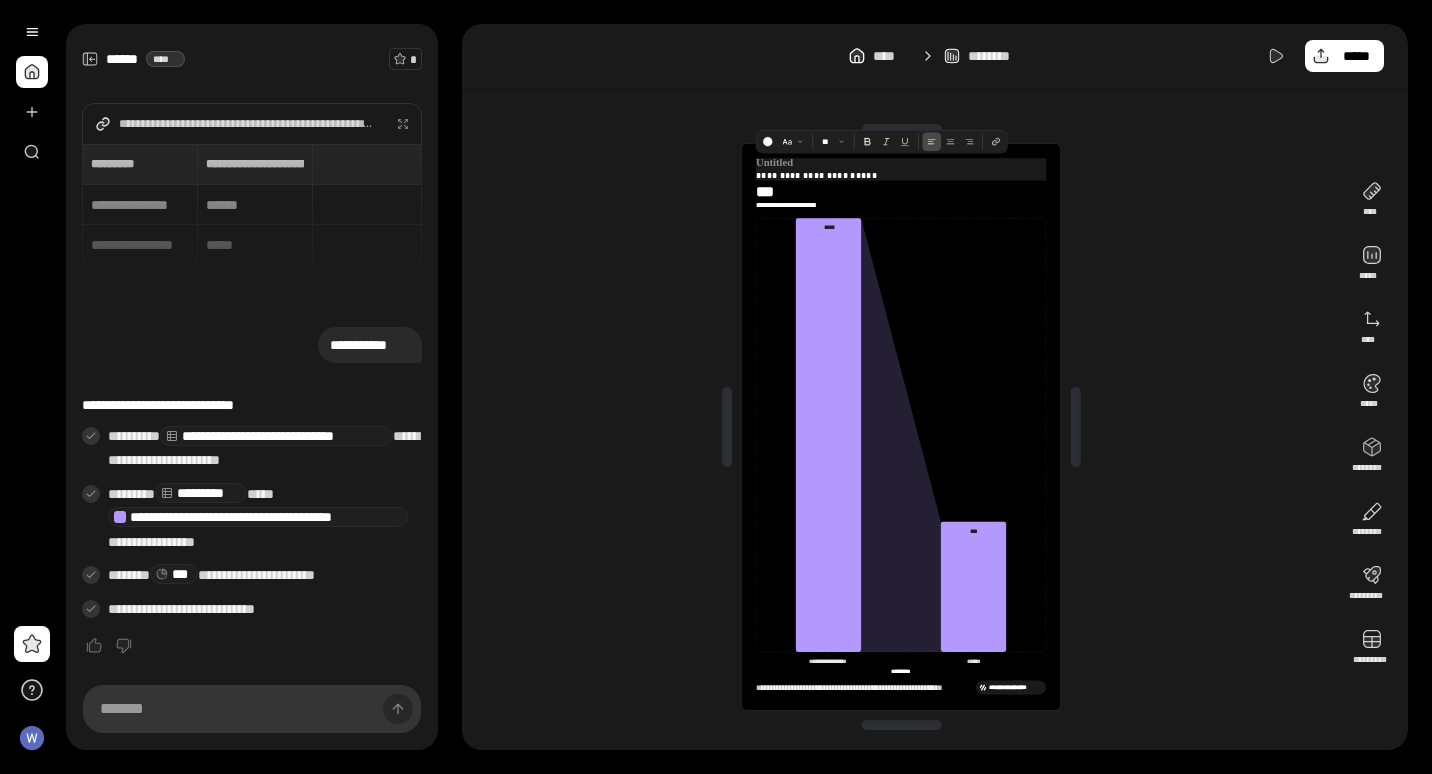 click at bounding box center [901, 164] 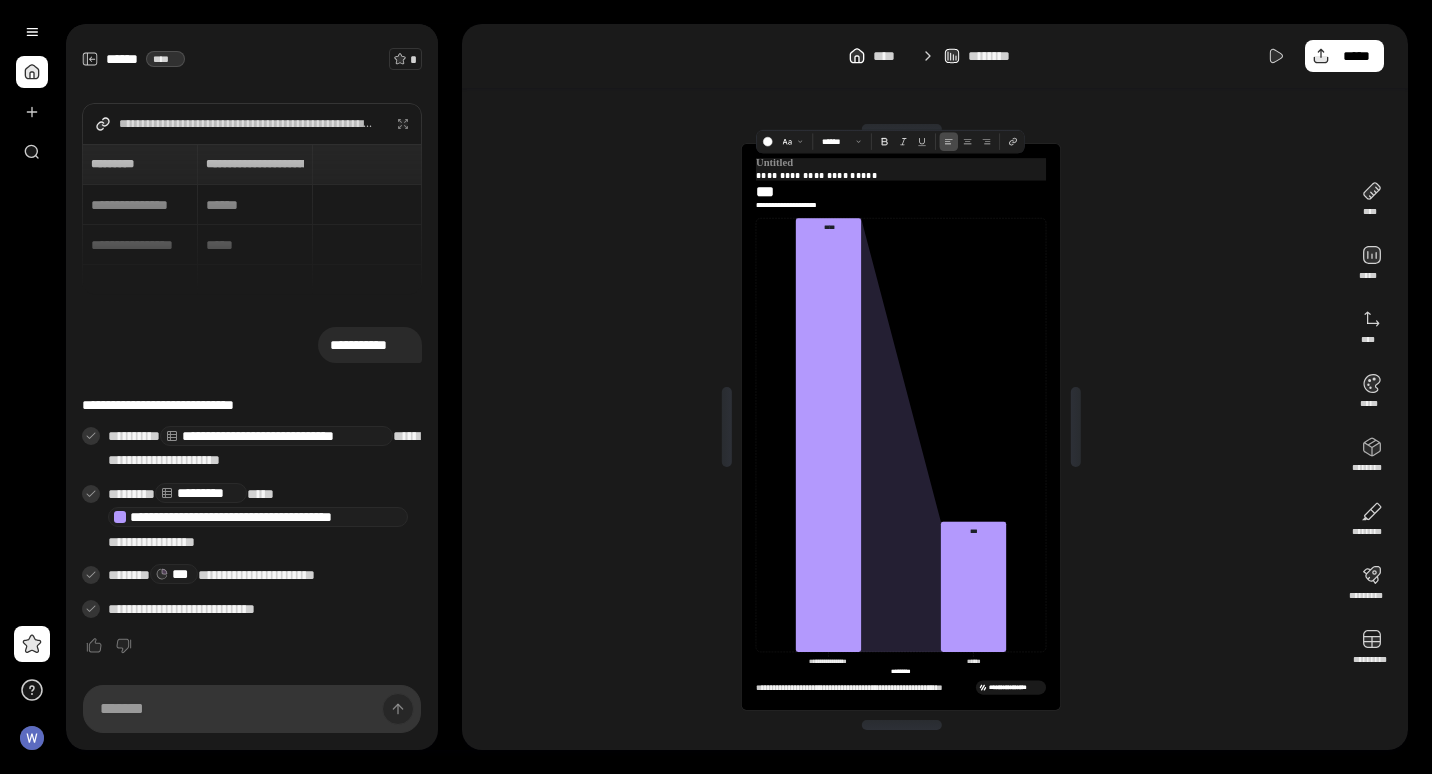 type on "******" 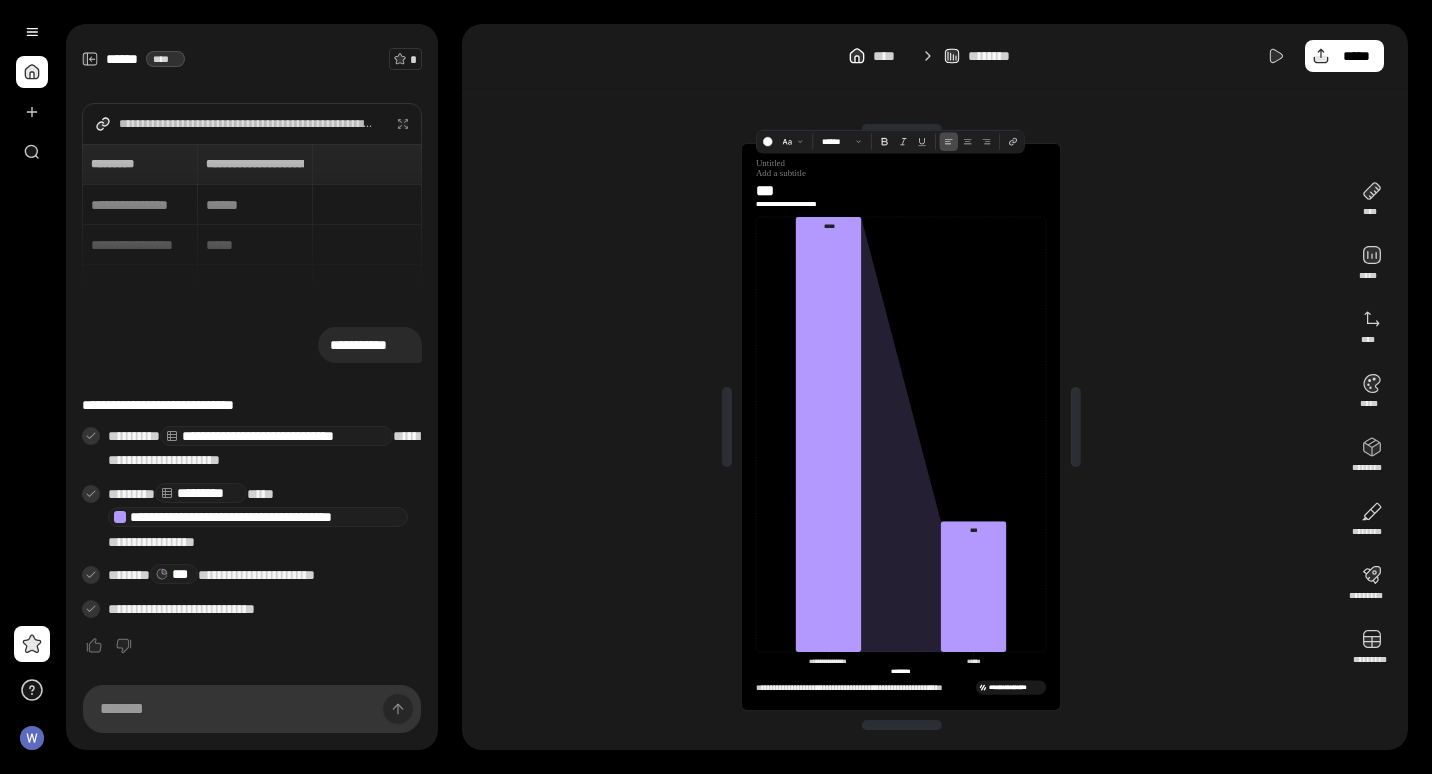 click on "**********" at bounding box center [791, 204] 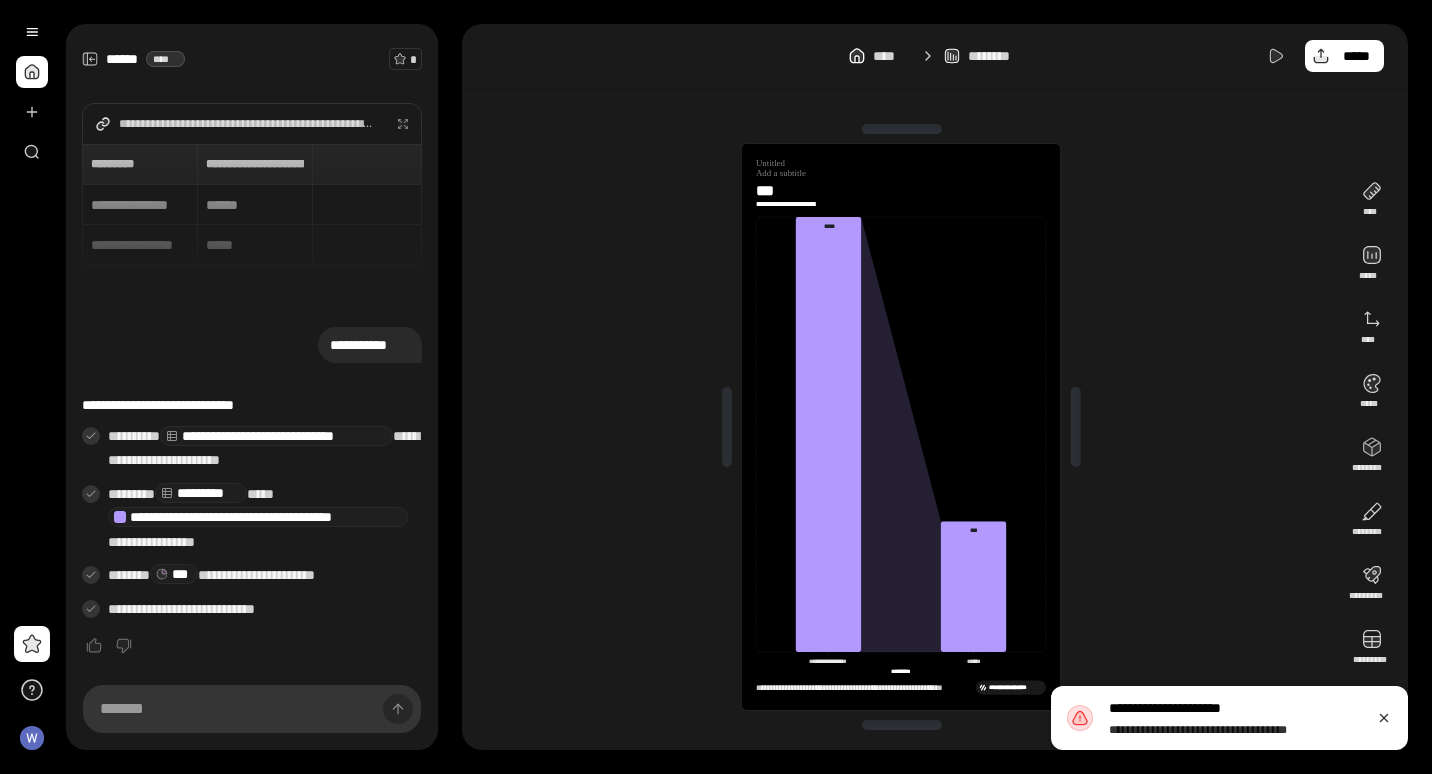 click on "***" at bounding box center (773, 191) 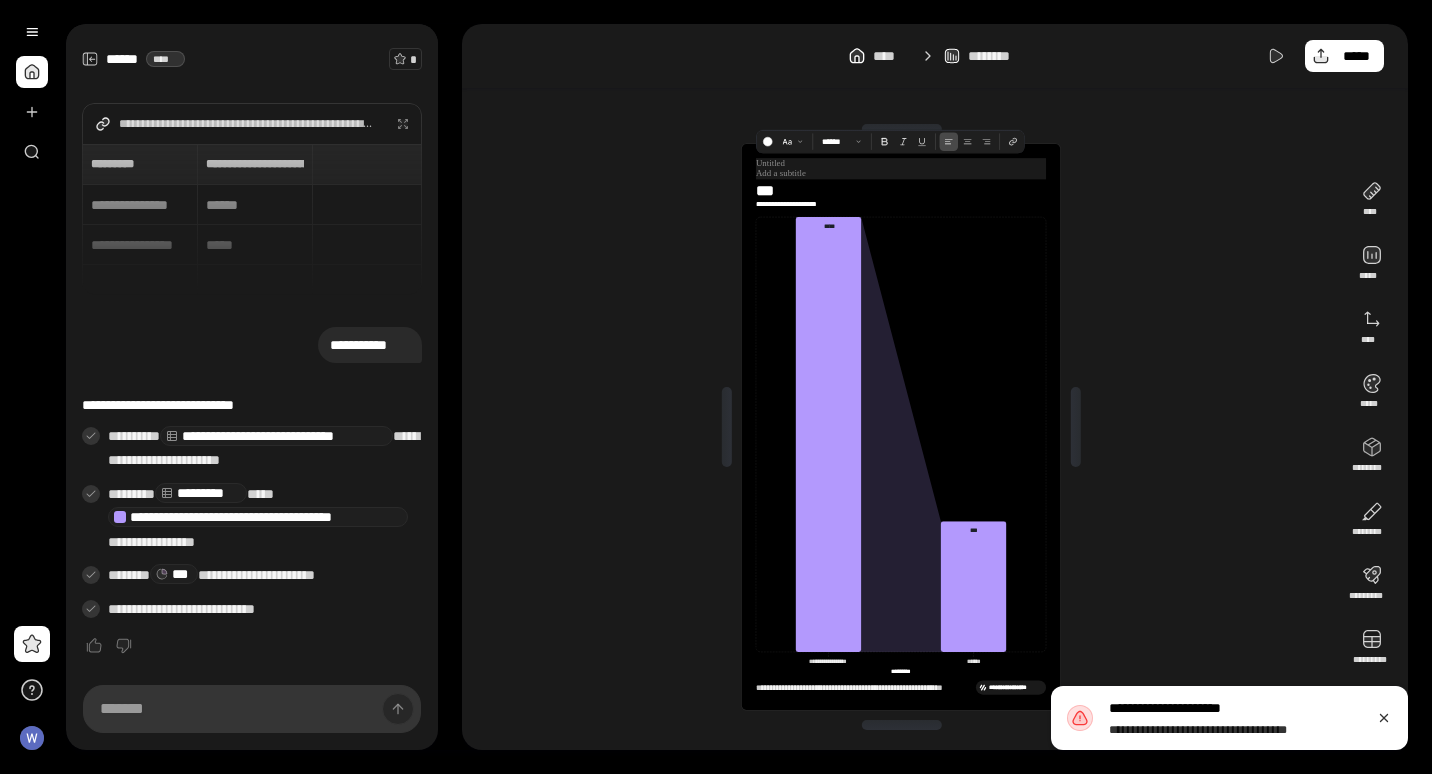 click at bounding box center (901, 163) 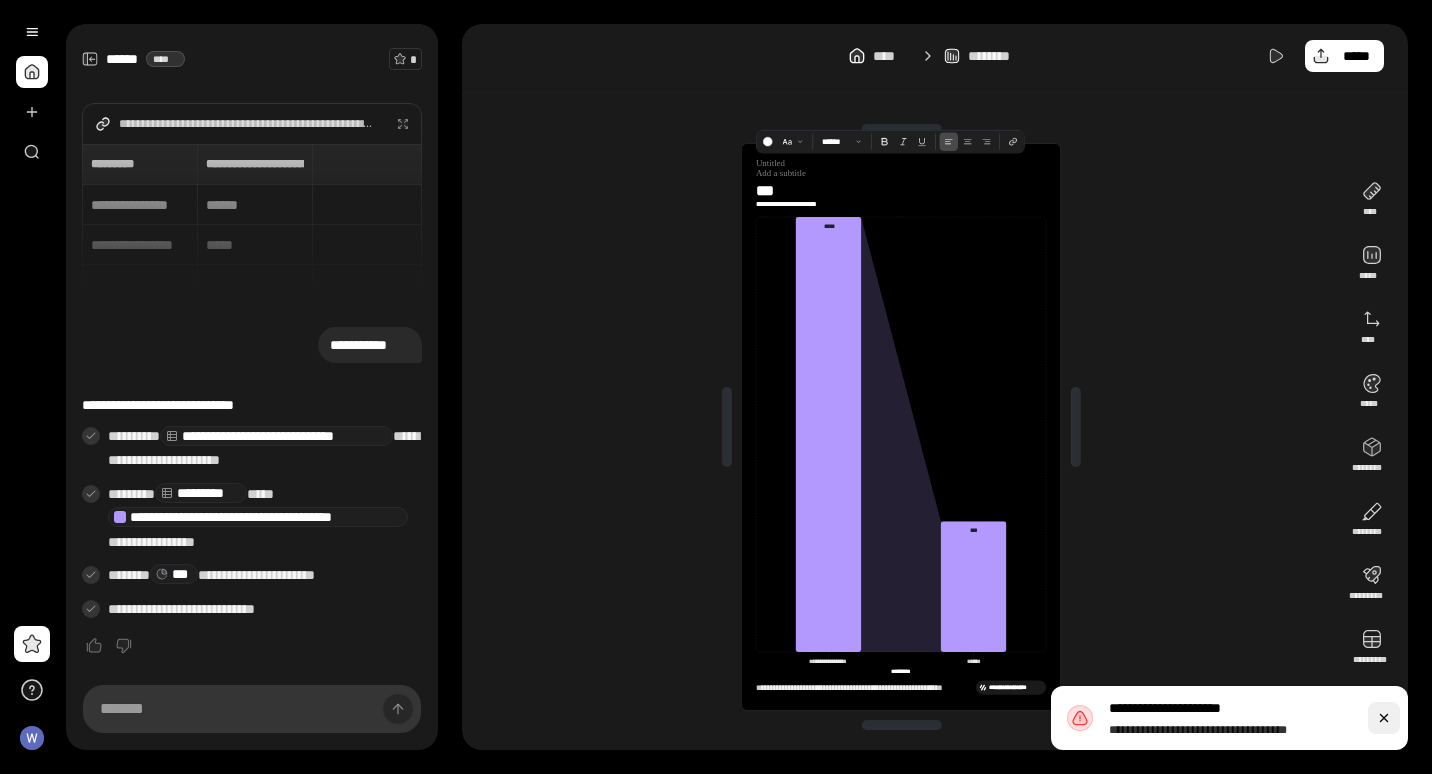 click at bounding box center (1384, 718) 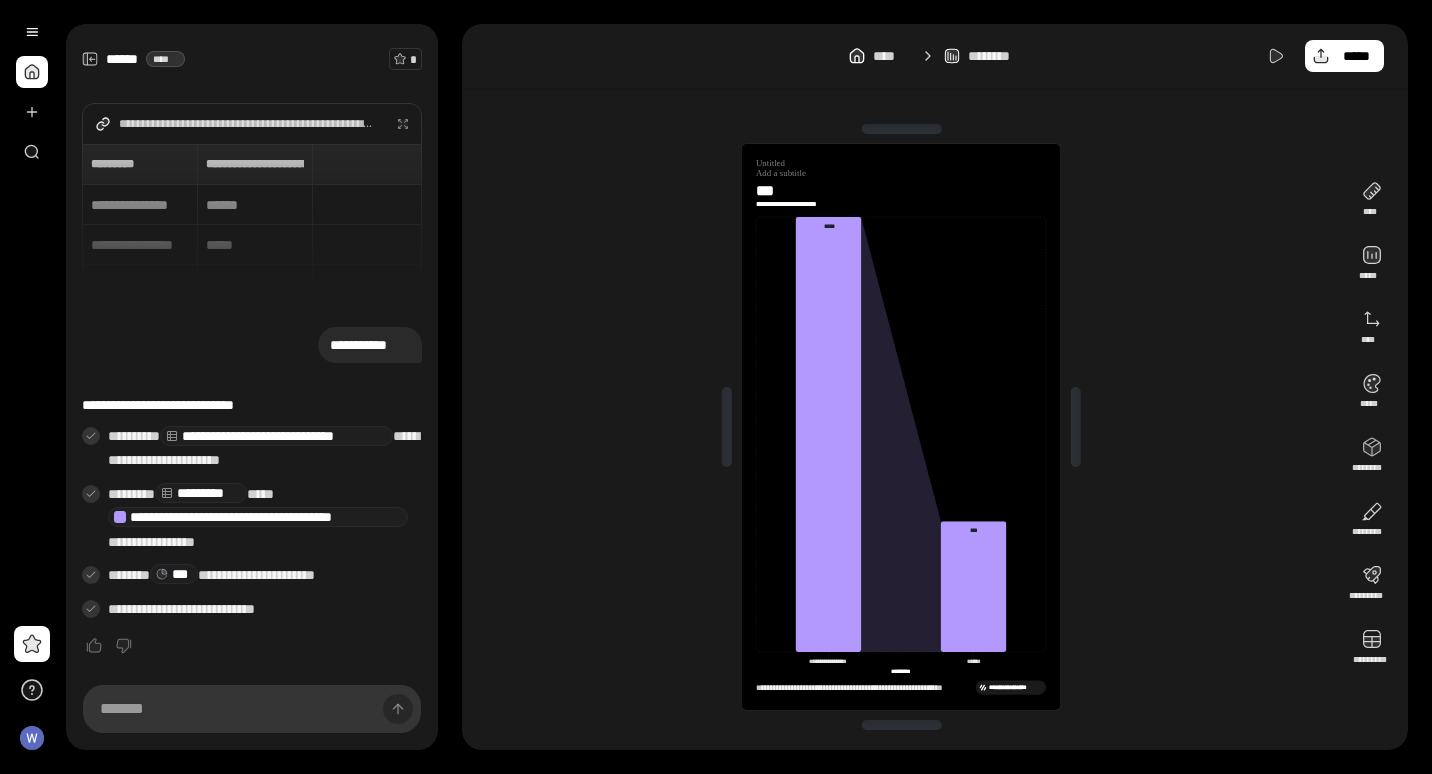 click on "***" at bounding box center (773, 191) 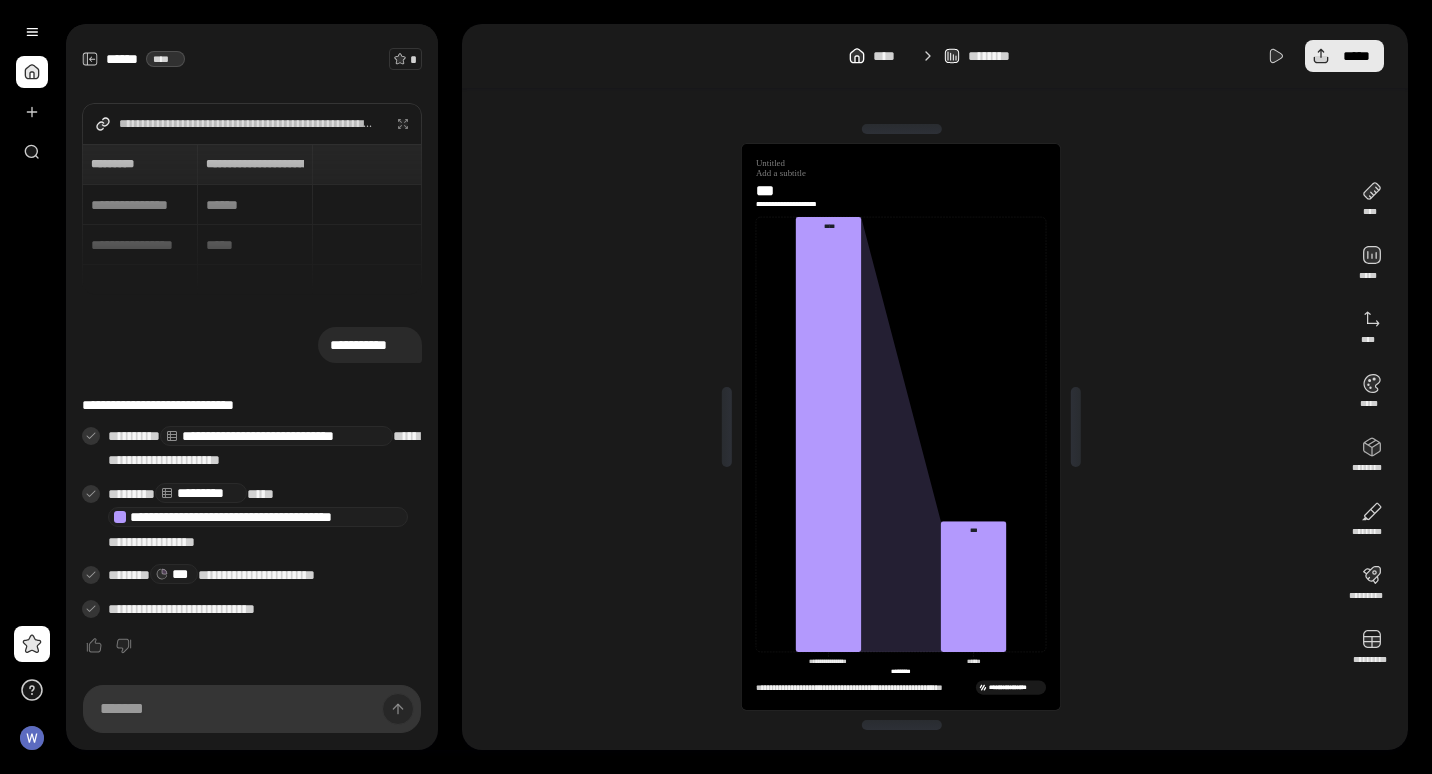 click on "*****" at bounding box center [1344, 56] 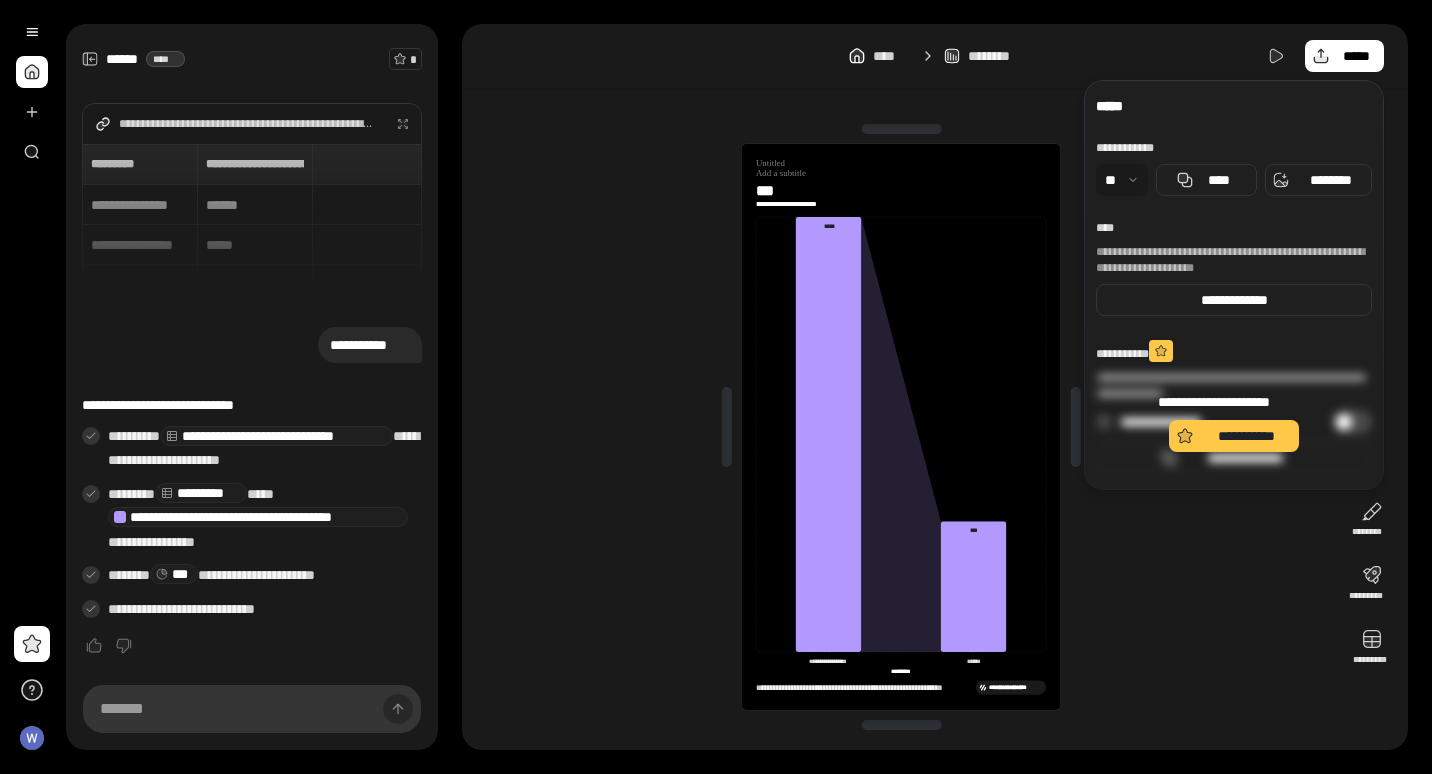 click on "**********" at bounding box center (1234, 422) 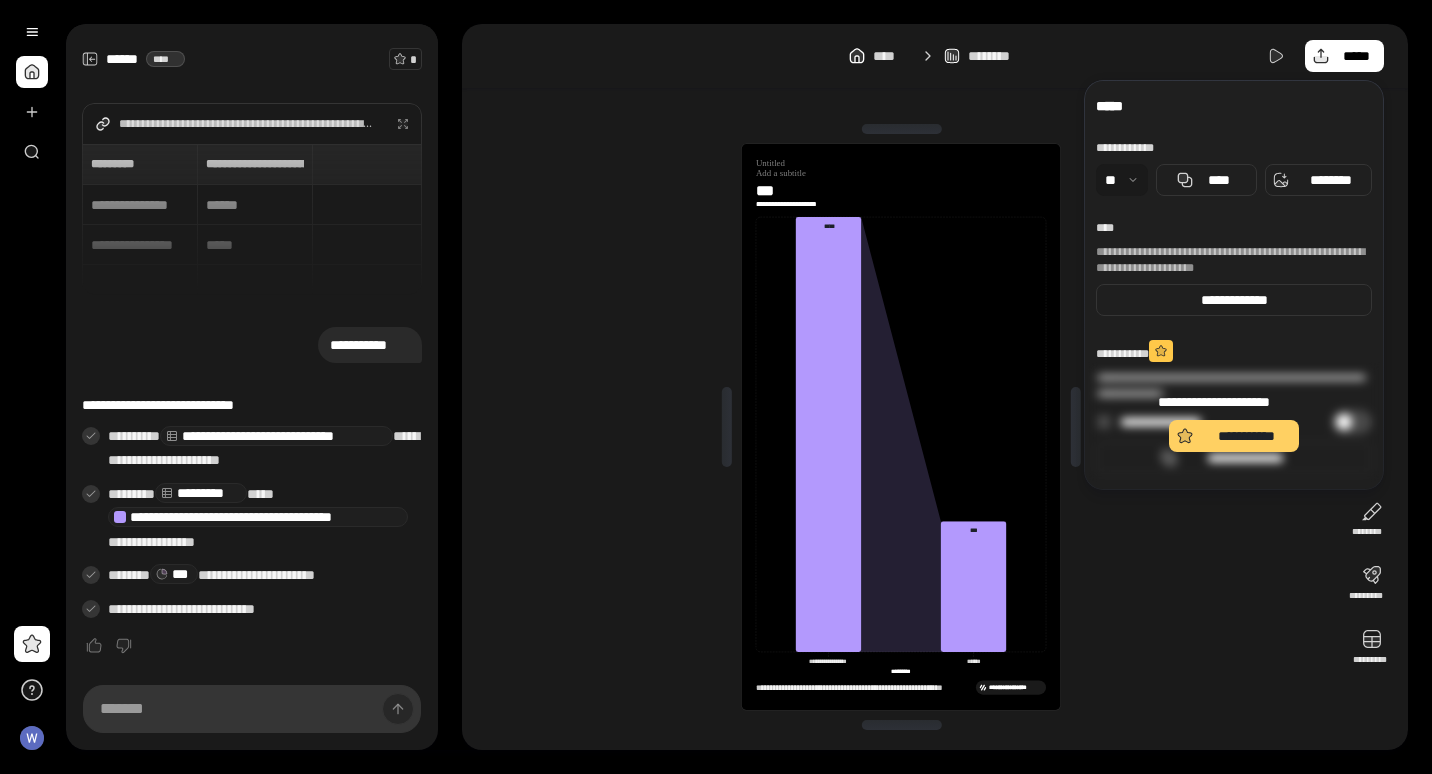 click on "**********" at bounding box center (1246, 436) 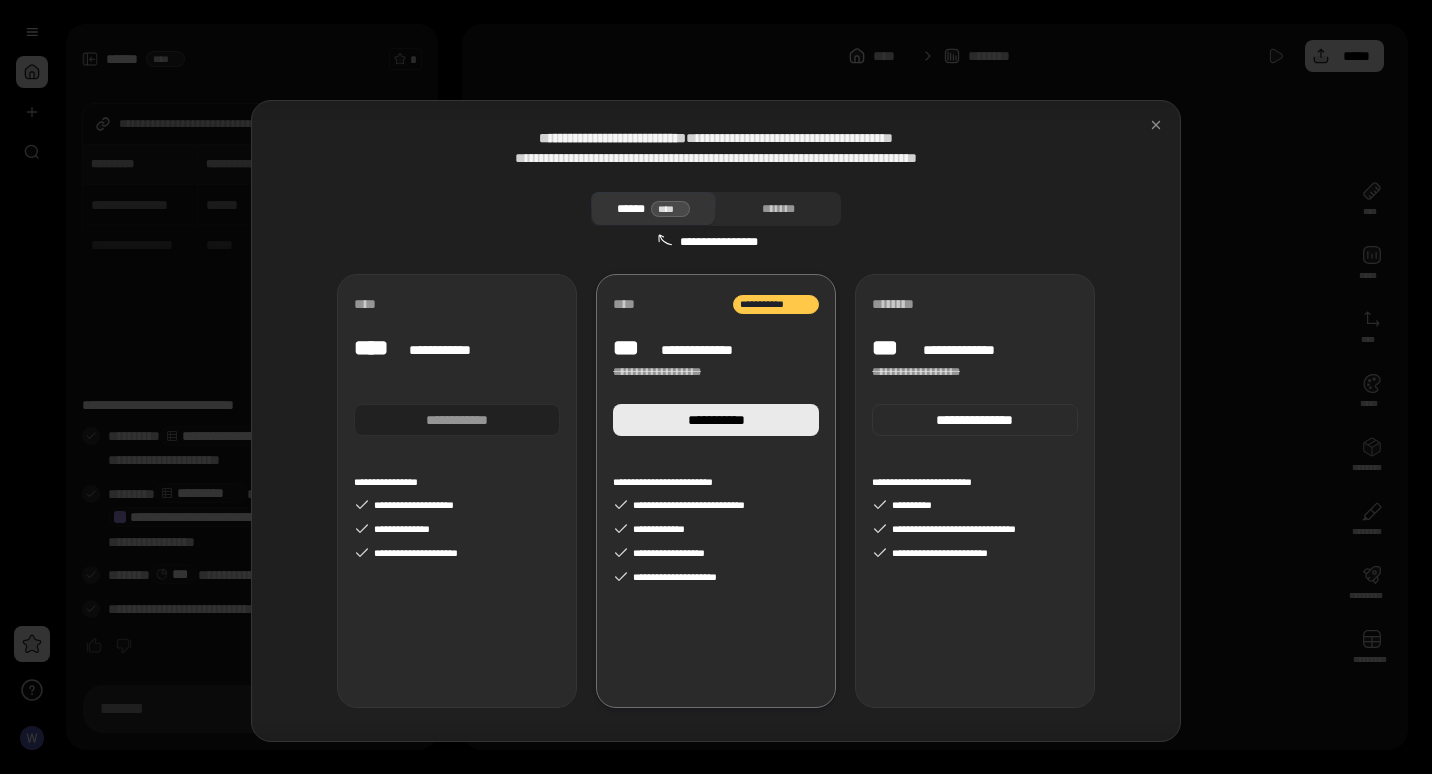 scroll, scrollTop: 75, scrollLeft: 0, axis: vertical 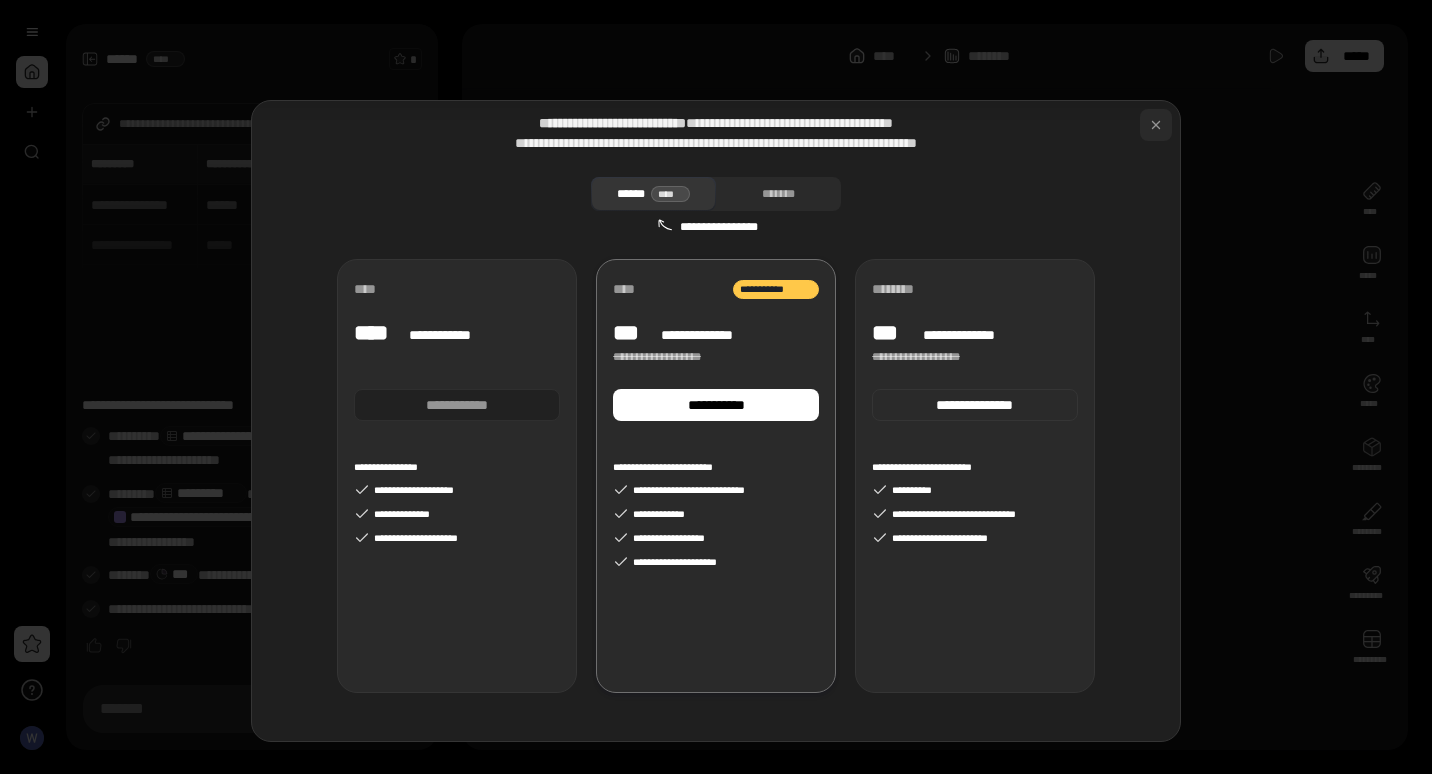 click at bounding box center (1156, 125) 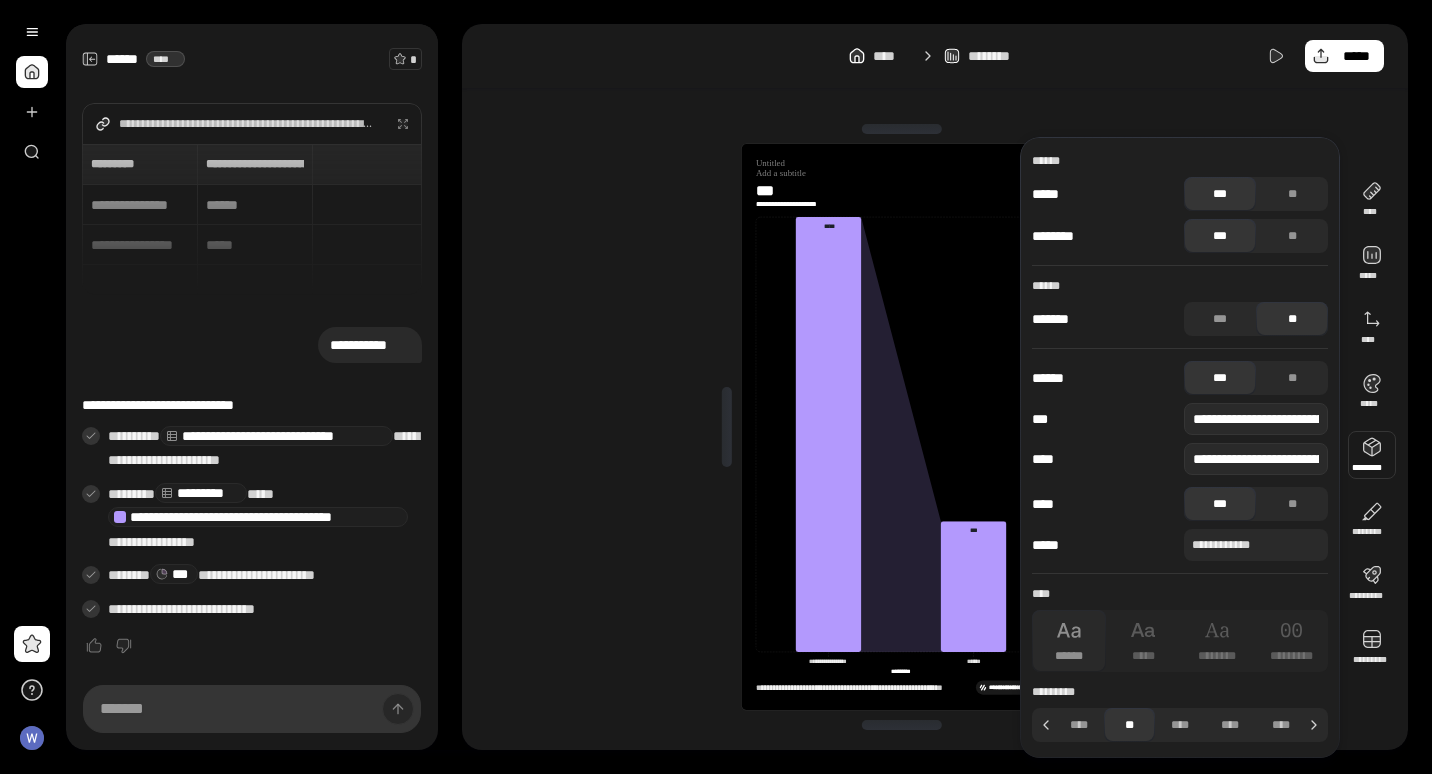 click at bounding box center [1372, 455] 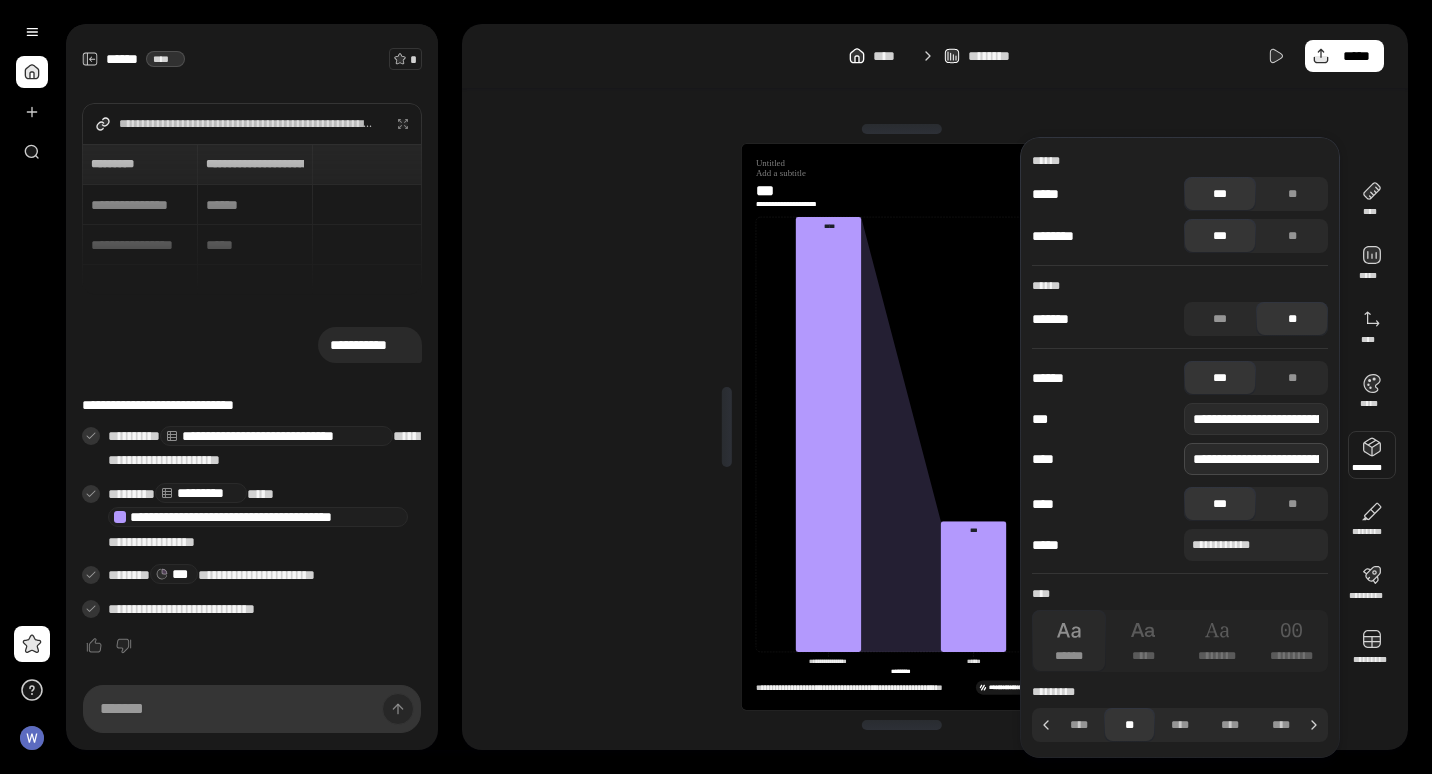 click on "**********" at bounding box center [1256, 459] 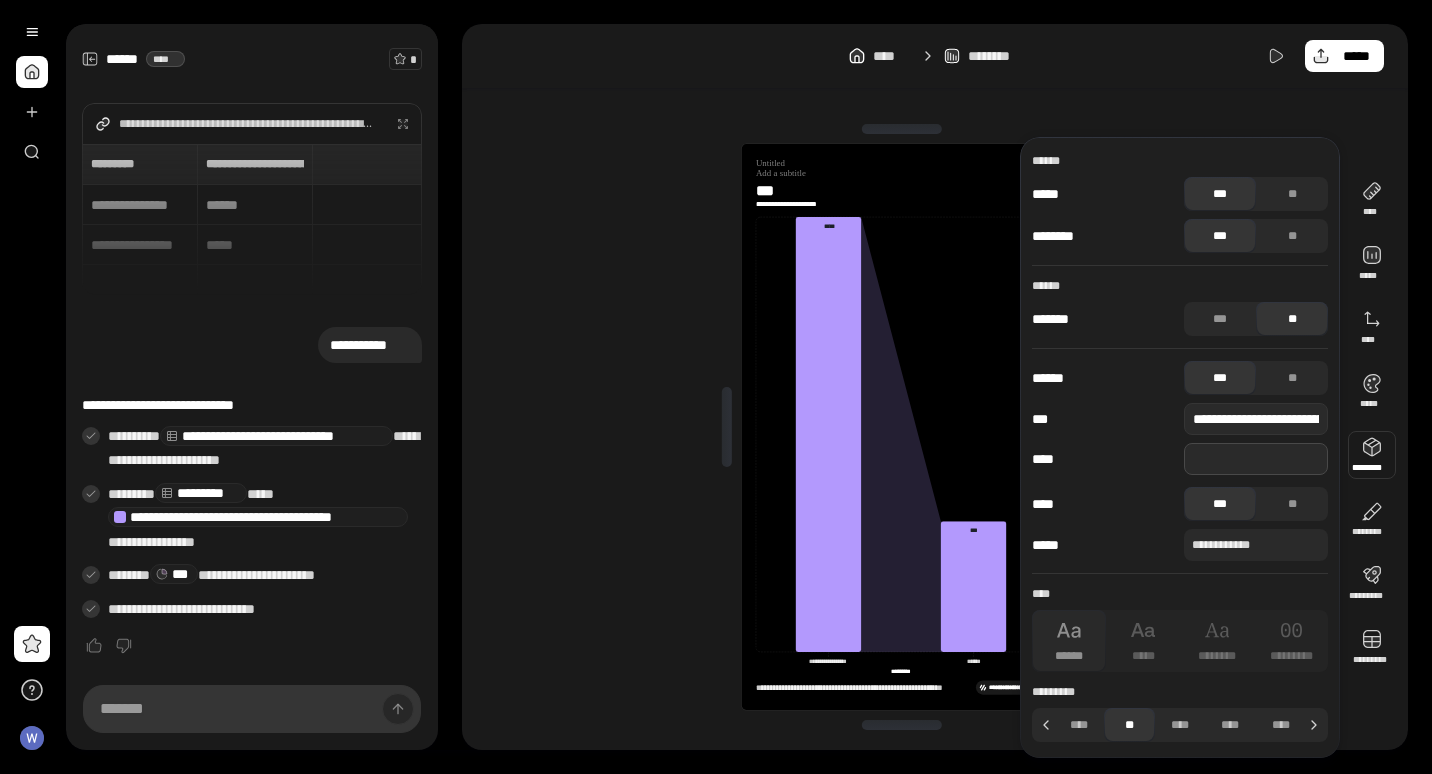 type 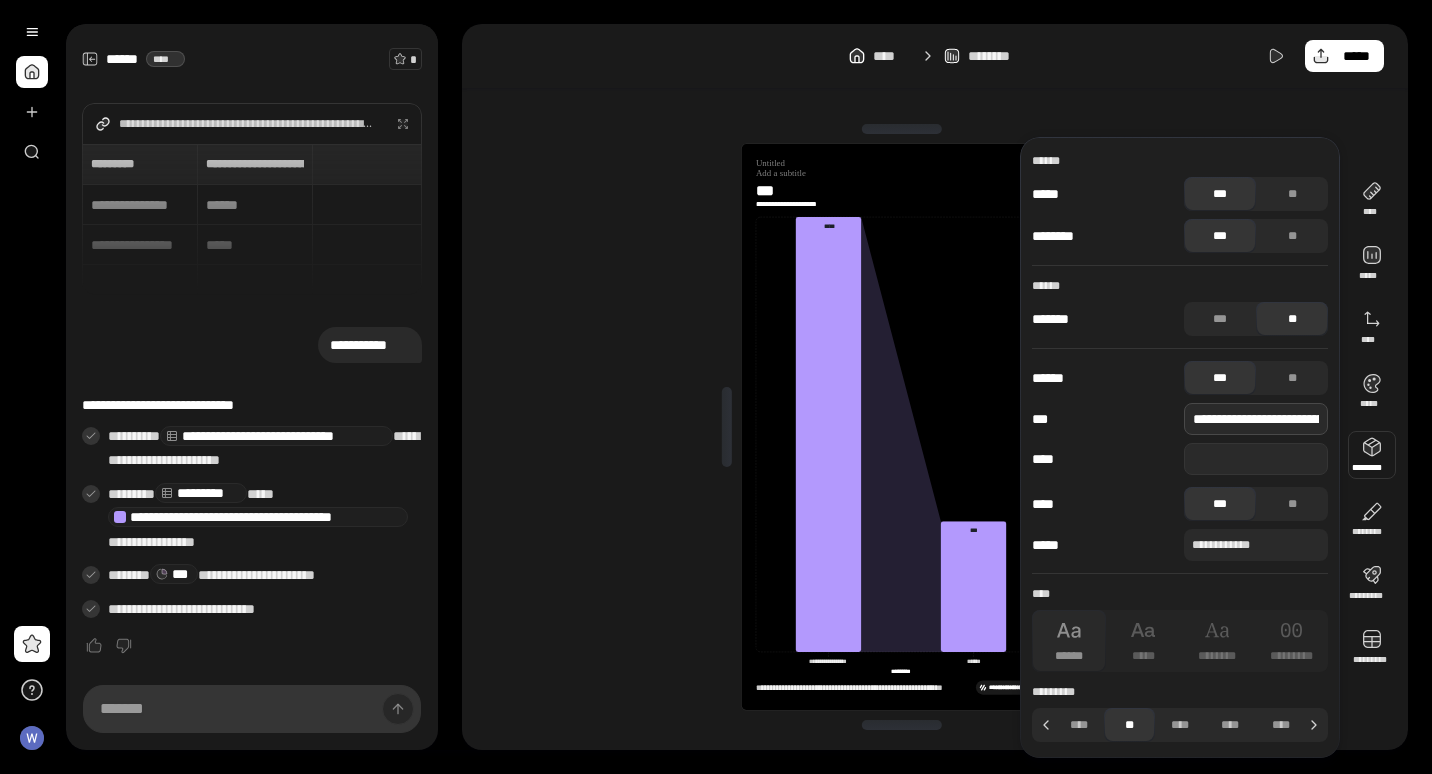 click on "**********" at bounding box center [1256, 419] 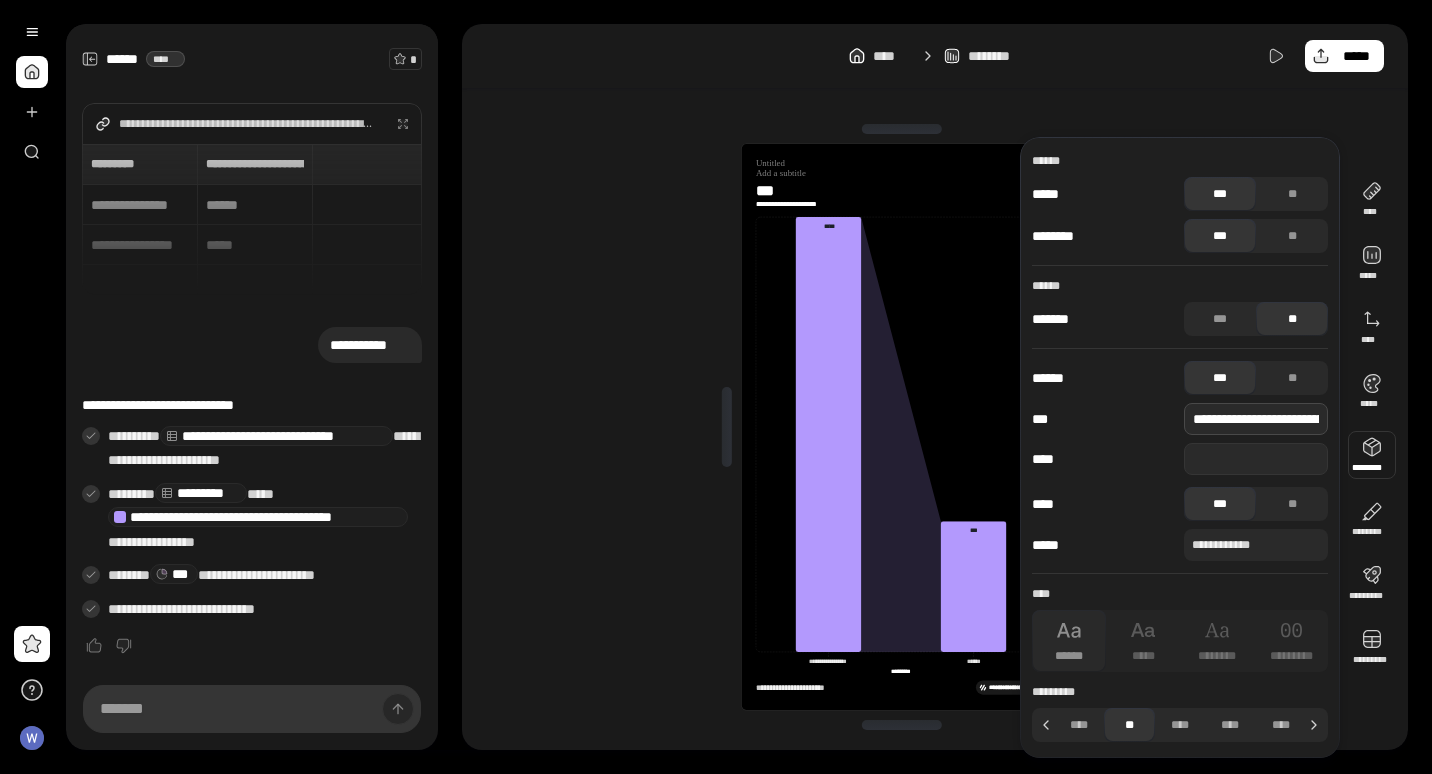 scroll, scrollTop: 0, scrollLeft: 449, axis: horizontal 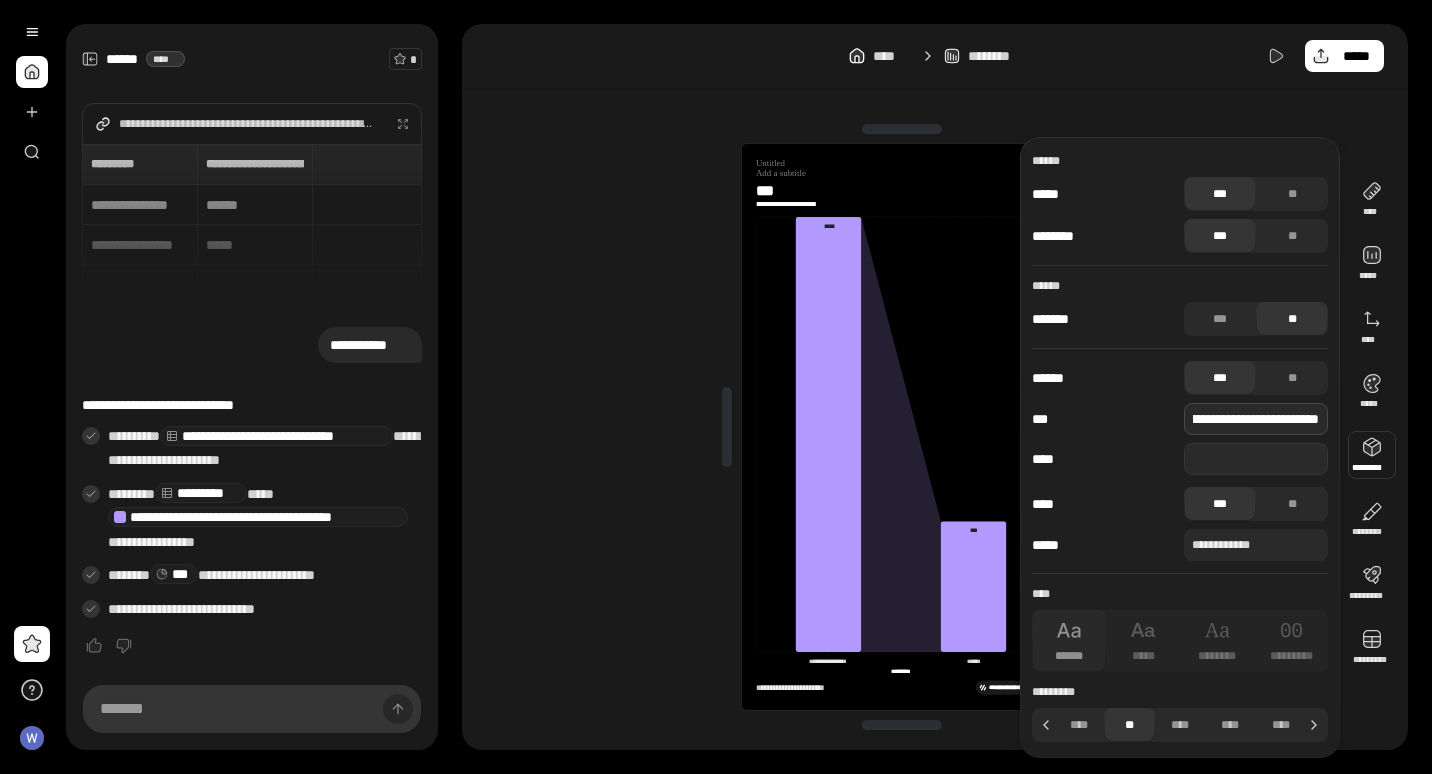 drag, startPoint x: 1224, startPoint y: 420, endPoint x: 1368, endPoint y: 430, distance: 144.3468 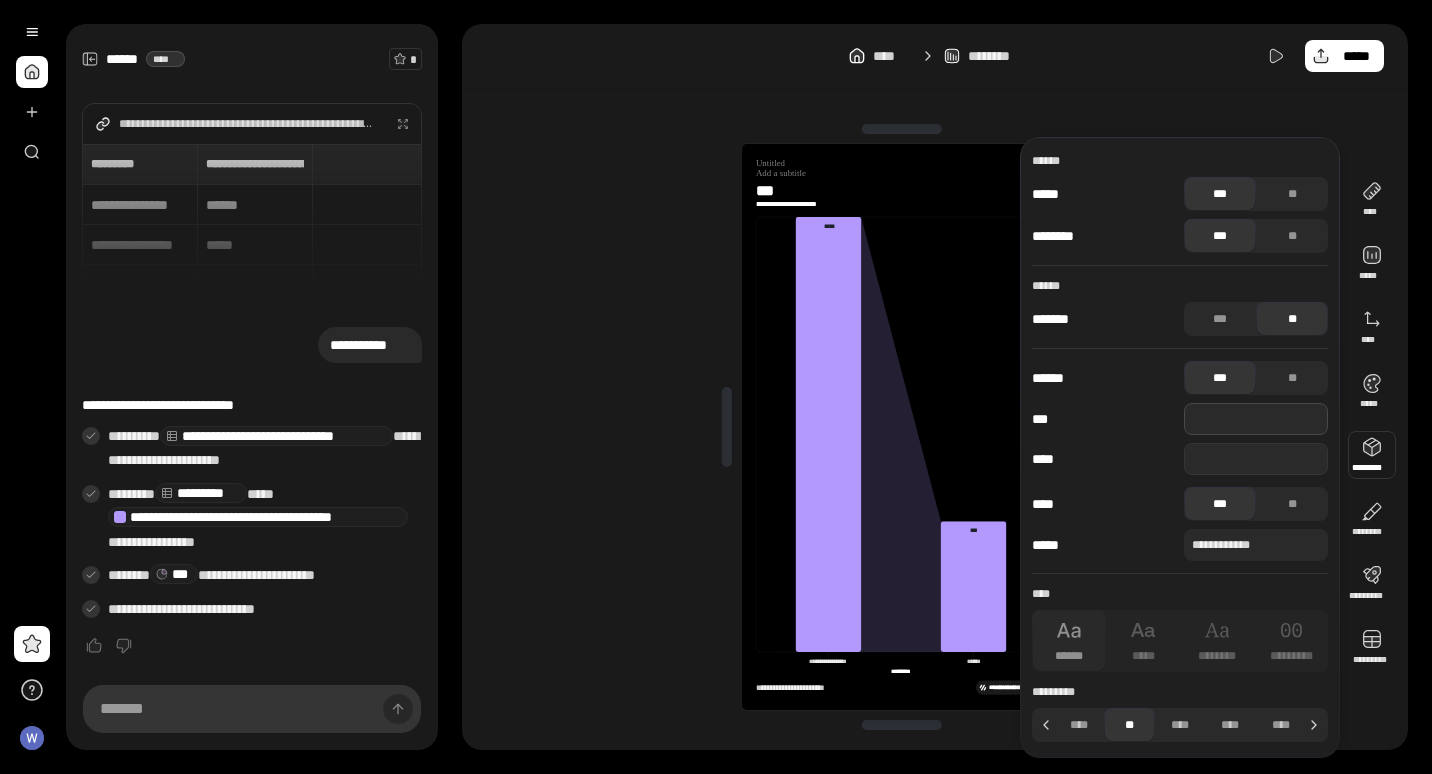 scroll, scrollTop: 0, scrollLeft: 0, axis: both 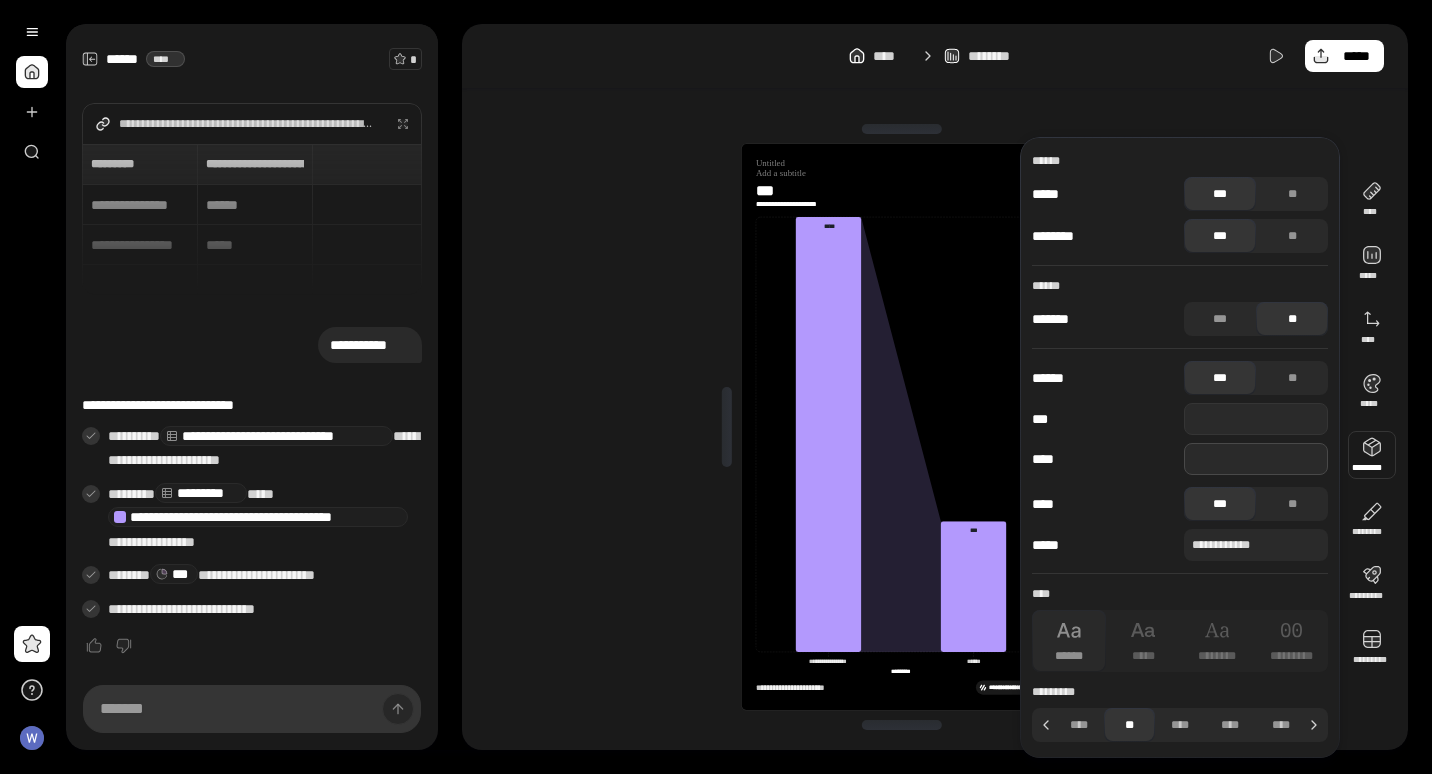 click at bounding box center (1256, 459) 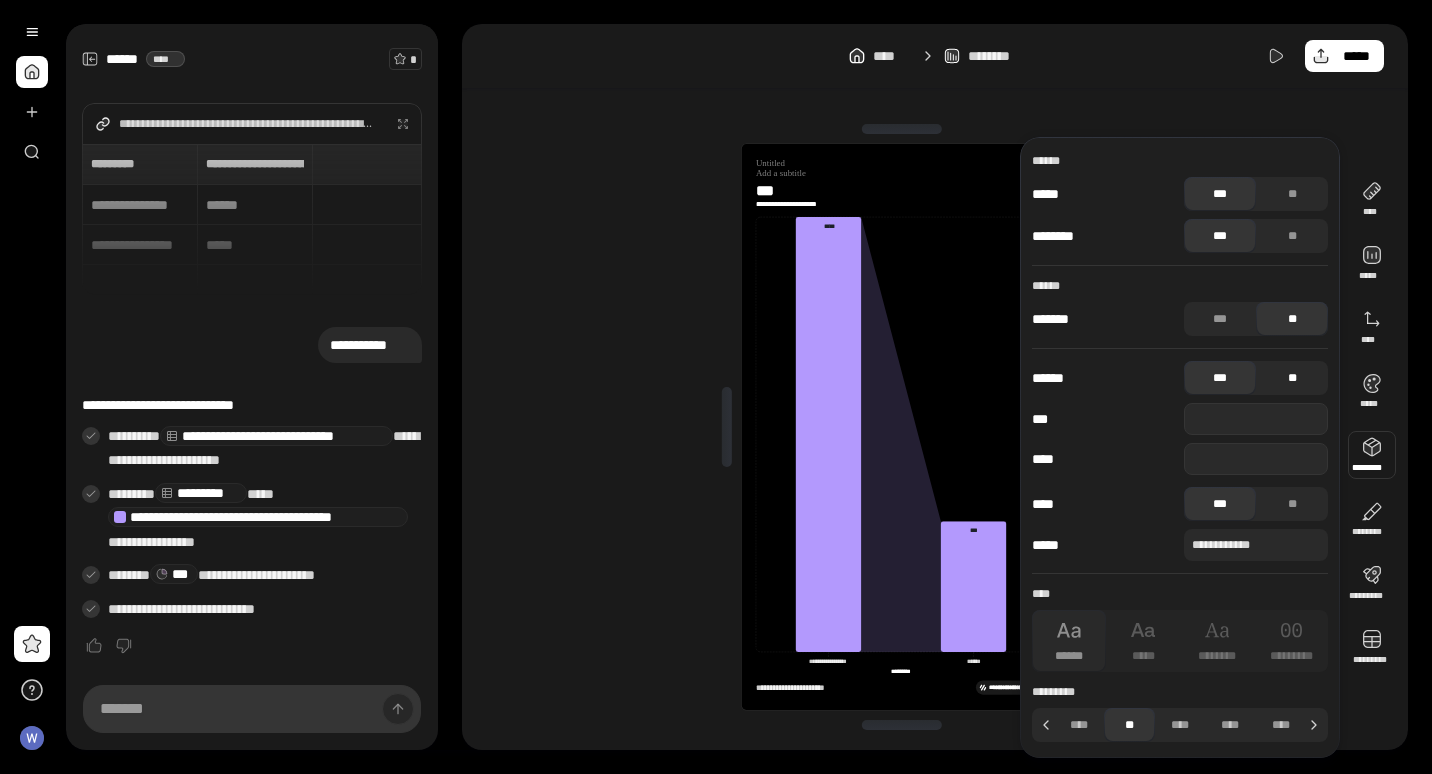 click on "**" at bounding box center [1292, 378] 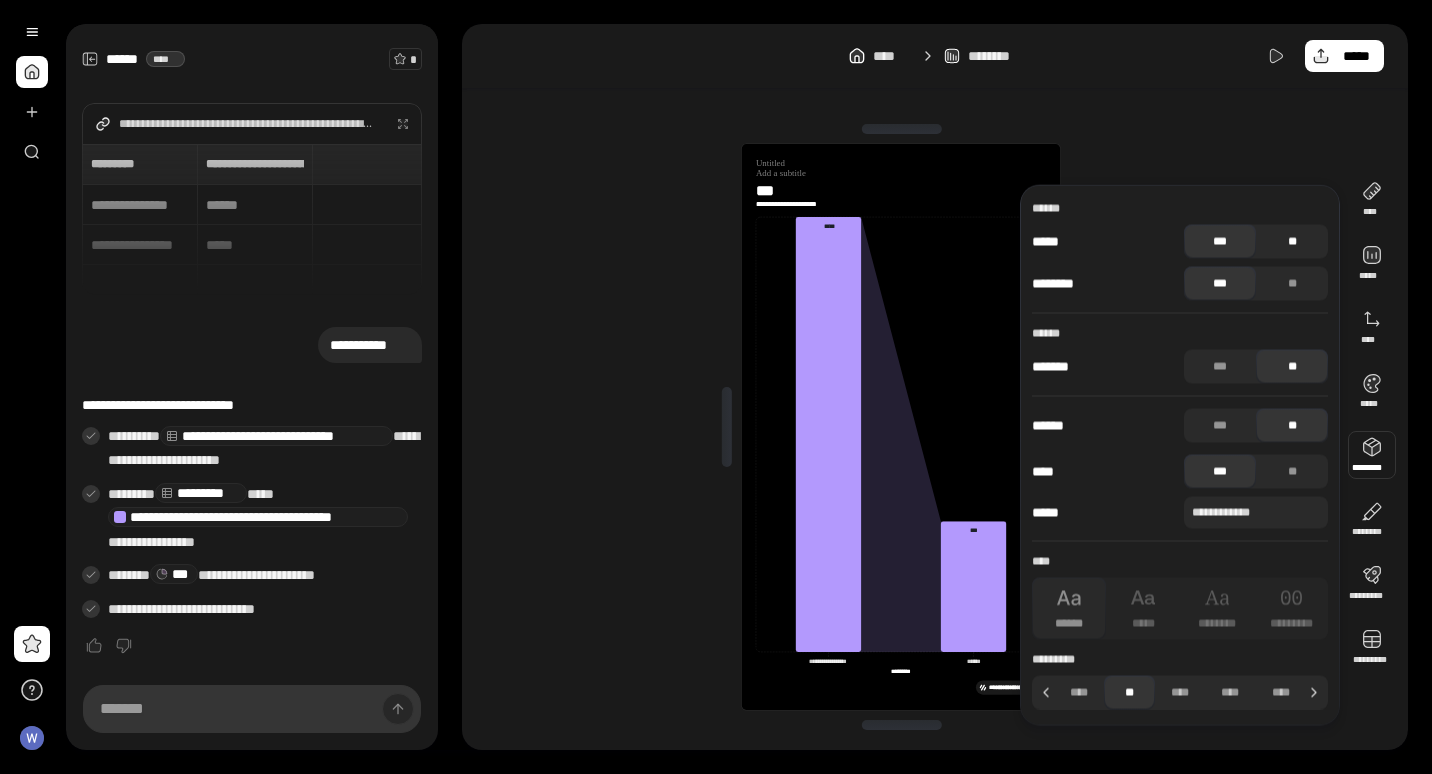 click on "**" at bounding box center [1292, 242] 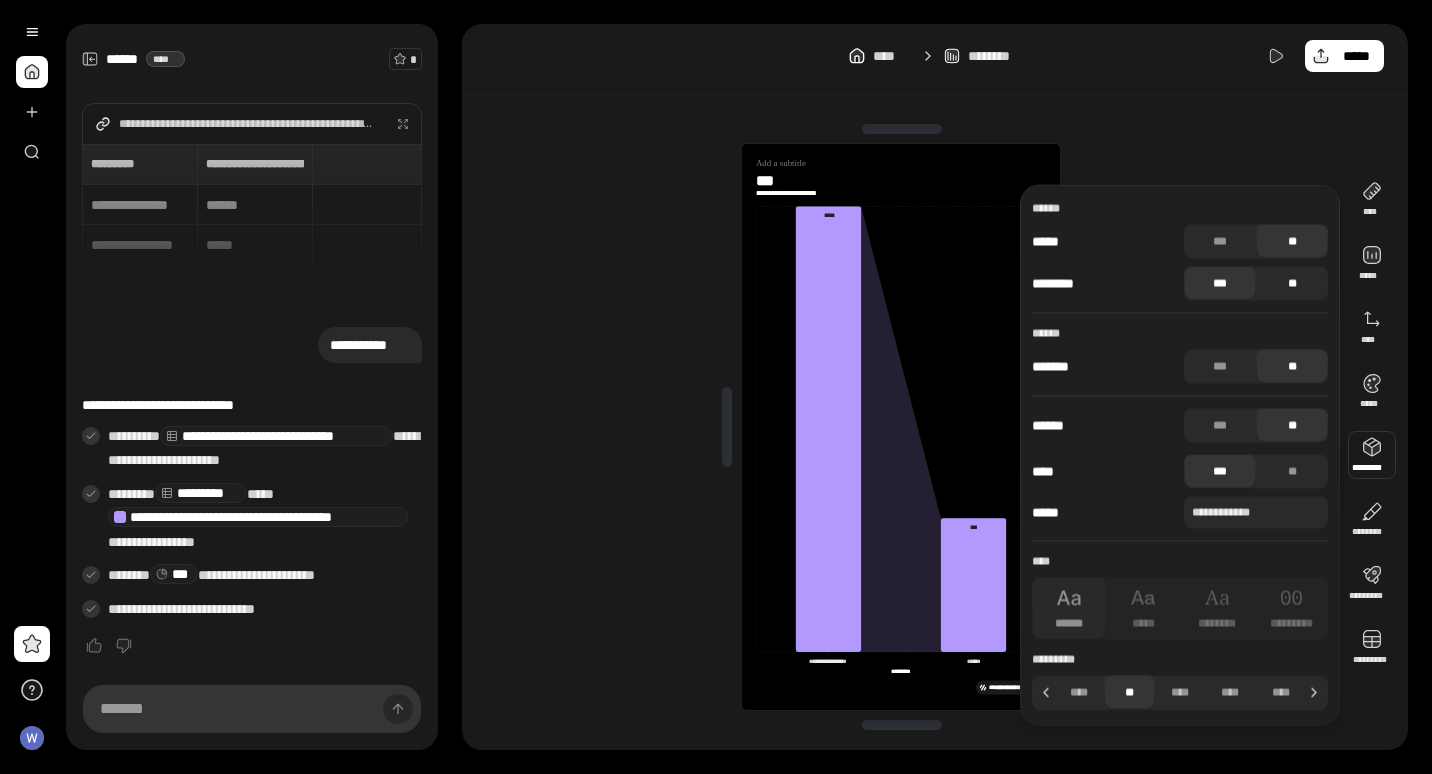 click on "**" at bounding box center [1292, 284] 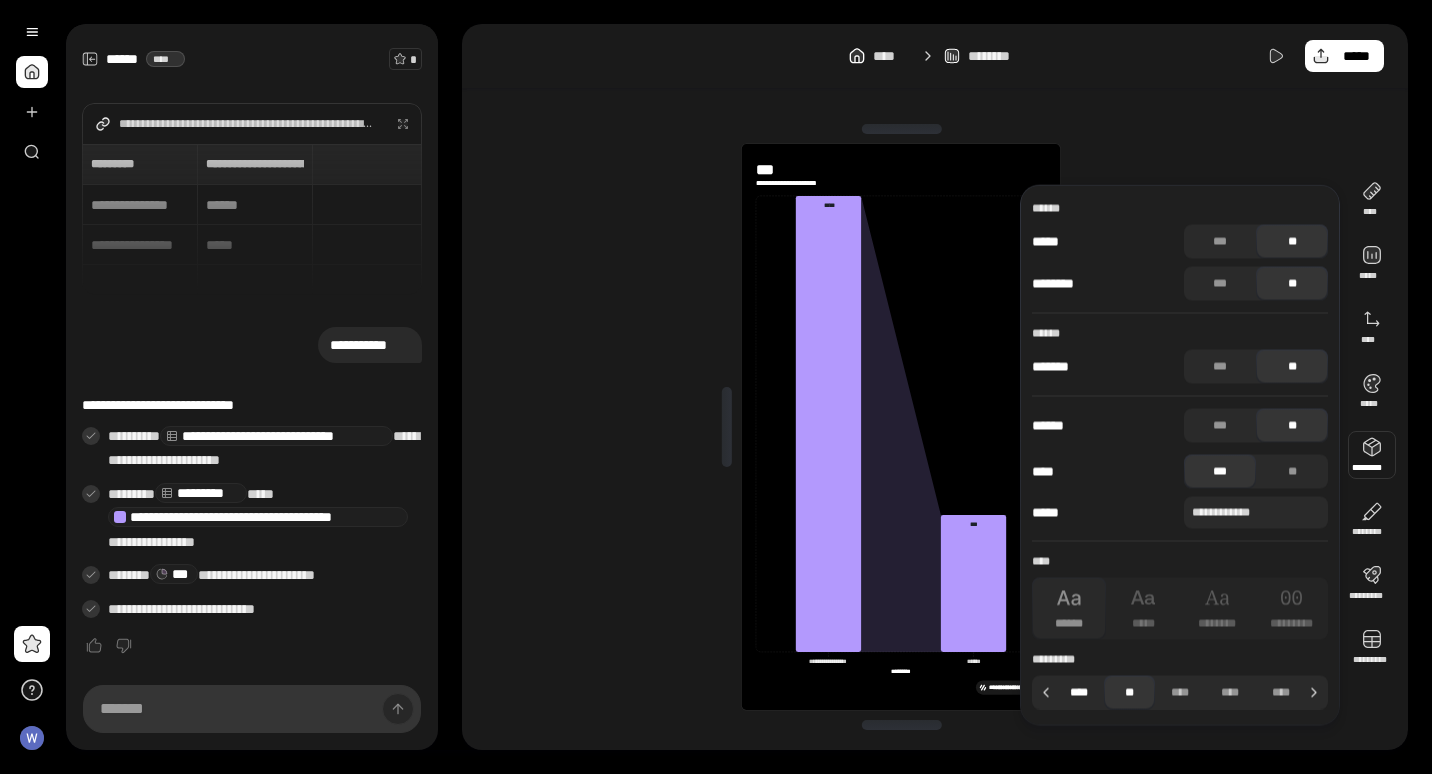 click on "****" at bounding box center [1079, 693] 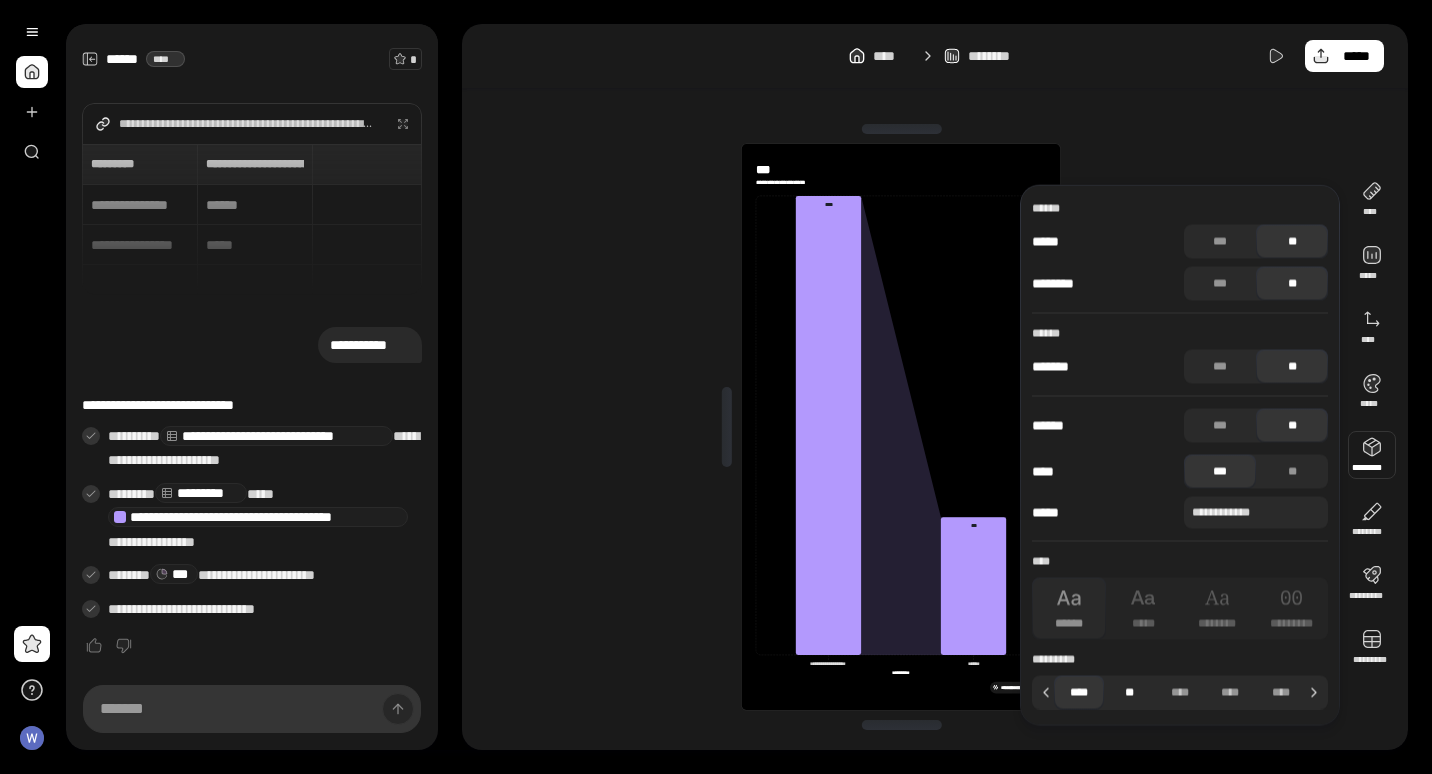 click on "**" at bounding box center (1129, 693) 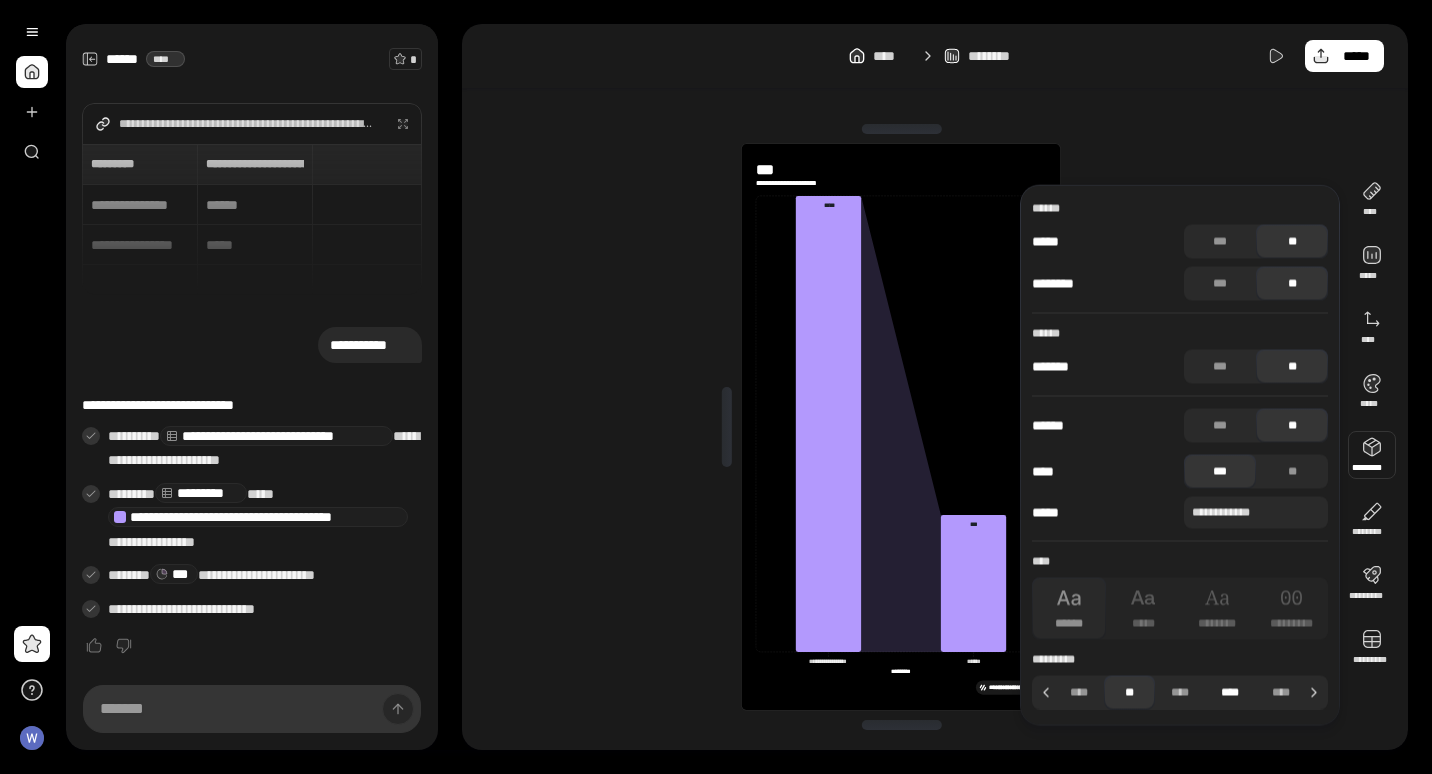 click on "****" at bounding box center (1230, 693) 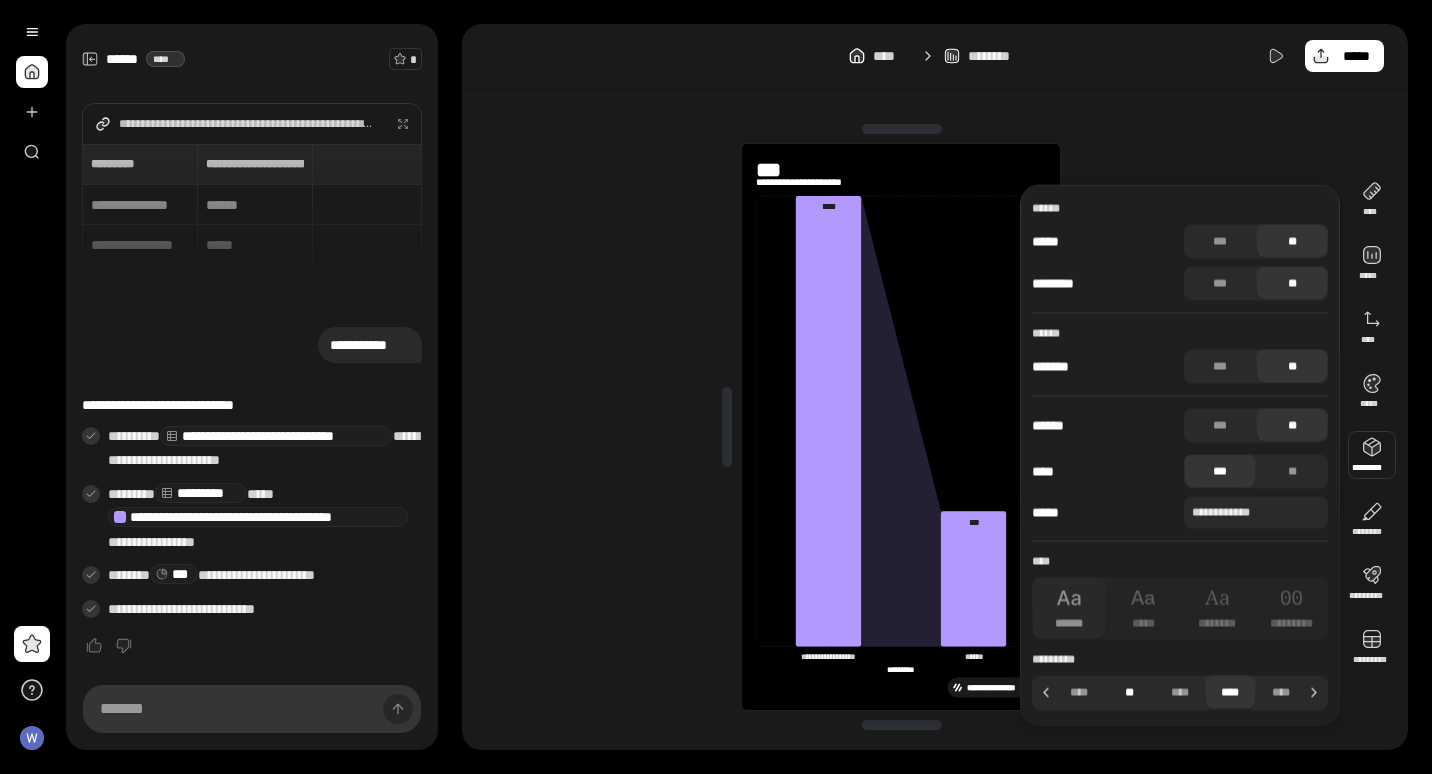 click on "**" at bounding box center [1129, 693] 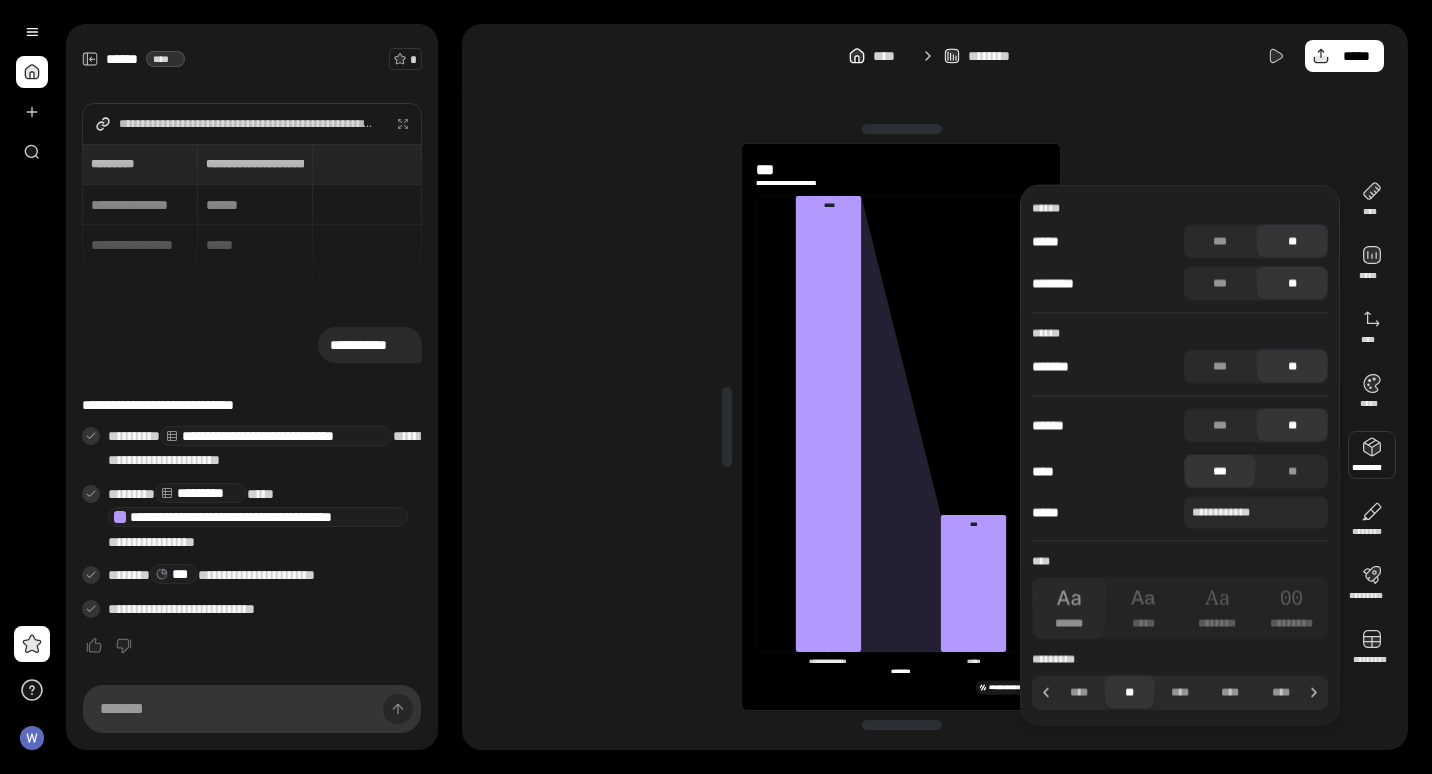 click on "**********" at bounding box center [901, 427] 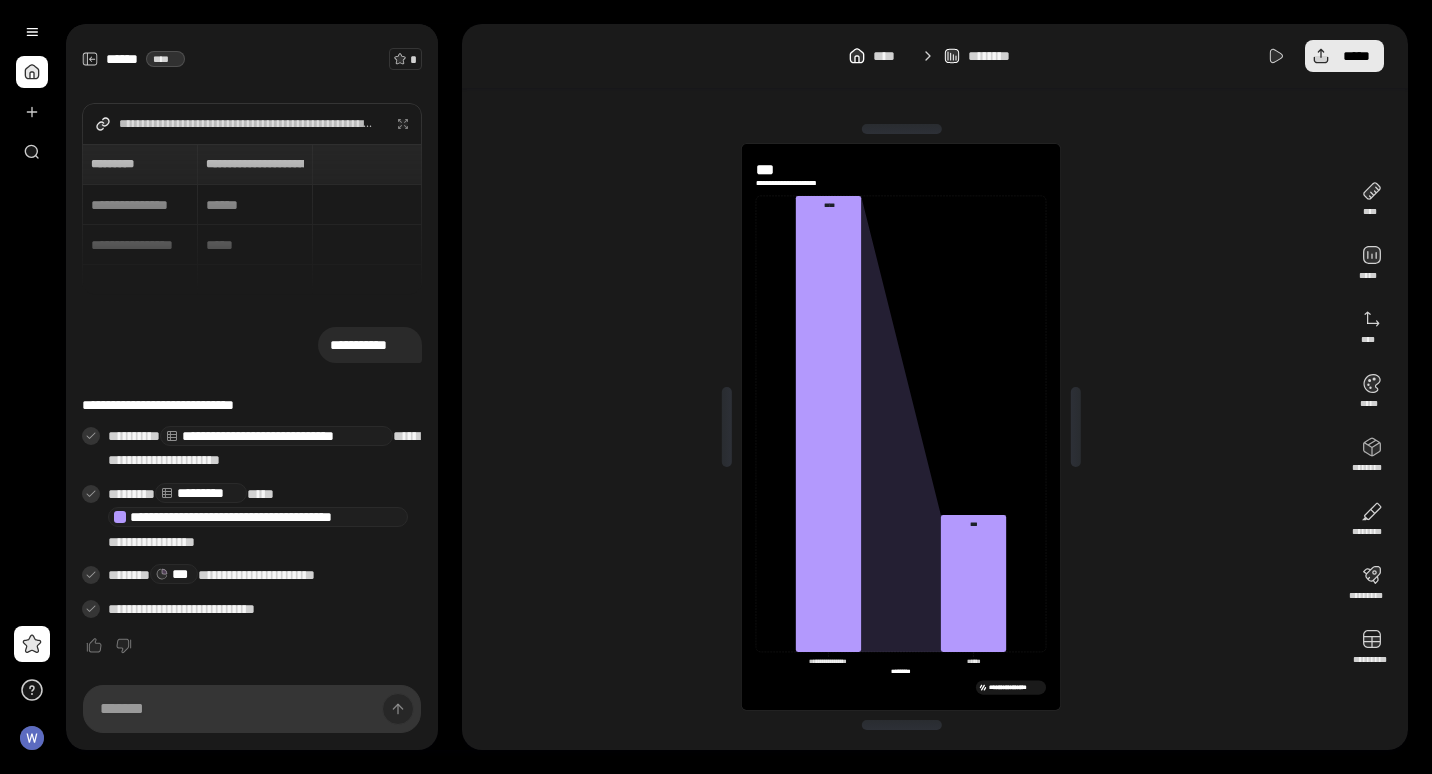 click on "*****" at bounding box center [1344, 56] 